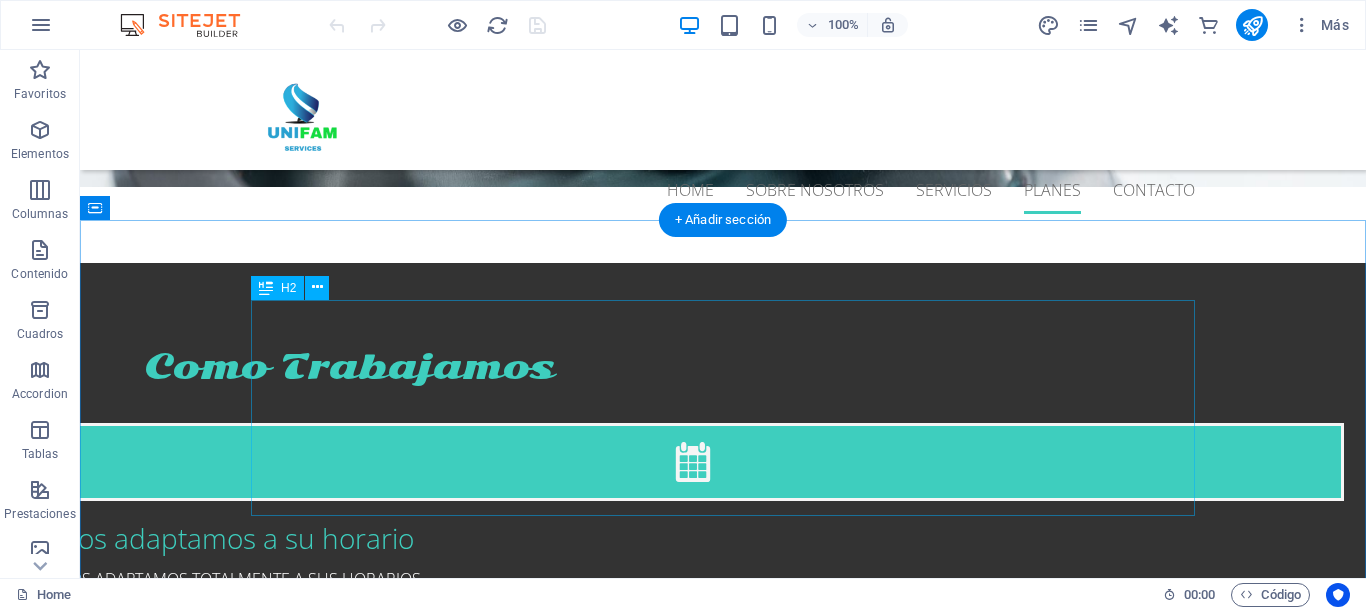 scroll, scrollTop: 2469, scrollLeft: 0, axis: vertical 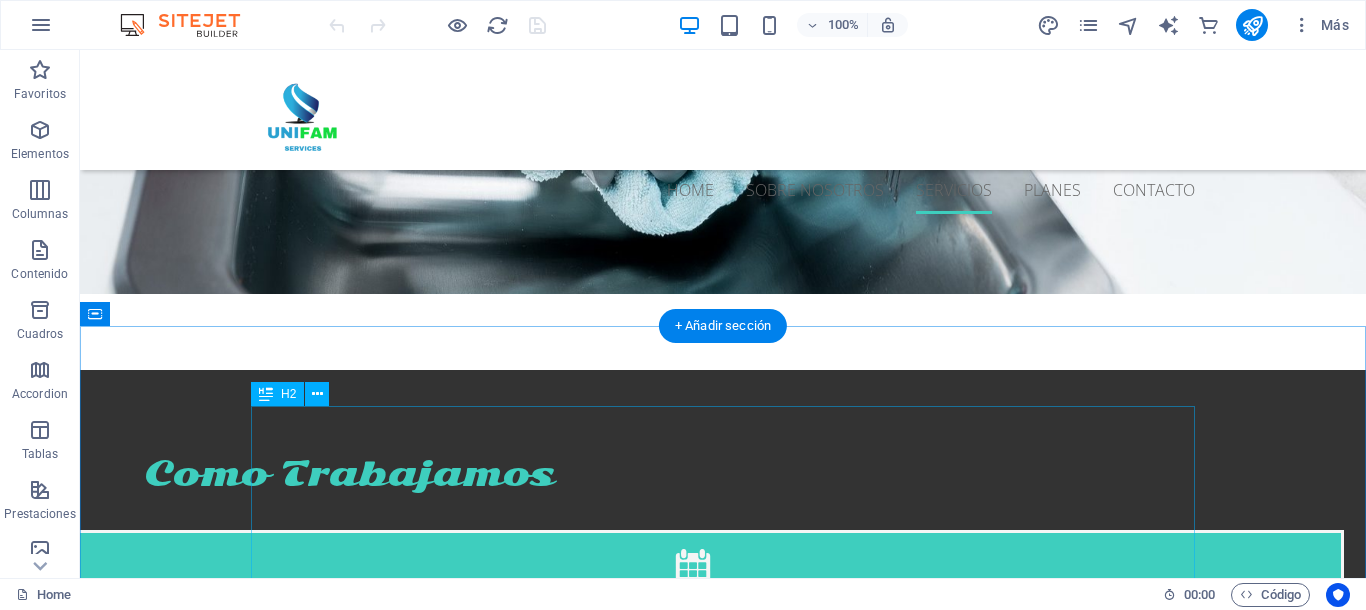 click on "​ Nuestros Planes  de Limpieza de Apartamentos y pisos vacacionales clasificados en tres zonas 1 Centro, 2 Norte y 3 Sur de la Isla" at bounding box center (723, 2614) 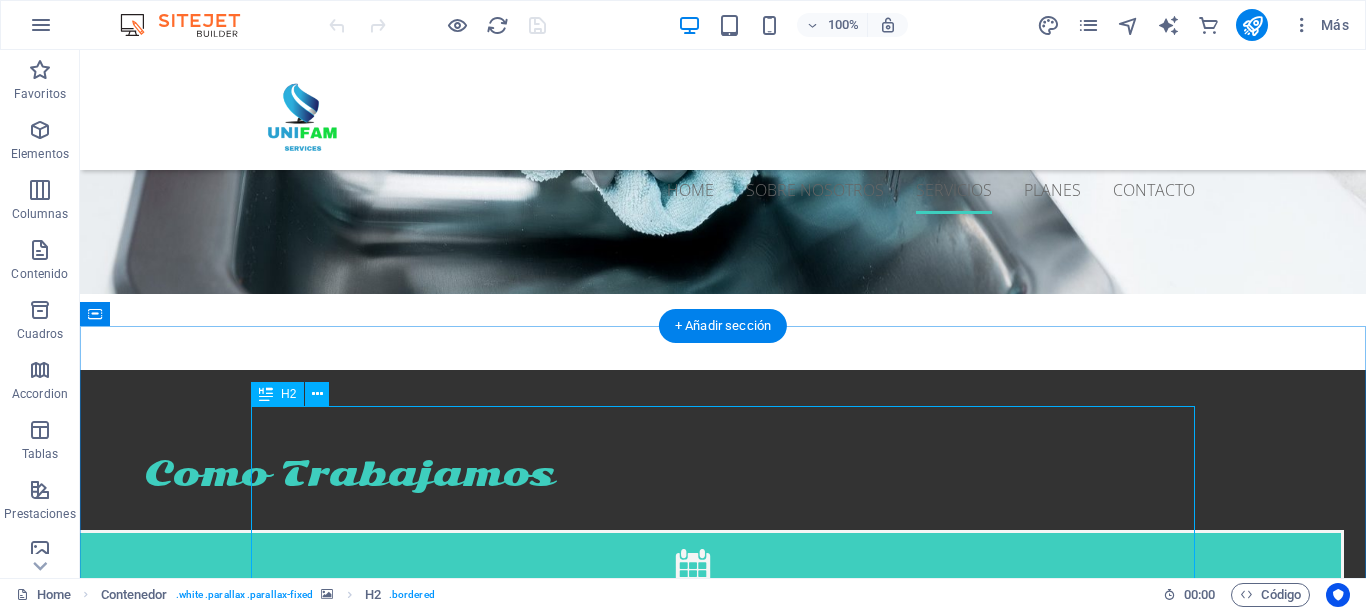click on "​ Nuestros Planes  de Limpieza de Apartamentos y pisos vacacionales clasificados en tres zonas 1 Centro, 2 Norte y 3 Sur de la Isla" at bounding box center [723, 2614] 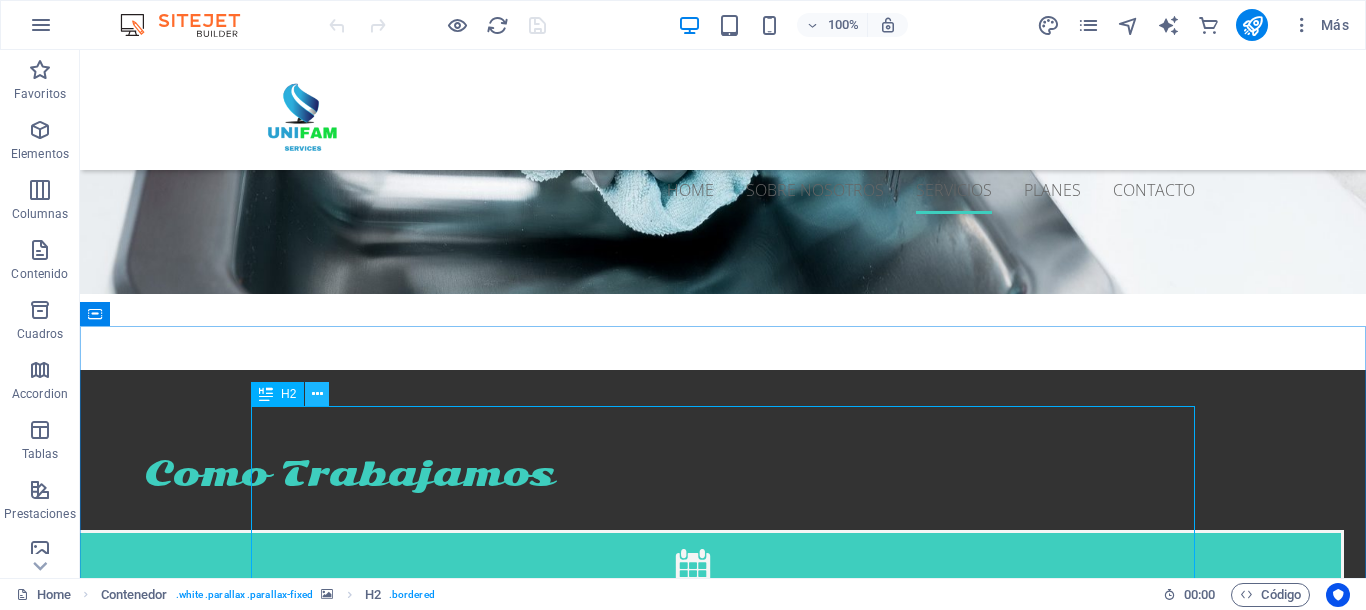 click at bounding box center [317, 394] 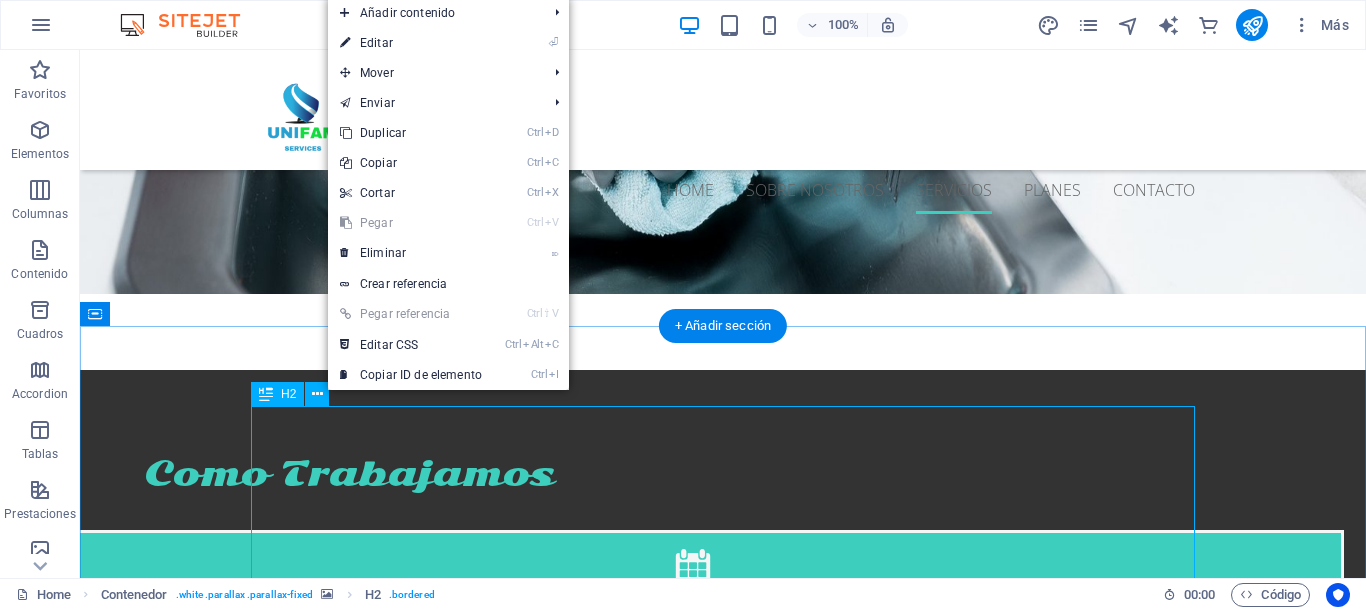 click on "​ Nuestros Planes  de Limpieza de Apartamentos y pisos vacacionales clasificados en tres zonas 1 Centro, 2 Norte y 3 Sur de la Isla" at bounding box center [723, 2614] 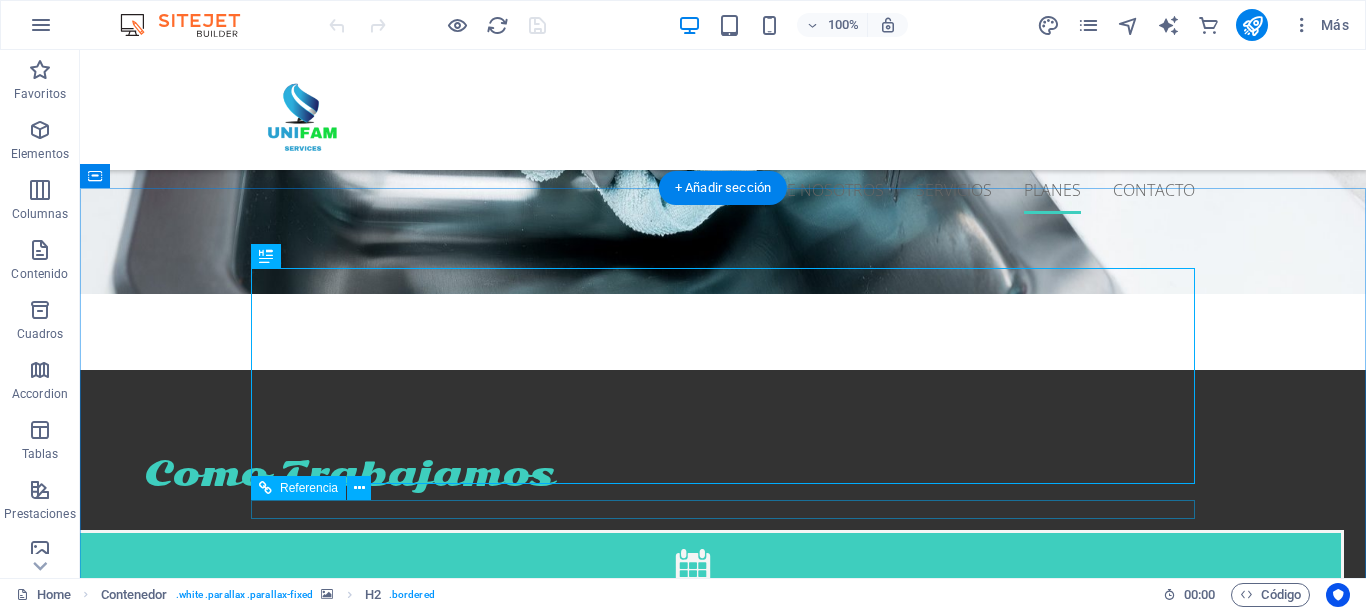 scroll, scrollTop: 2607, scrollLeft: 0, axis: vertical 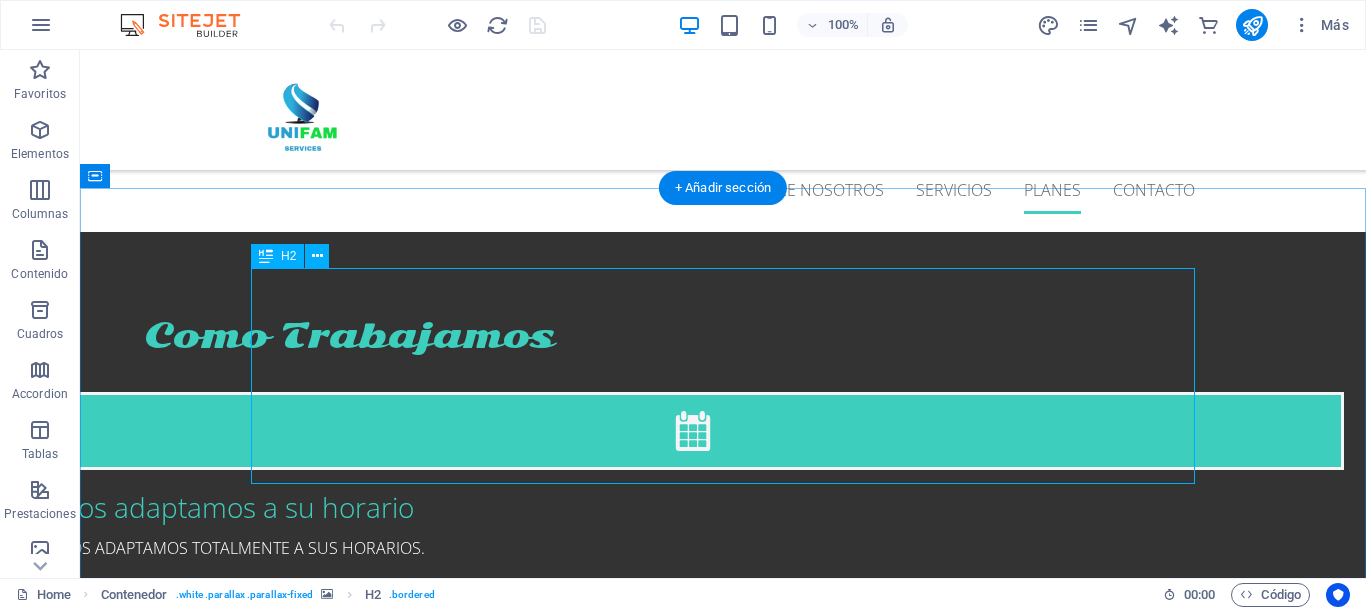 click on "​ Nuestros Planes  de Limpieza de Apartamentos y pisos vacacionales clasificados en tres zonas 1 Centro, 2 Norte y 3 Sur de la Isla" at bounding box center [723, 2476] 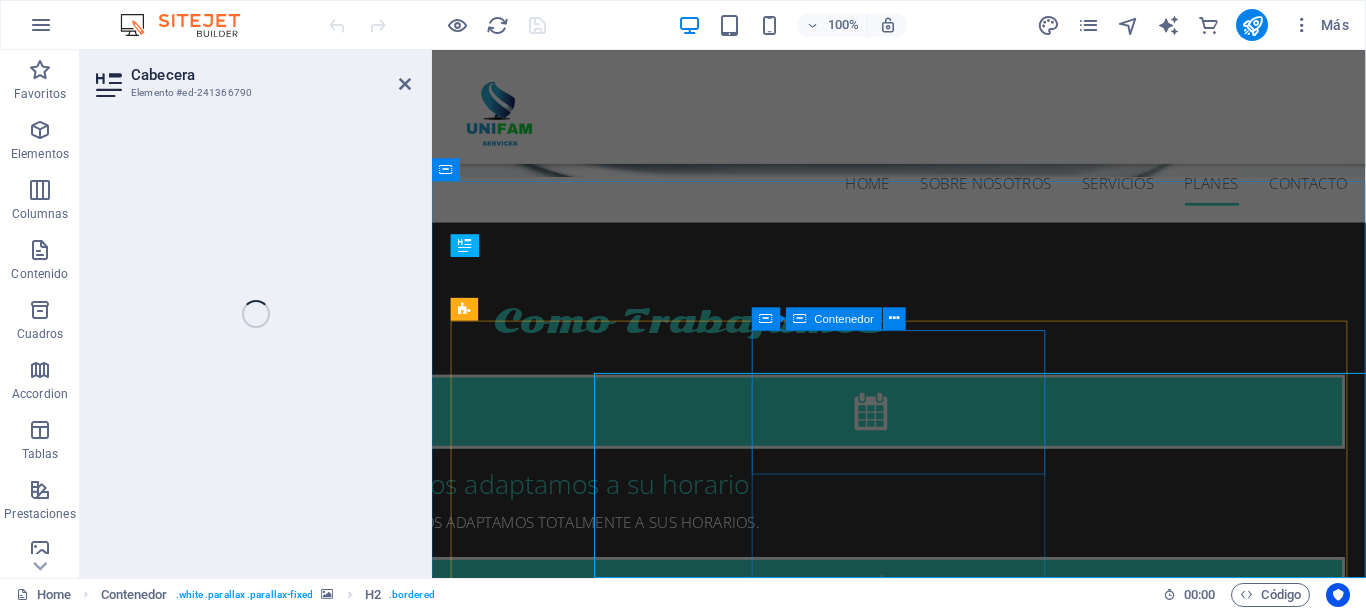 scroll, scrollTop: 2485, scrollLeft: 0, axis: vertical 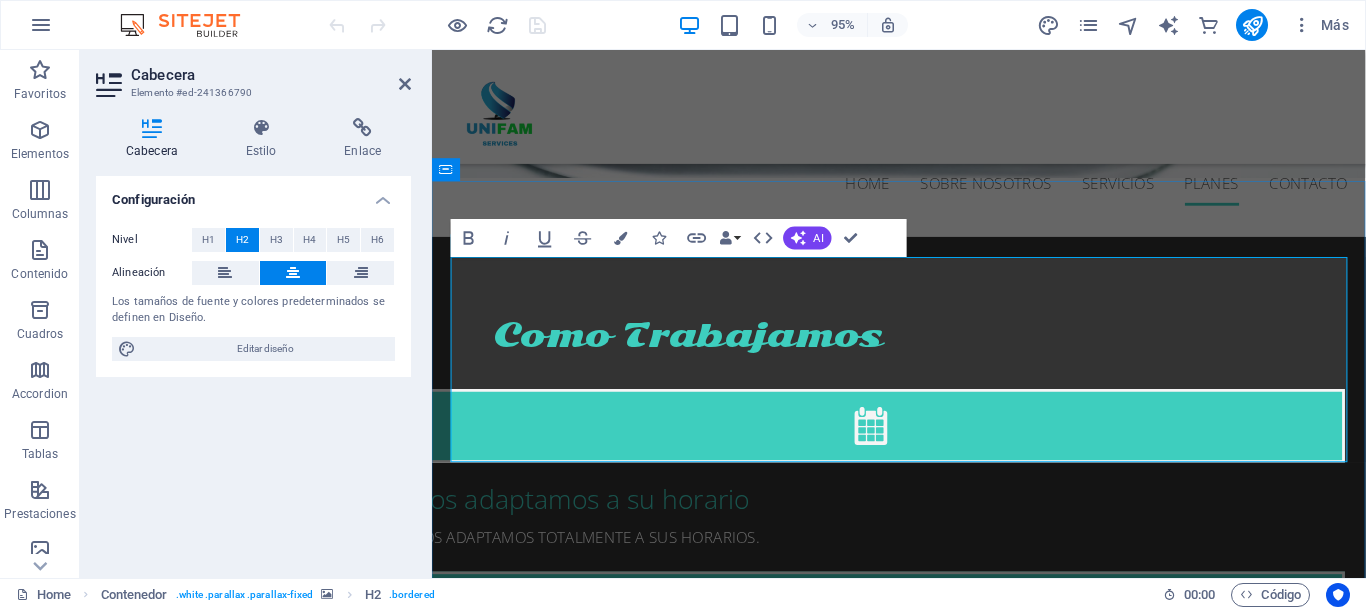 drag, startPoint x: 1214, startPoint y: 468, endPoint x: 645, endPoint y: 353, distance: 580.50494 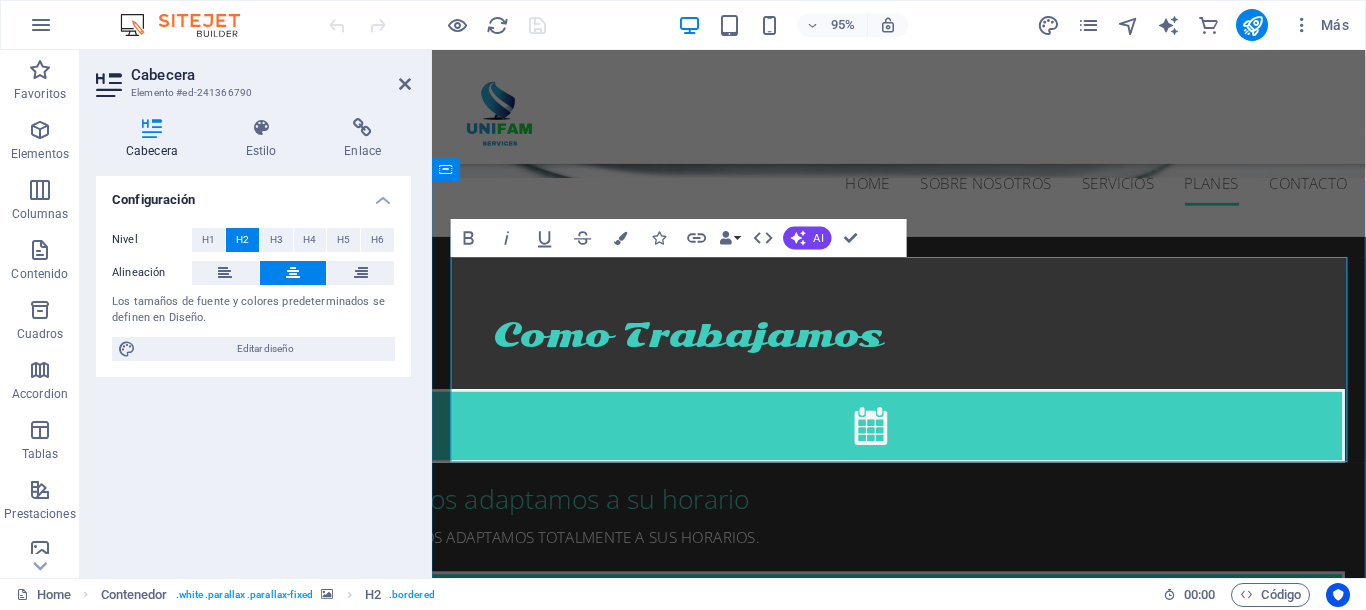 drag, startPoint x: 1235, startPoint y: 452, endPoint x: 560, endPoint y: 312, distance: 689.36566 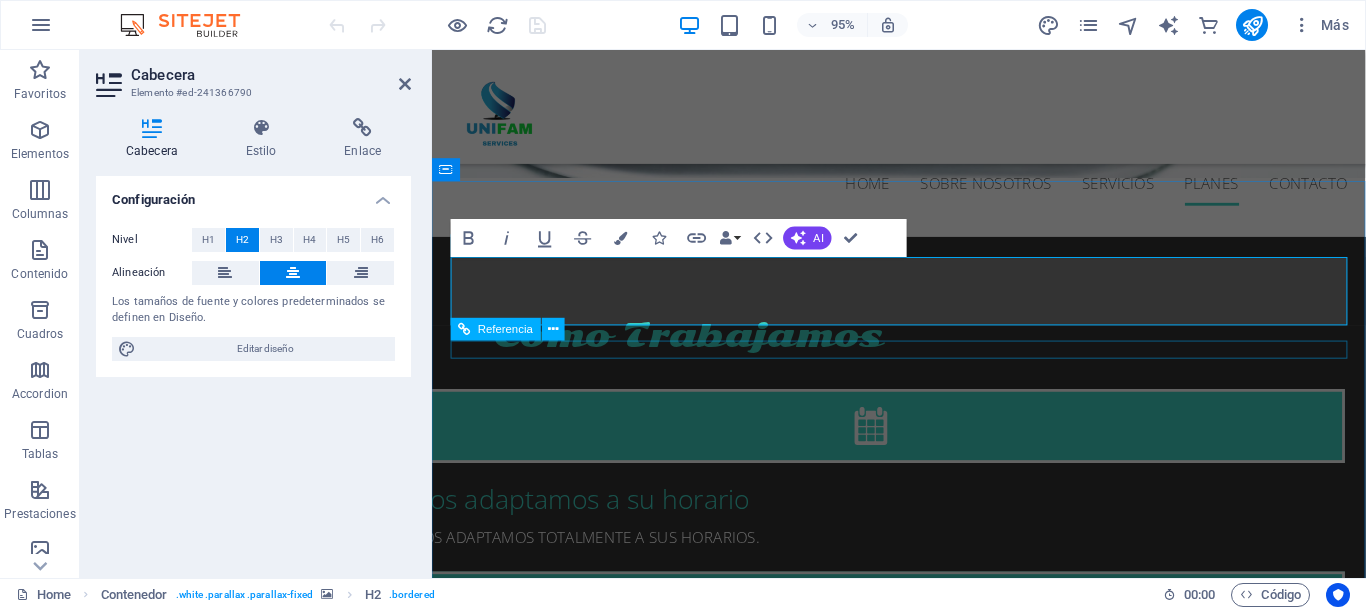 click at bounding box center [924, 2506] 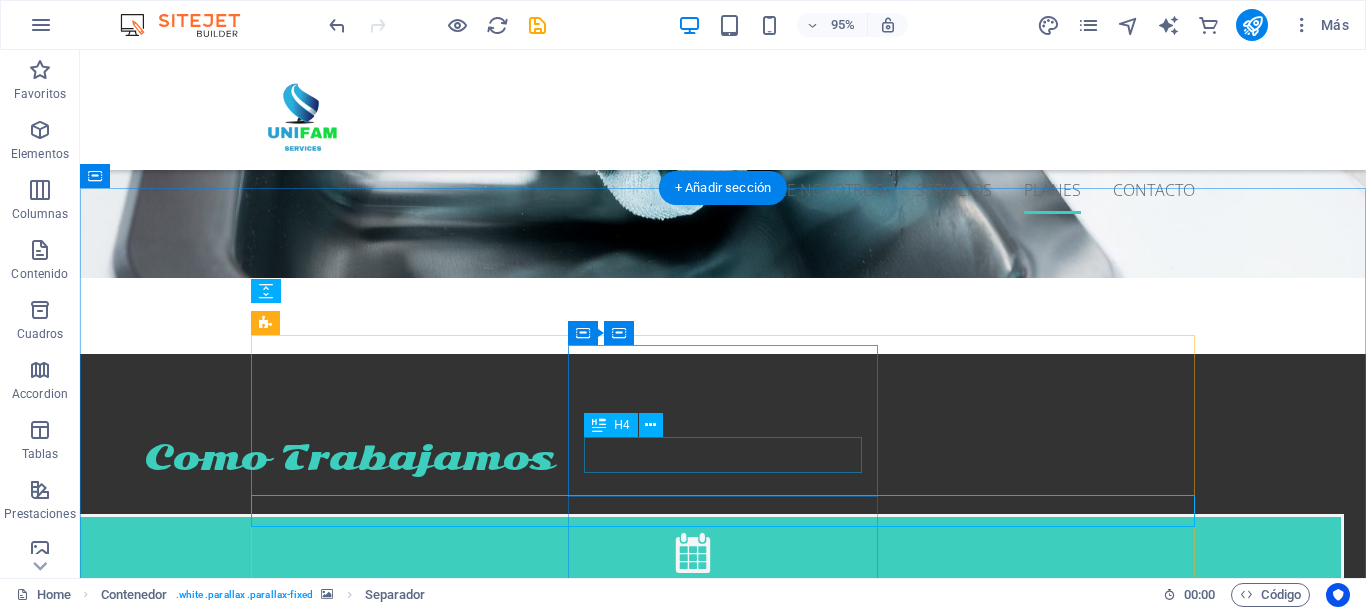 scroll, scrollTop: 2607, scrollLeft: 0, axis: vertical 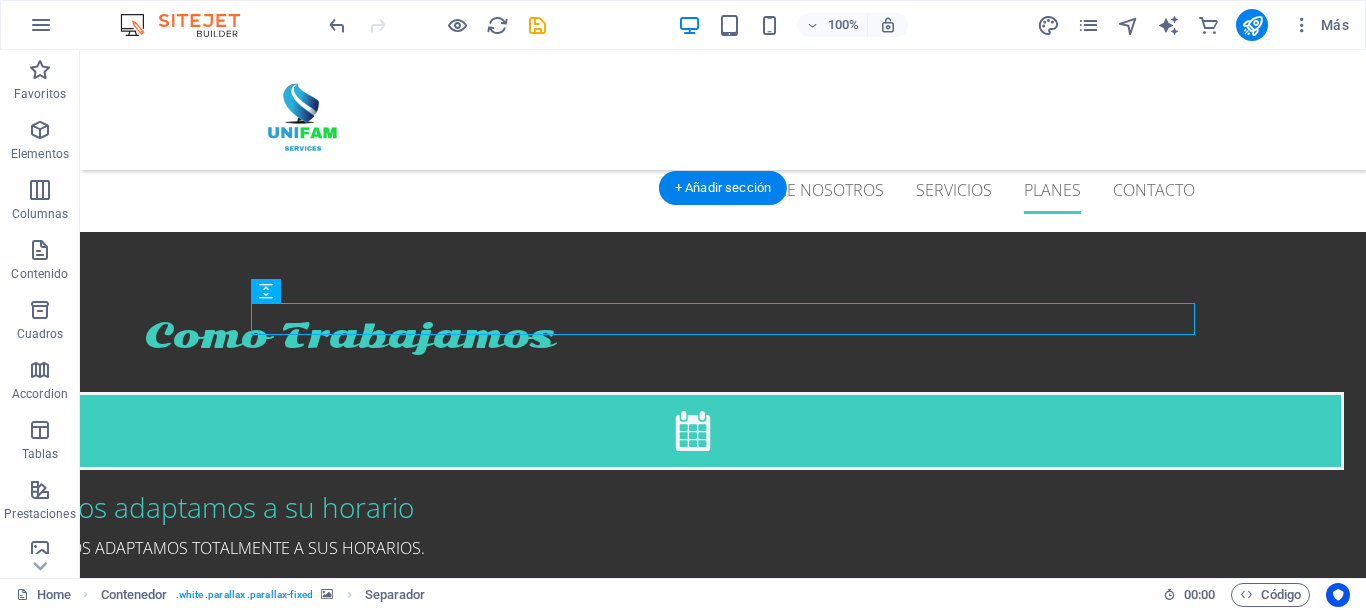 click at bounding box center [723, 2552] 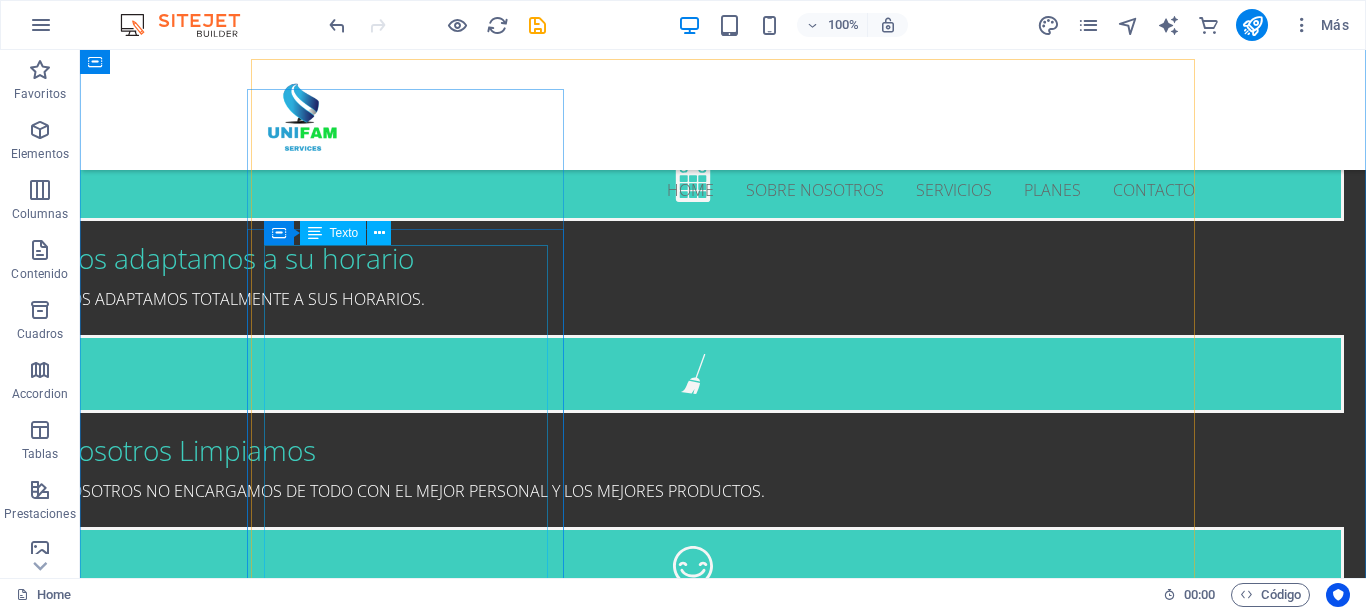 scroll, scrollTop: 2883, scrollLeft: 0, axis: vertical 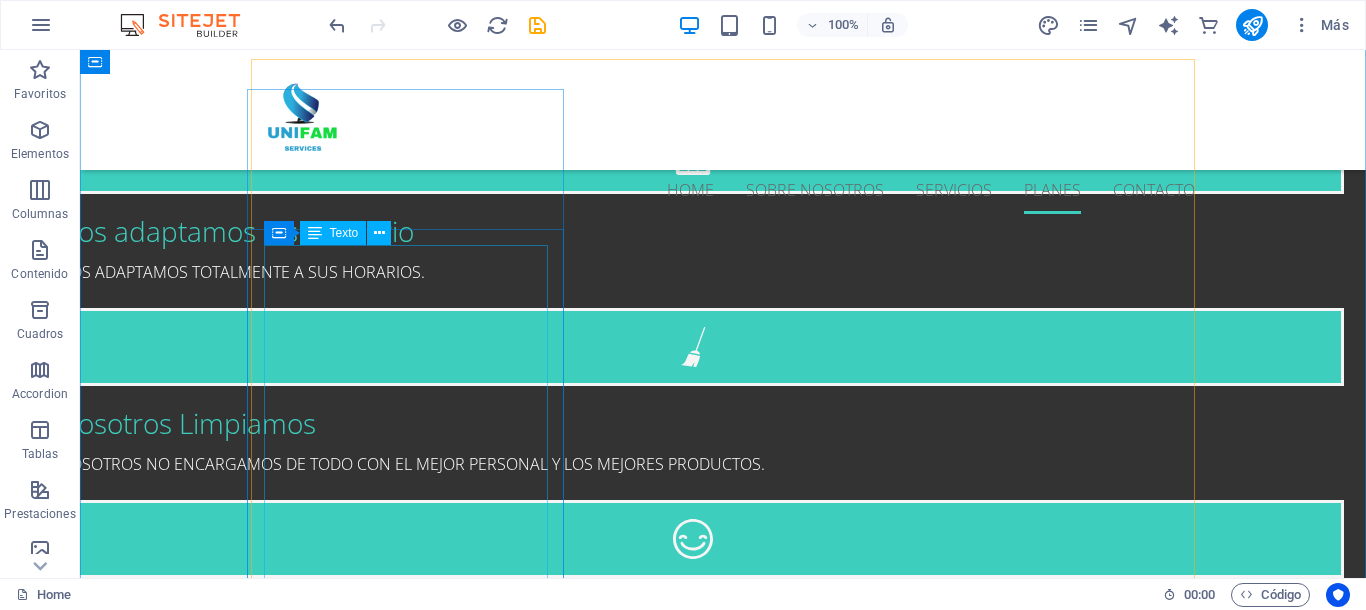 click on "Cocinas y salón.   General de baños,. Cambios de camas y toallas de baño. Limpiezas de cristales y terrazas. Entradas principales. Precio Hora Consultar Todos los servicios incluyen cambio de toallas rellenado de geles y champús, papel de baño y servilletas" at bounding box center (723, 2470) 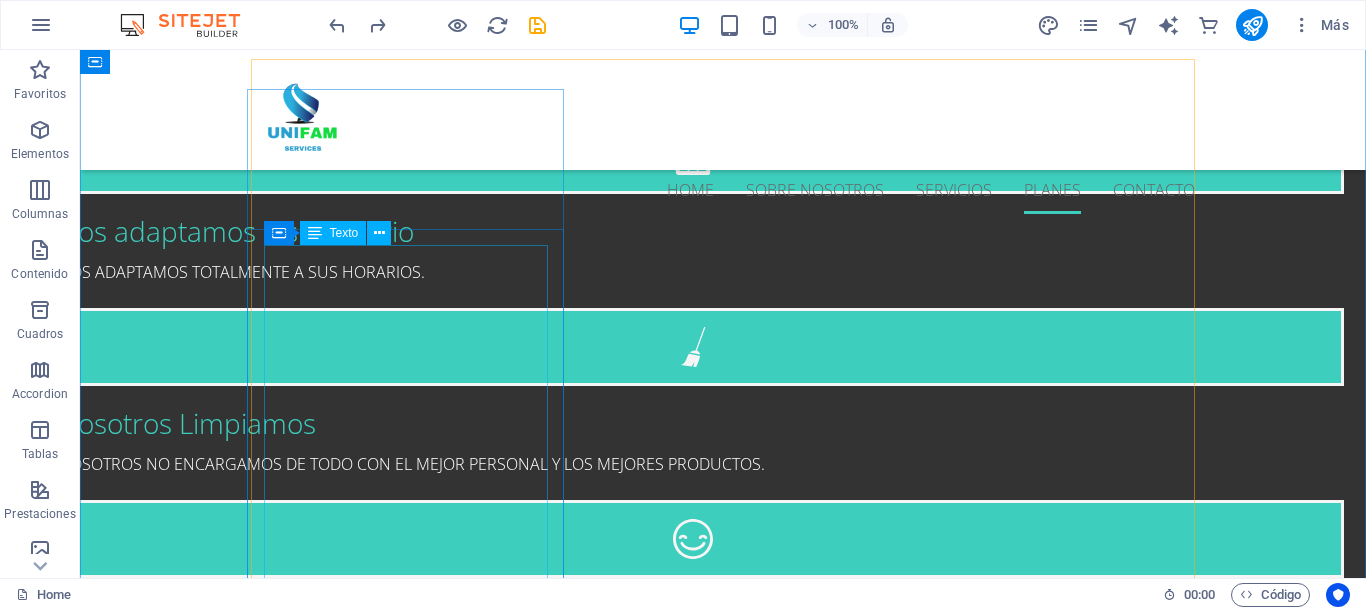 drag, startPoint x: 441, startPoint y: 318, endPoint x: 439, endPoint y: 328, distance: 10.198039 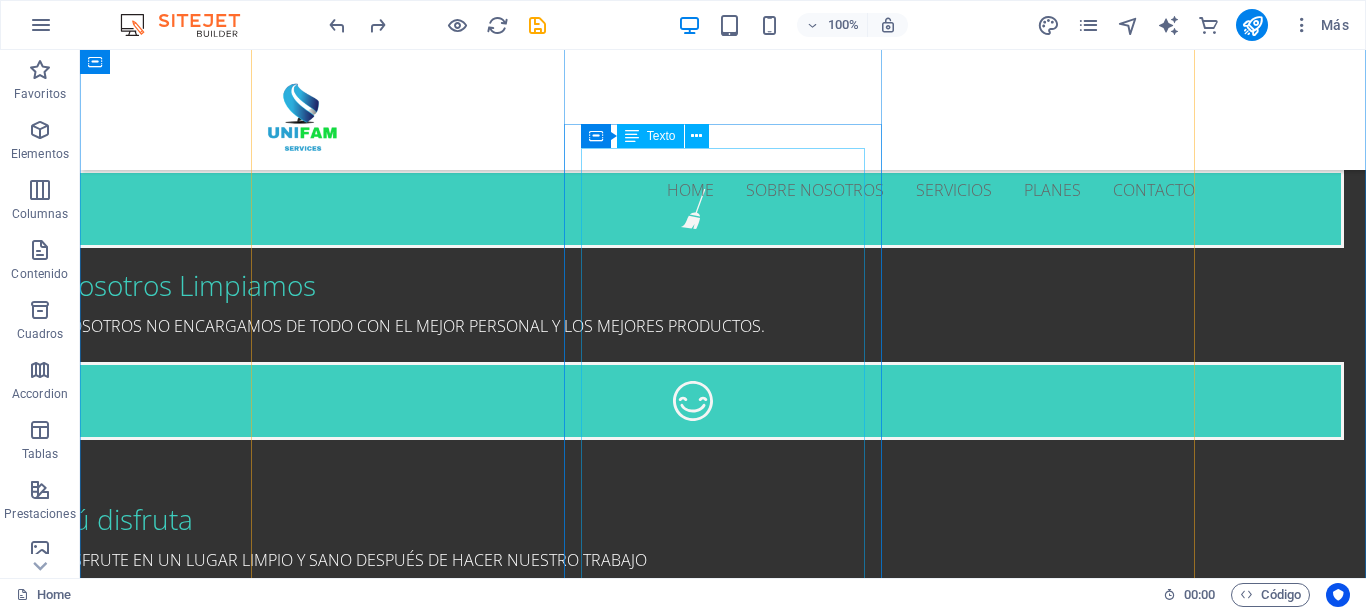 scroll, scrollTop: 2883, scrollLeft: 0, axis: vertical 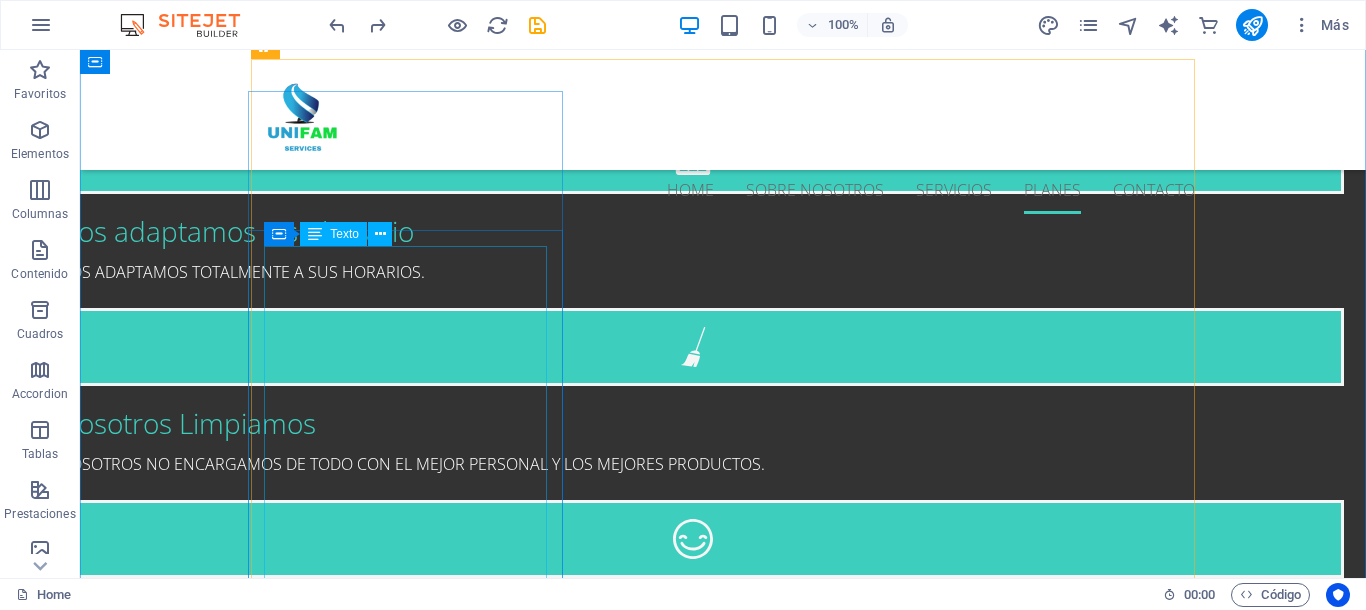 click on "Cocinas y salón.   General de baños,. Cambios de camas y toallas de baño. Limpiezas de cristales y terrazas. Entradas principales. Precio Hora Consultar Todos los servicios incluyen cambio de toallas rellenado de geles y champús, papel de baño y servilletas" at bounding box center [723, 2470] 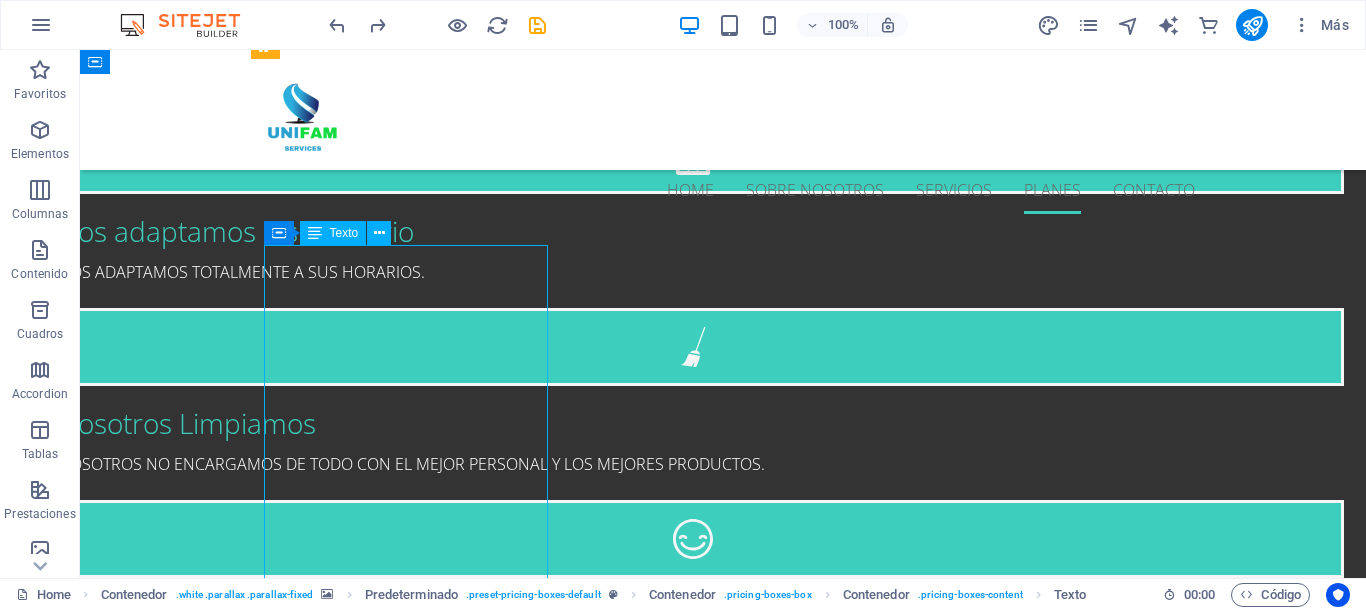 click on "Cocinas y salón.   General de baños,. Cambios de camas y toallas de baño. Limpiezas de cristales y terrazas. Entradas principales. Precio Hora Consultar Todos los servicios incluyen cambio de toallas rellenado de geles y champús, papel de baño y servilletas" at bounding box center [723, 2470] 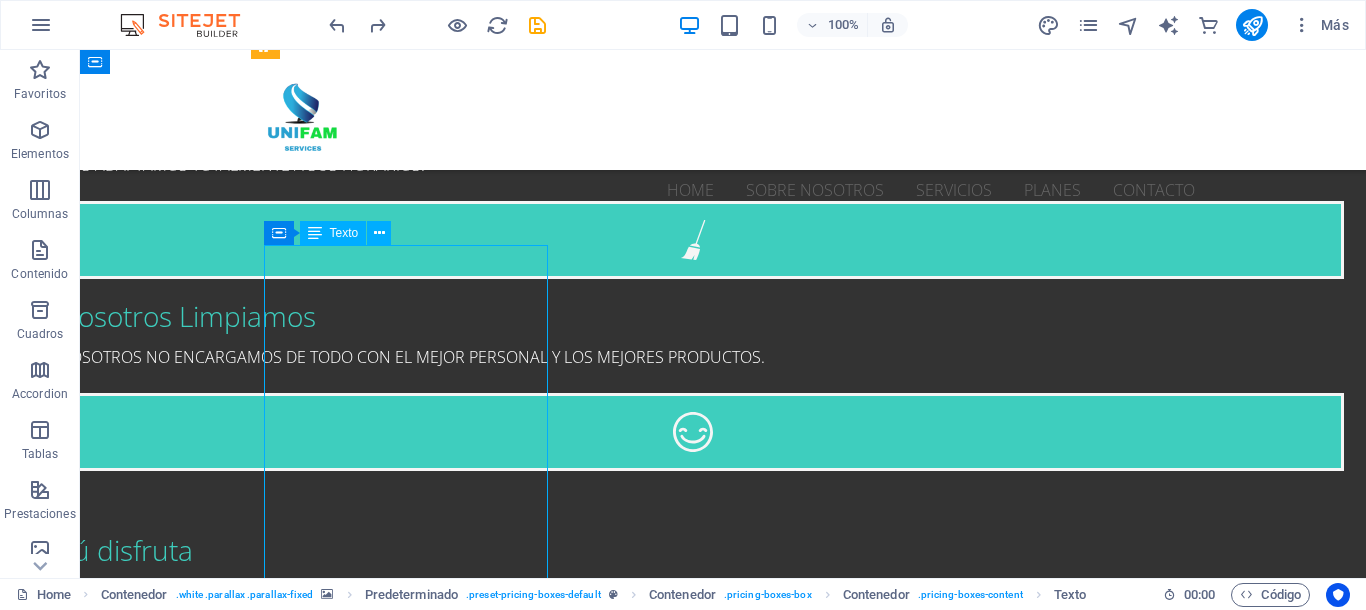 scroll, scrollTop: 2761, scrollLeft: 0, axis: vertical 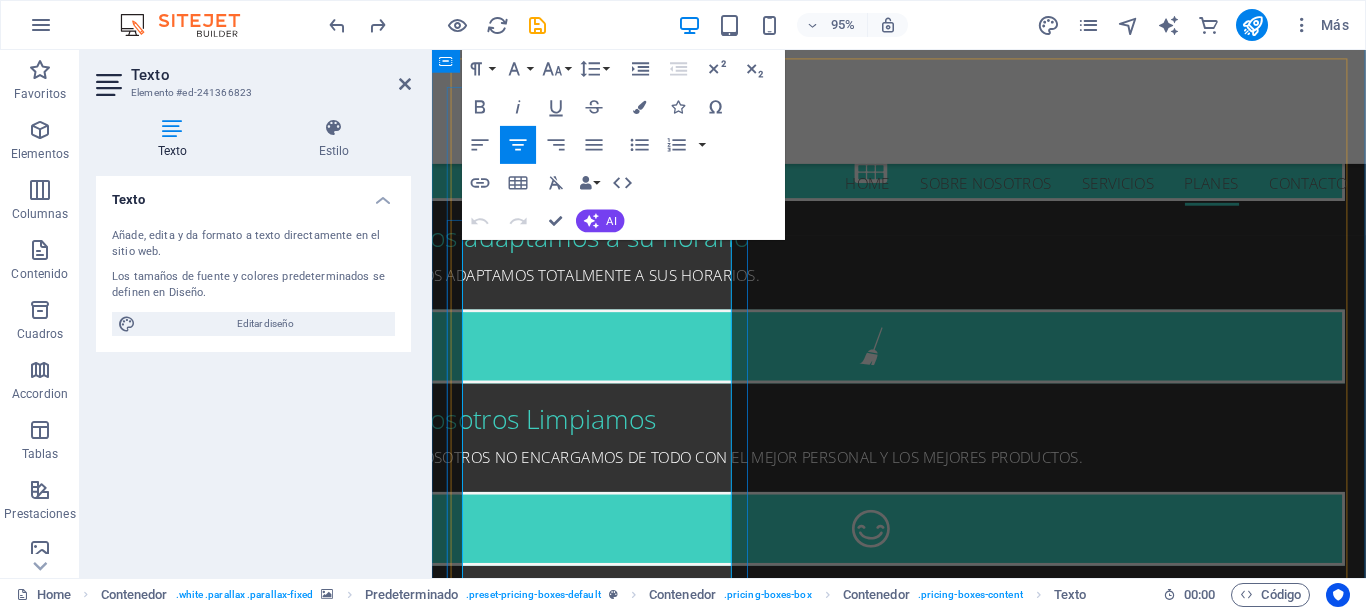 click on "Entradas principales." at bounding box center (923, 2540) 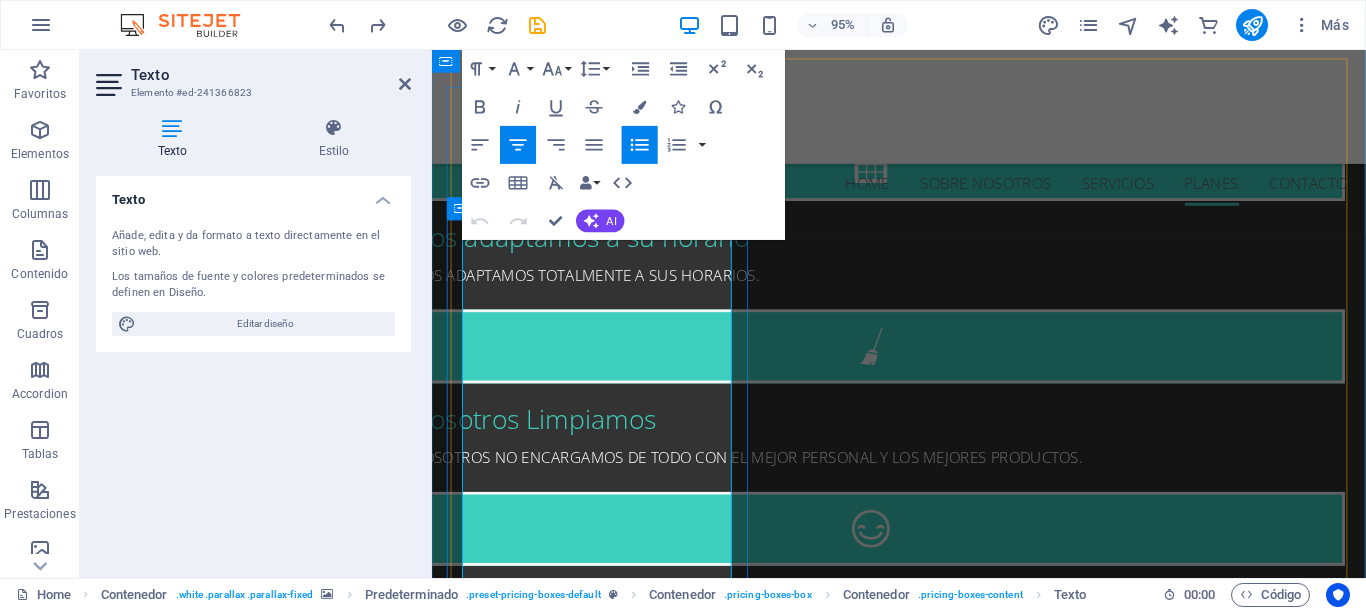 drag, startPoint x: 692, startPoint y: 586, endPoint x: 501, endPoint y: 227, distance: 406.64728 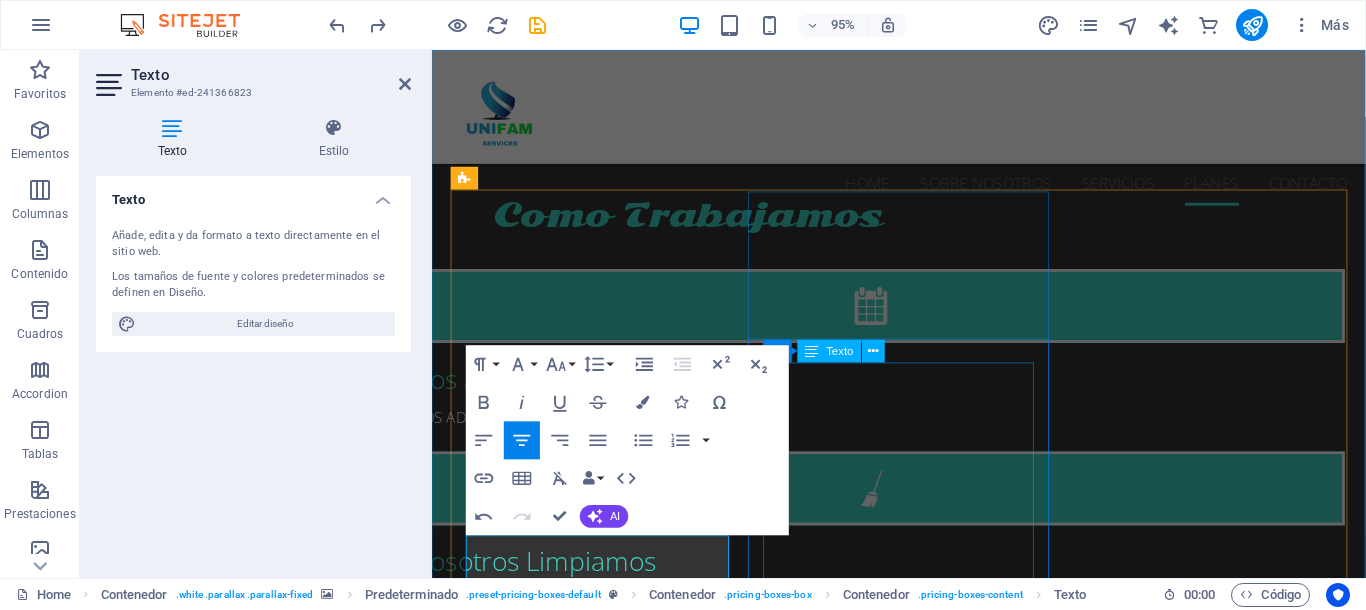 scroll, scrollTop: 2623, scrollLeft: 0, axis: vertical 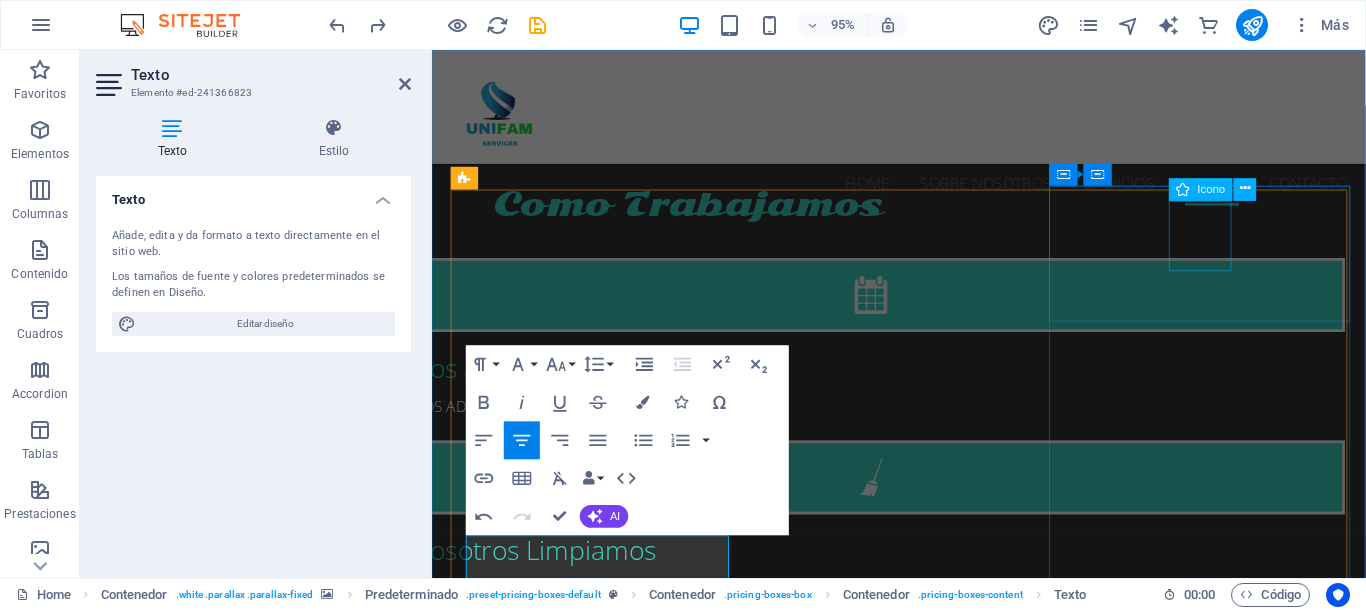 click at bounding box center (923, 3050) 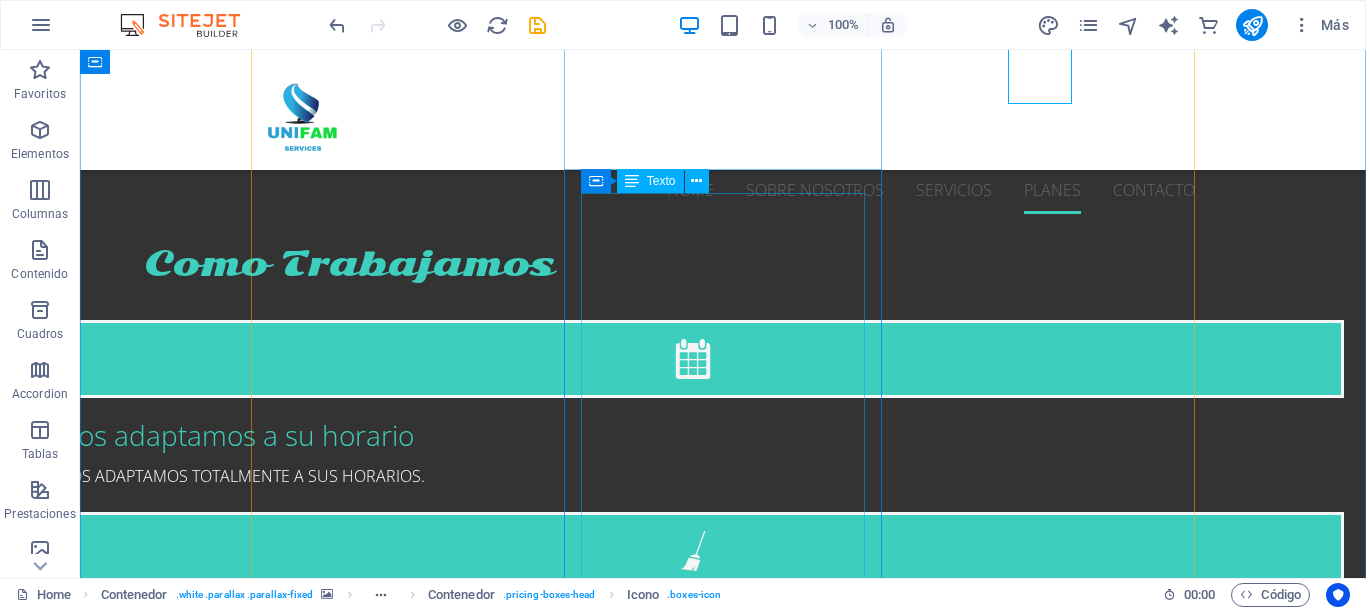 scroll, scrollTop: 2955, scrollLeft: 0, axis: vertical 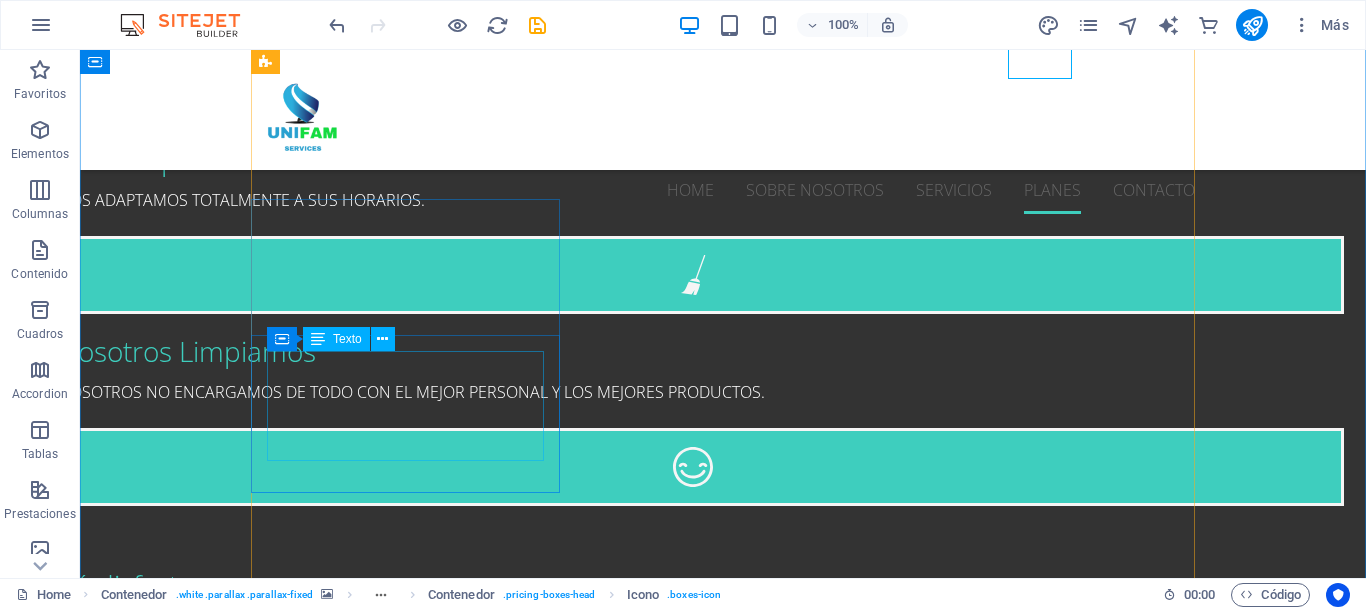 click on "Todos los servicios incluyen cambio de toallas rellenado de geles y champús, papel de baño y servilletas" at bounding box center [723, 2266] 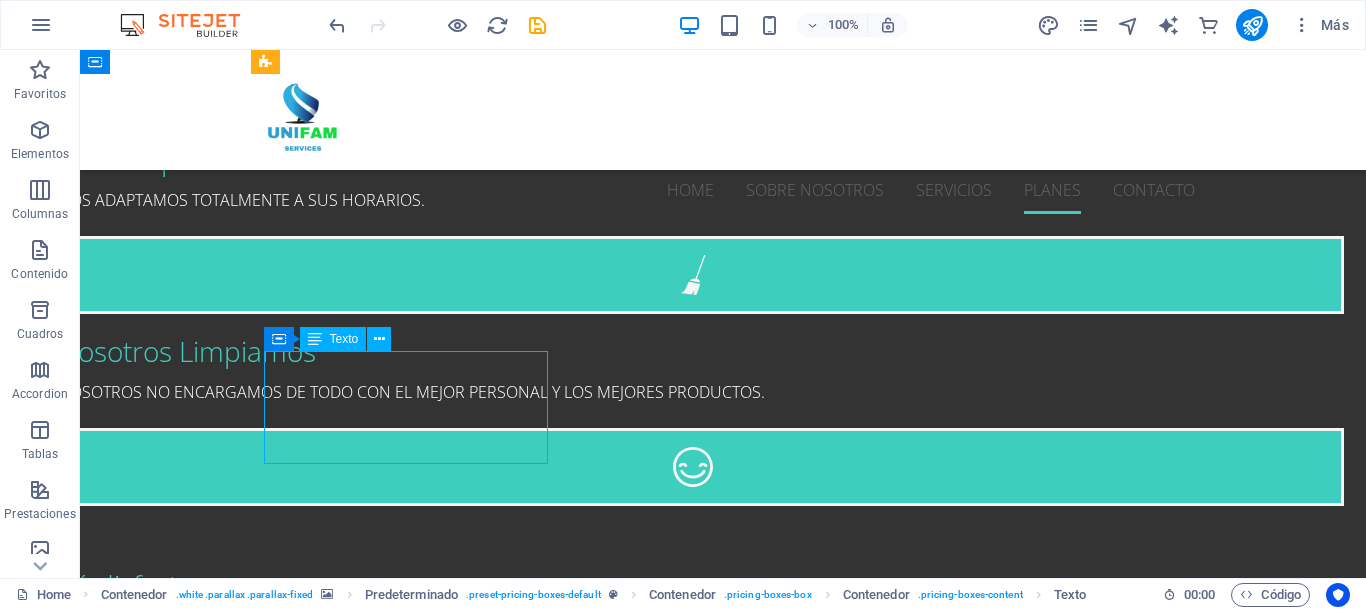 click on "Todos los servicios incluyen cambio de toallas rellenado de geles y champús, papel de baño y servilletas" at bounding box center [723, 2266] 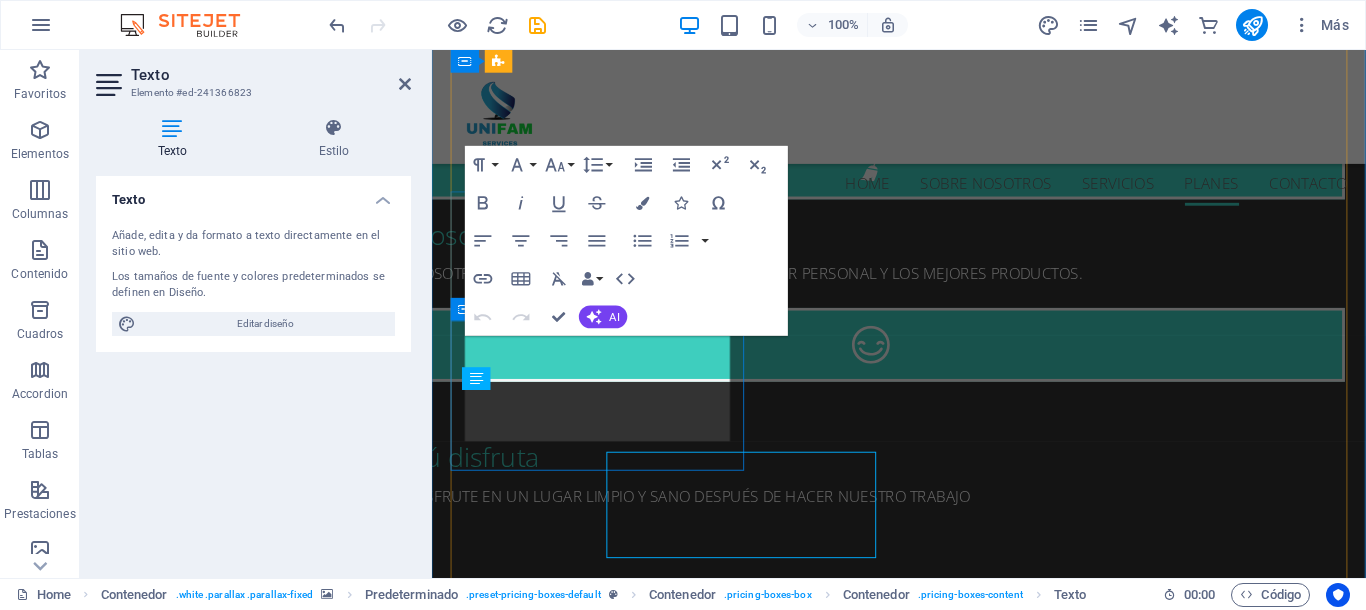 scroll, scrollTop: 2833, scrollLeft: 0, axis: vertical 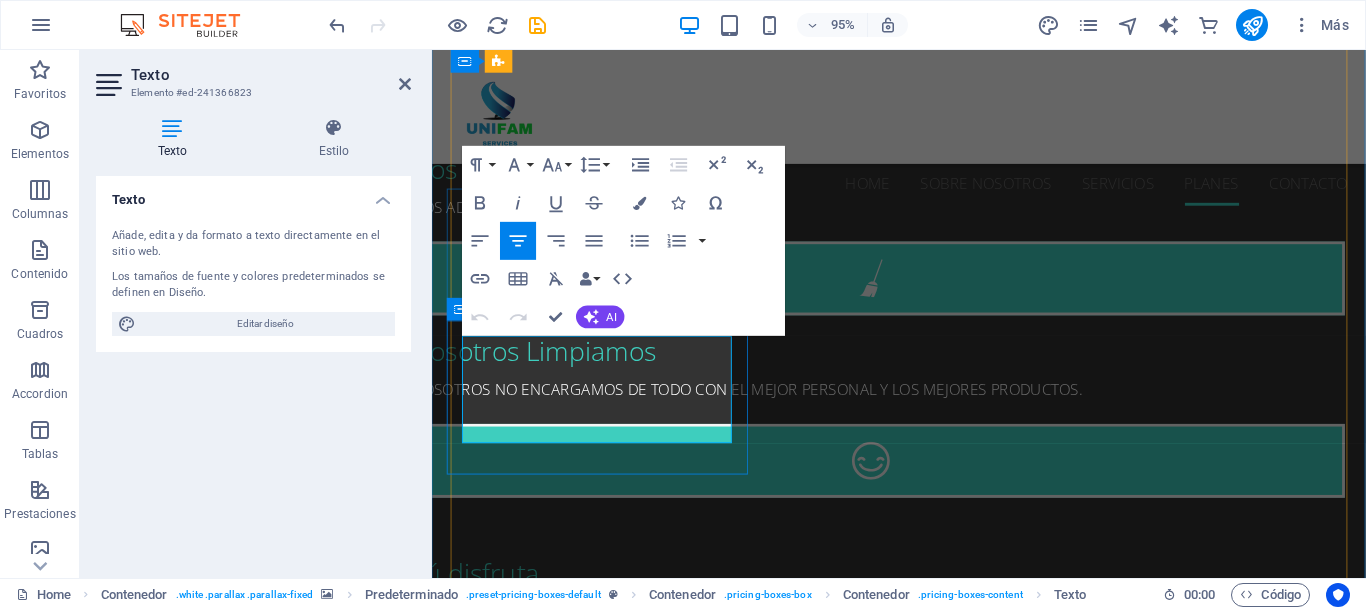 drag, startPoint x: 669, startPoint y: 450, endPoint x: 467, endPoint y: 350, distance: 225.39743 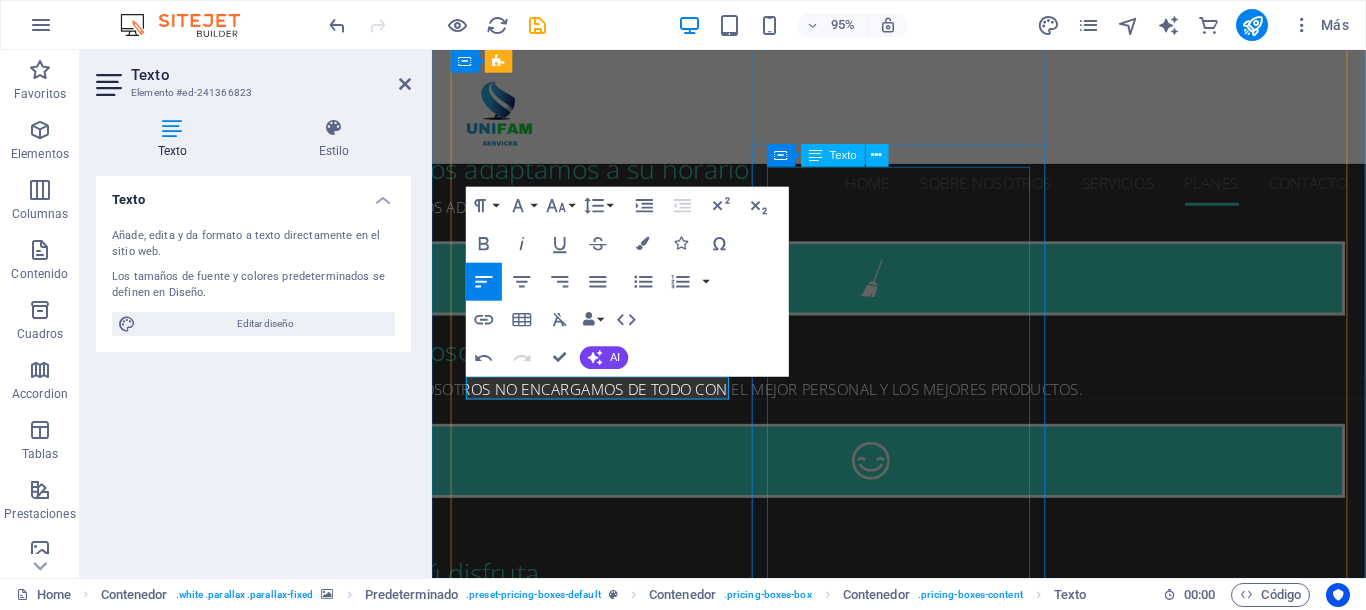 click on "General igual que las leves incrementando en profundidad en caso de mas ocupación en el inmuebles, excesiva suciedad Cocinas, nevera, horno, calderos, cubiertos, extractores.  Baños con exceso de suciedad en azulejos y sanitarios.   Precio Hora Consultar Todos los servicios incluyen cambio de toallas rellenado de geles y champús, papel de baño y servilletas" at bounding box center (923, 2614) 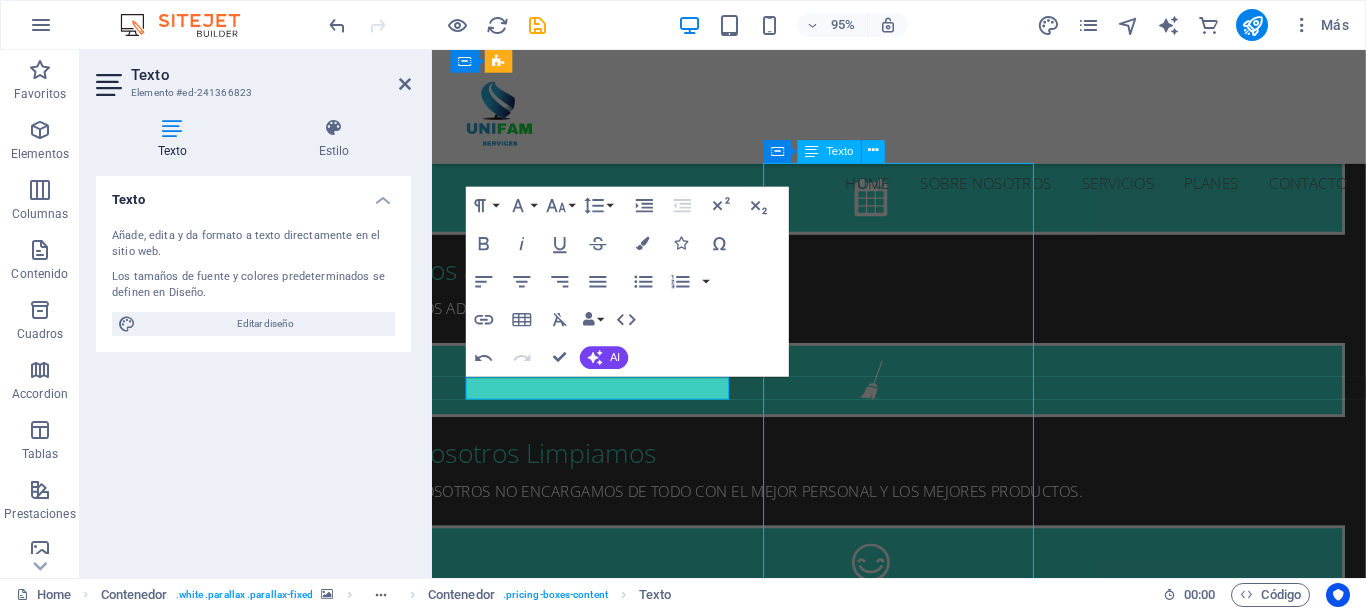 click on "En caso de que el inmueble fuera usado para fiestas de todo tipo, ocupación máxima de la permitida, por ocupación de animales  donde la limpieza de basura implique Retirada de residuos orgánicos  tanto de animales como de personas.  Donde se superan 10 días de alquiler con la suciedad que ello conlleva. Precio Hora Consultar Todos los servicios incluyen cambio de toallas rellenado de geles y champús, papel de baño y servilletas" at bounding box center (924, 3138) 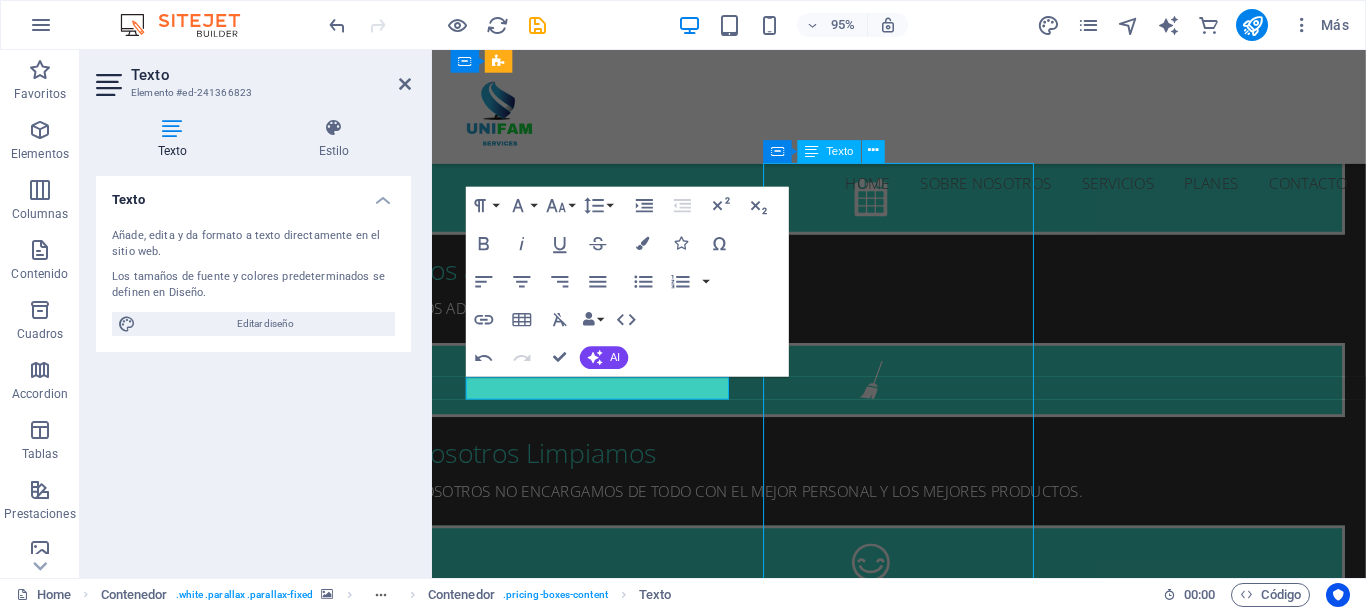 click on "En caso de que el inmueble fuera usado para fiestas de todo tipo, ocupación máxima de la permitida, por ocupación de animales  donde la limpieza de basura implique Retirada de residuos orgánicos  tanto de animales como de personas.  Donde se superan 10 días de alquiler con la suciedad que ello conlleva. Precio Hora Consultar Todos los servicios incluyen cambio de toallas rellenado de geles y champús, papel de baño y servilletas" at bounding box center (924, 3138) 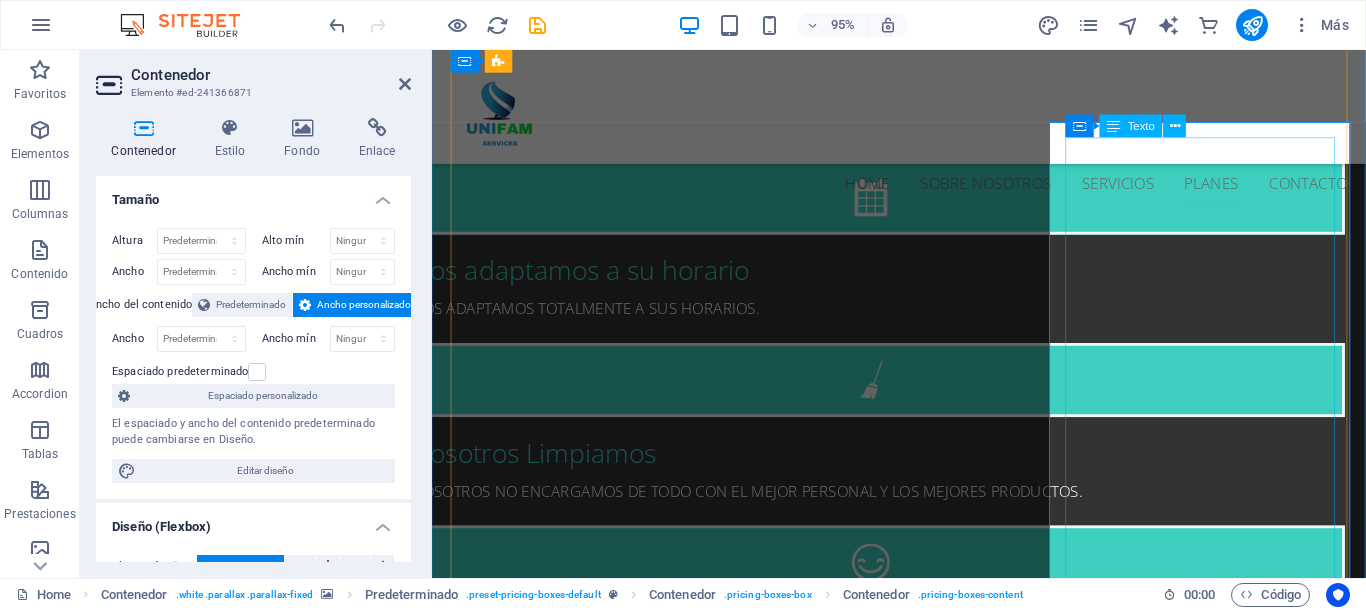 click on "En caso de que el inmueble fuera usado para fiestas de todo tipo, ocupación máxima de la permitida, por ocupación de animales  donde la limpieza de basura implique Retirada de residuos orgánicos  tanto de animales como de personas.  Donde se superan 10 días de alquiler con la suciedad que ello conlleva. Precio Hora Consultar Todos los servicios incluyen cambio de toallas rellenado de geles y champús, papel de baño y servilletas" at bounding box center [923, 3130] 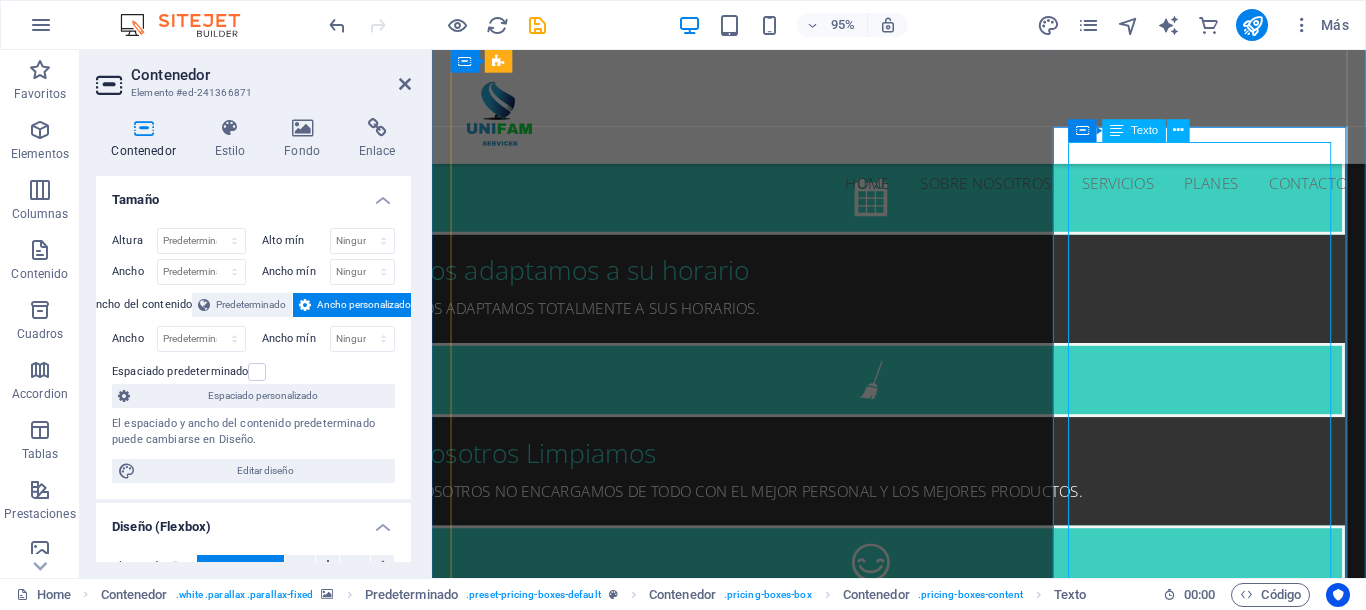 click on "En caso de que el inmueble fuera usado para fiestas de todo tipo, ocupación máxima de la permitida, por ocupación de animales  donde la limpieza de basura implique Retirada de residuos orgánicos  tanto de animales como de personas.  Donde se superan 10 días de alquiler con la suciedad que ello conlleva. Precio Hora Consultar Todos los servicios incluyen cambio de toallas rellenado de geles y champús, papel de baño y servilletas" at bounding box center (923, 3130) 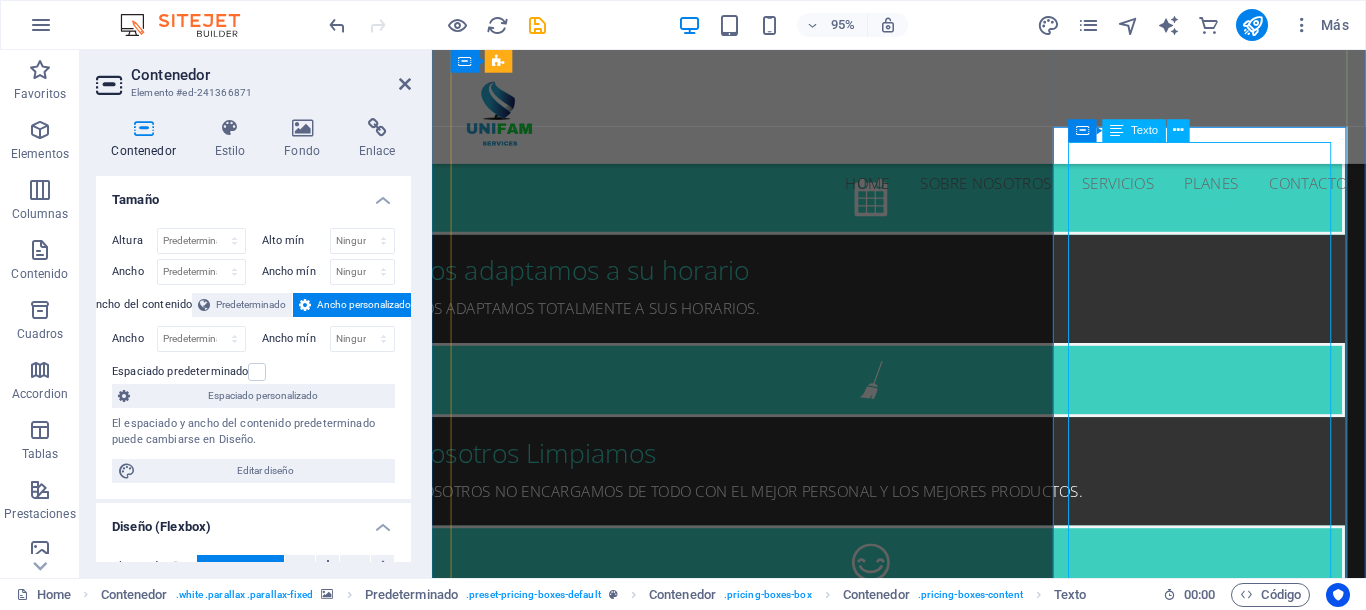 click on "En caso de que el inmueble fuera usado para fiestas de todo tipo, ocupación máxima de la permitida, por ocupación de animales  donde la limpieza de basura implique Retirada de residuos orgánicos  tanto de animales como de personas.  Donde se superan 10 días de alquiler con la suciedad que ello conlleva. Precio Hora Consultar Todos los servicios incluyen cambio de toallas rellenado de geles y champús, papel de baño y servilletas" at bounding box center [923, 3130] 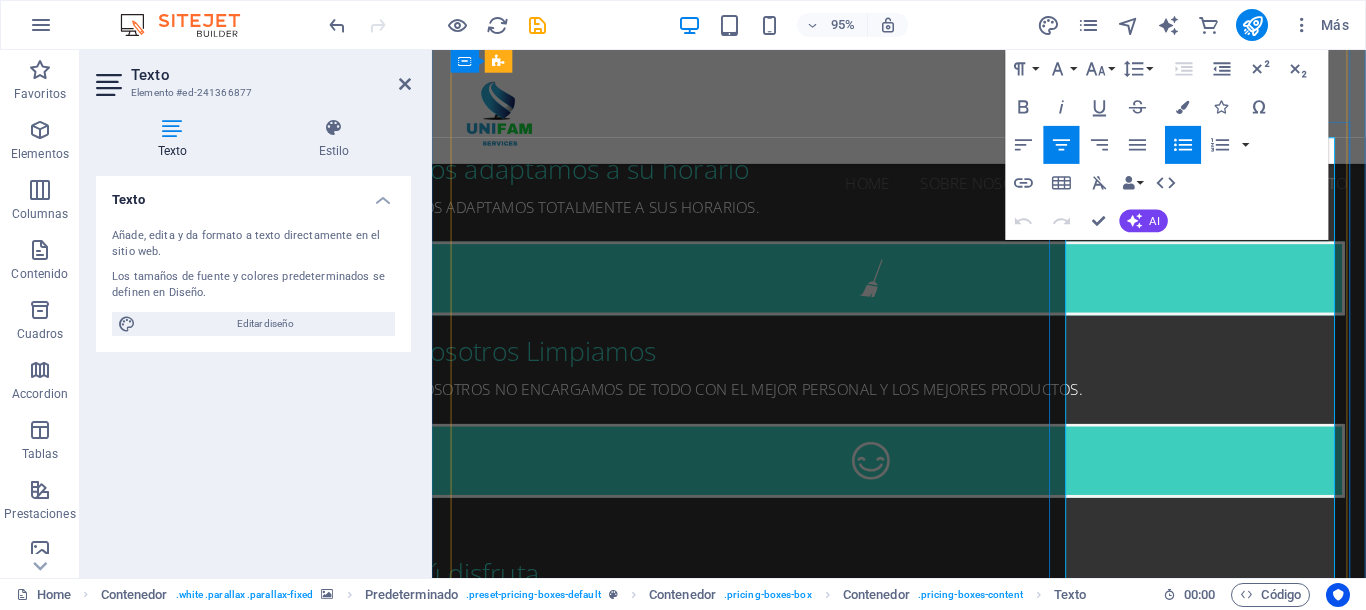 drag, startPoint x: 1371, startPoint y: 589, endPoint x: 1546, endPoint y: 195, distance: 431.116 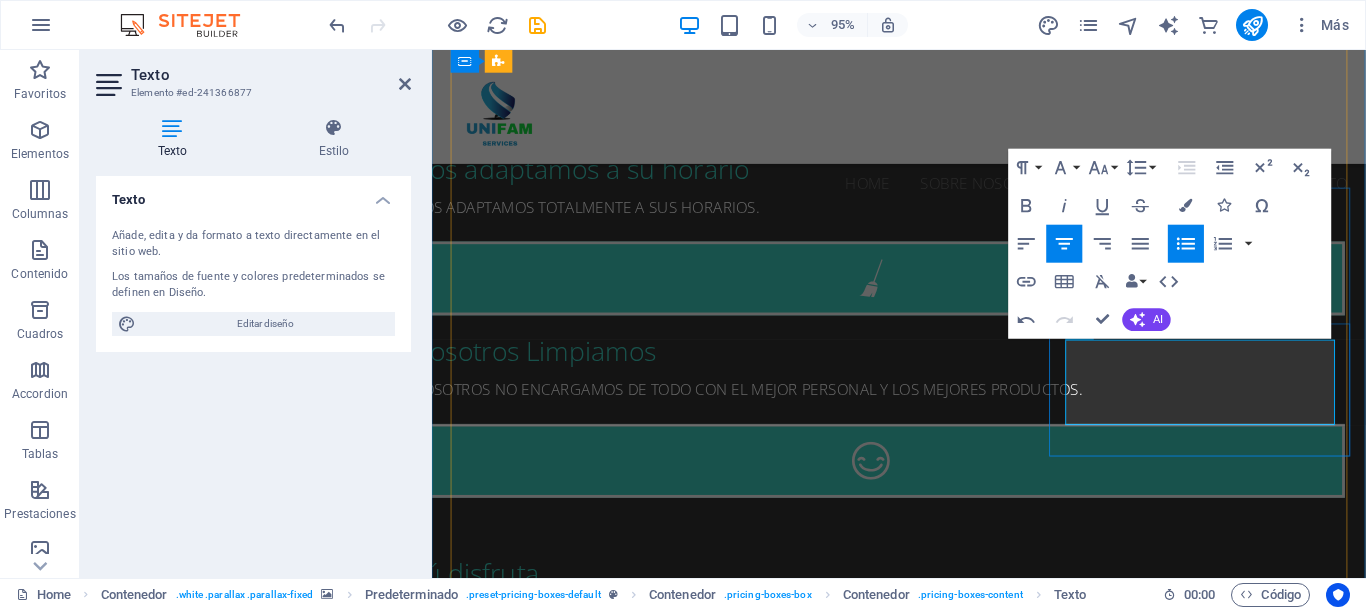 drag, startPoint x: 1320, startPoint y: 426, endPoint x: 1103, endPoint y: 345, distance: 231.6247 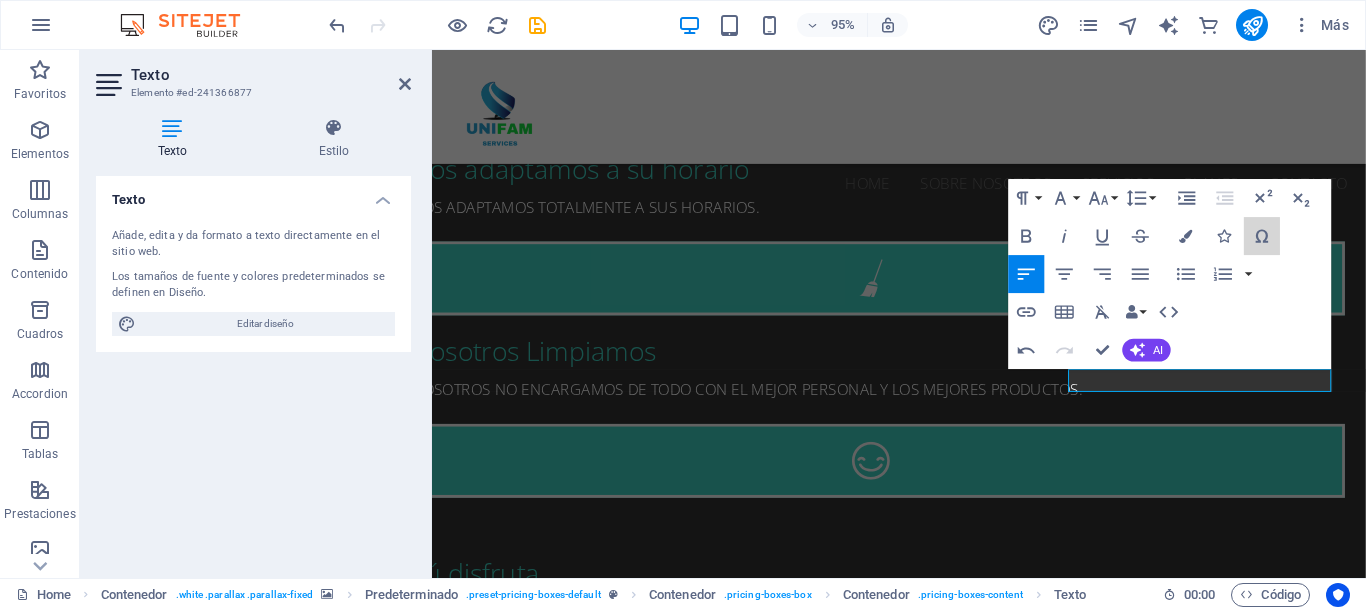 drag, startPoint x: 1242, startPoint y: 260, endPoint x: 1270, endPoint y: 328, distance: 73.53911 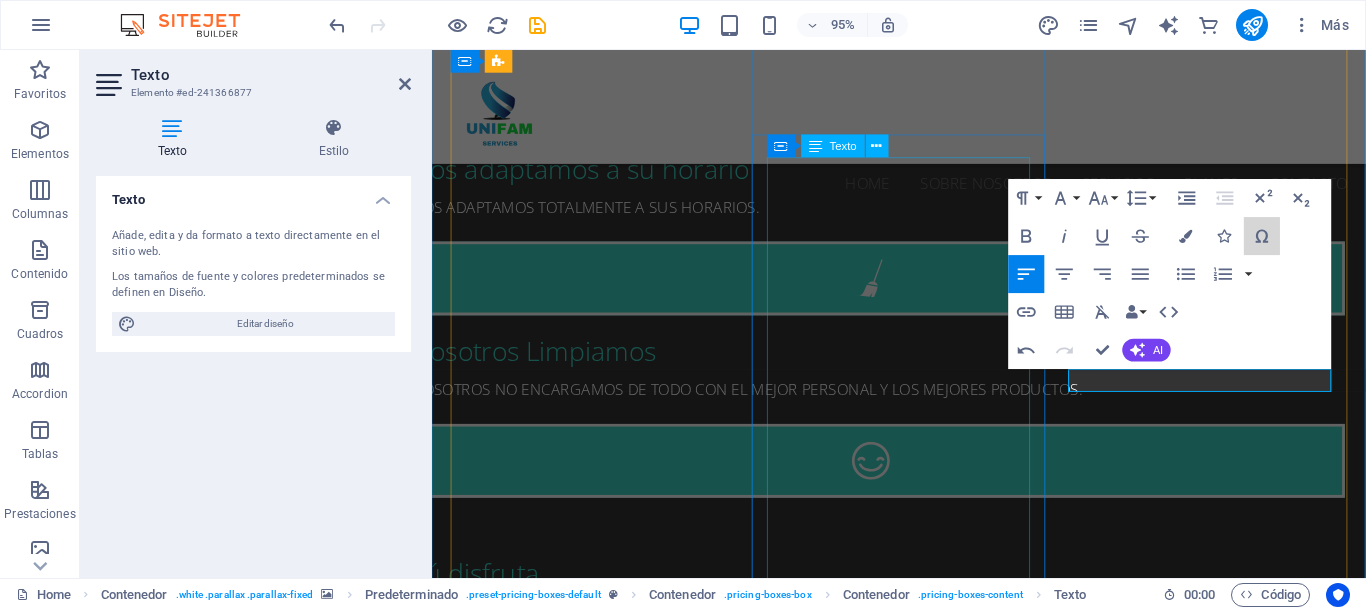 drag, startPoint x: 1703, startPoint y: 369, endPoint x: 998, endPoint y: 322, distance: 706.56494 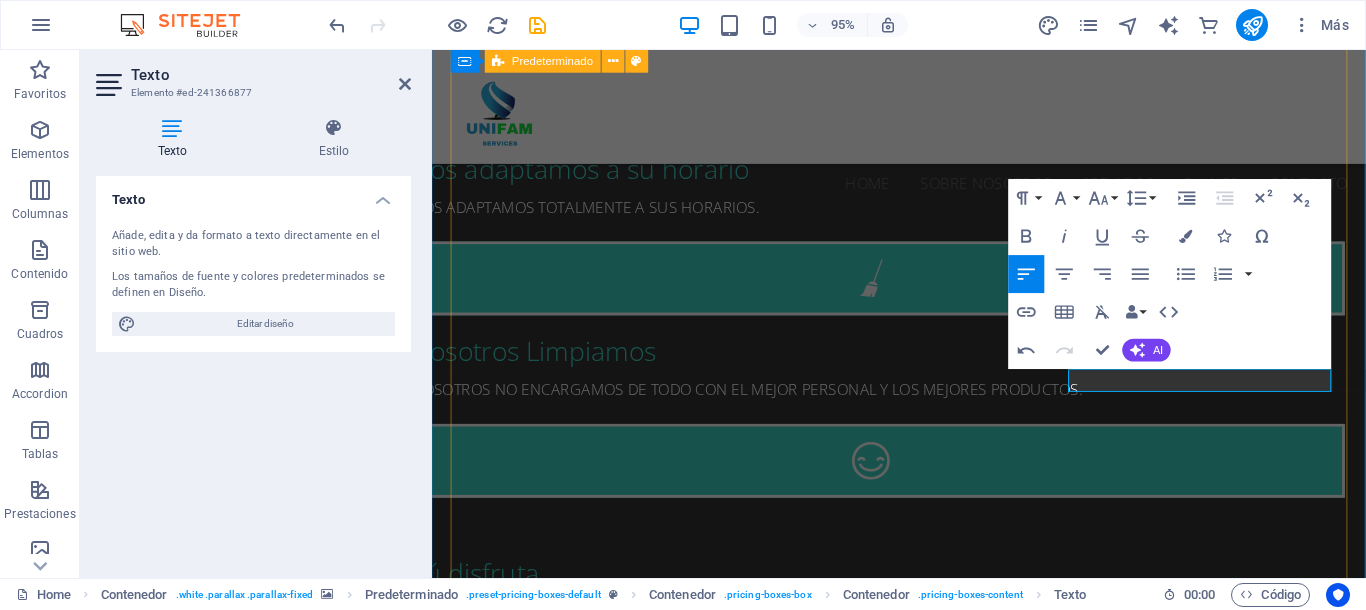click on "Limpieza Leve Limpieza Media General igual que las leves incrementando en profundidad en caso de mas ocupación en el inmuebles, excesiva suciedad Cocinas, nevera, horno, calderos, cubiertos, extractores.  Baños con exceso de suciedad en azulejos y sanitarios.   Precio Hora Consultar Todos los servicios incluyen cambio de toallas rellenado de geles y champús, papel de baño y servilletas Limpieza Grave" at bounding box center [924, 2535] 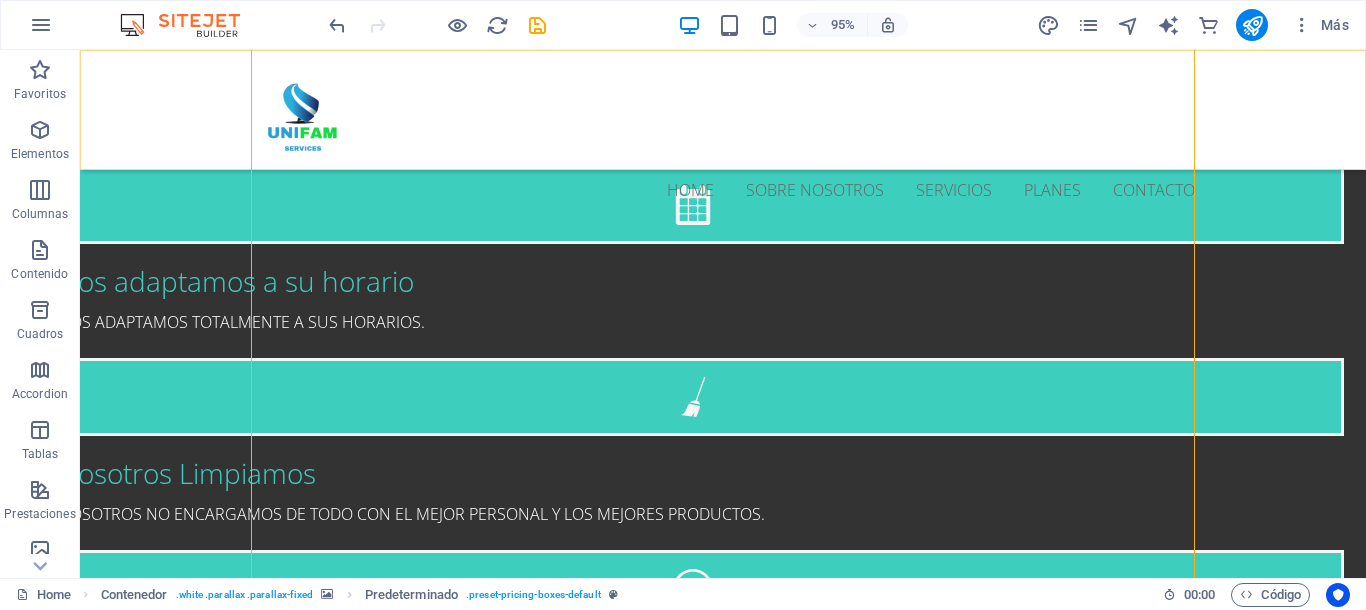 scroll, scrollTop: 2955, scrollLeft: 0, axis: vertical 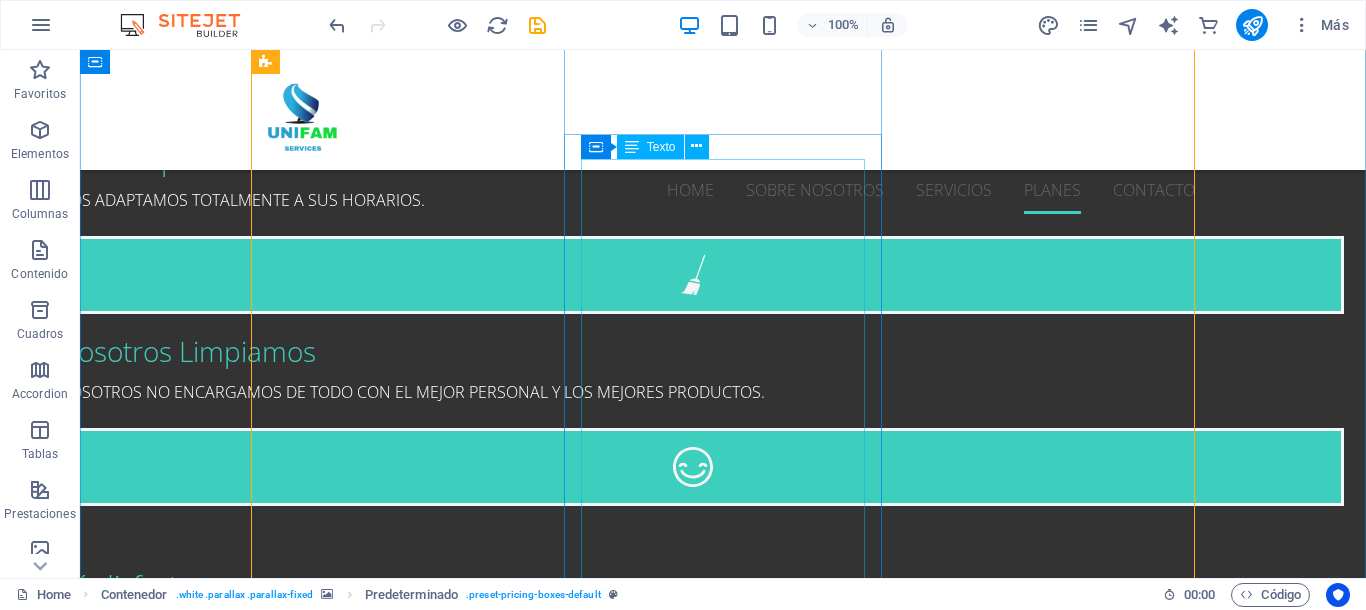 click on "General igual que las leves incrementando en profundidad en caso de mas ocupación en el inmuebles, excesiva suciedad Cocinas, nevera, horno, calderos, cubiertos, extractores.  Baños con exceso de suciedad en azulejos y sanitarios.   Precio Hora Consultar Todos los servicios incluyen cambio de toallas rellenado de geles y champús, papel de baño y servilletas" at bounding box center [723, 2575] 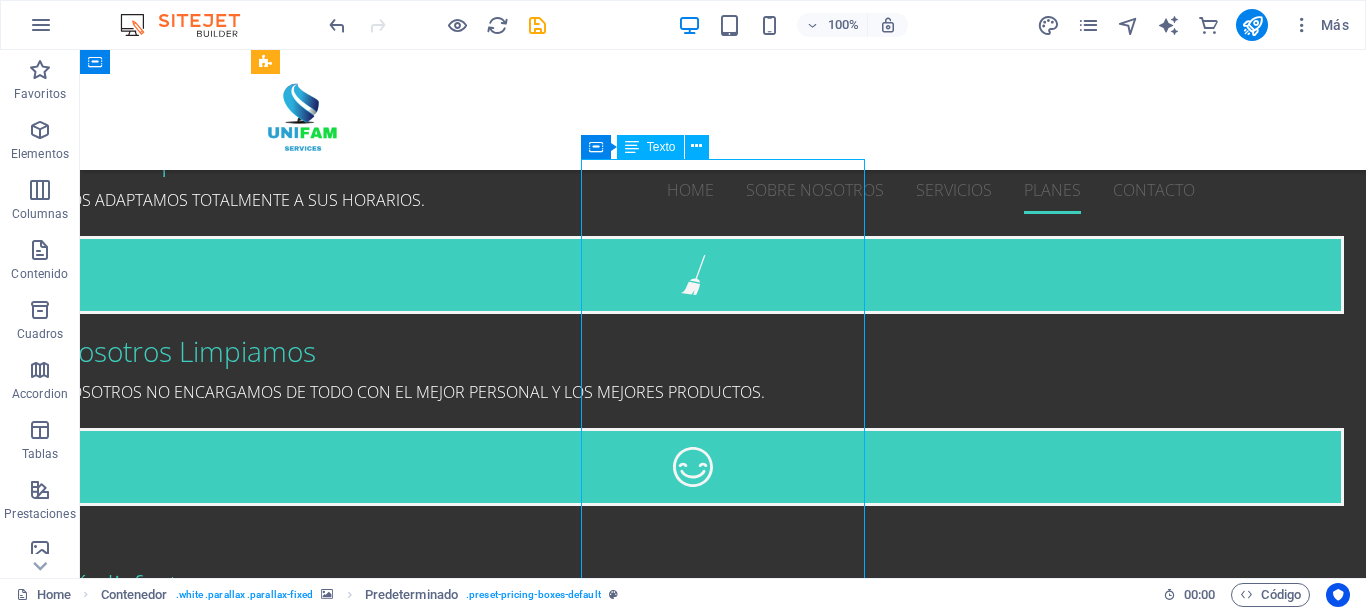 click on "General igual que las leves incrementando en profundidad en caso de mas ocupación en el inmuebles, excesiva suciedad Cocinas, nevera, horno, calderos, cubiertos, extractores.  Baños con exceso de suciedad en azulejos y sanitarios.   Precio Hora Consultar Todos los servicios incluyen cambio de toallas rellenado de geles y champús, papel de baño y servilletas" at bounding box center [723, 2575] 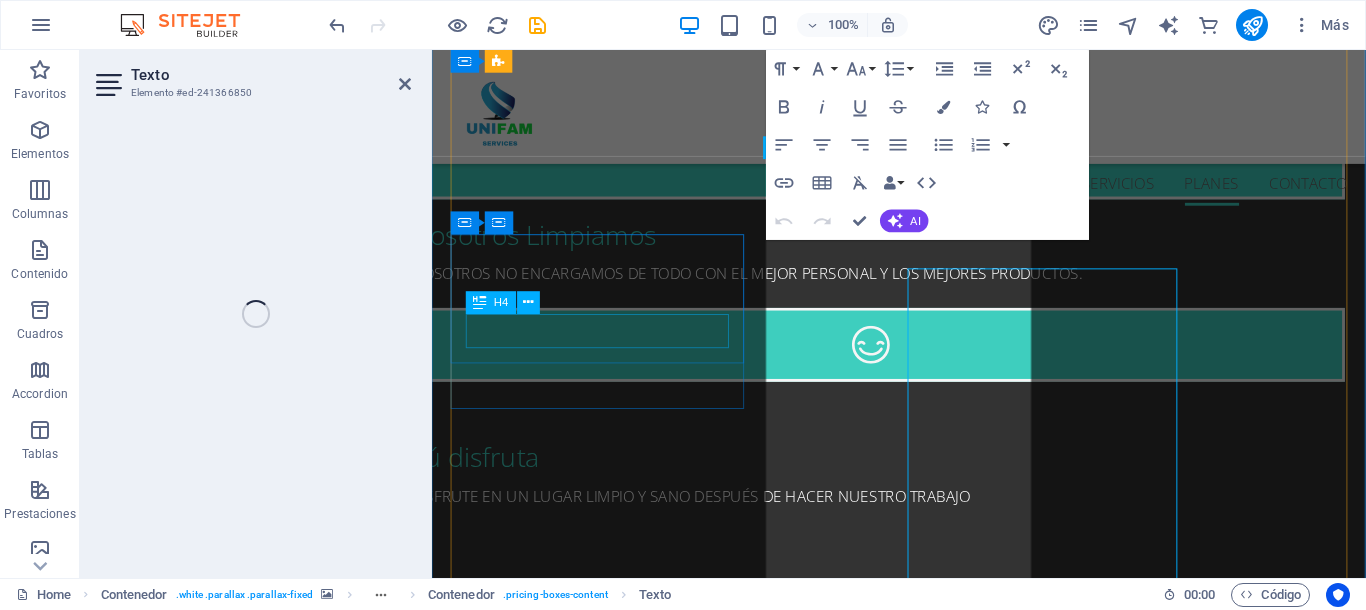 scroll, scrollTop: 2833, scrollLeft: 0, axis: vertical 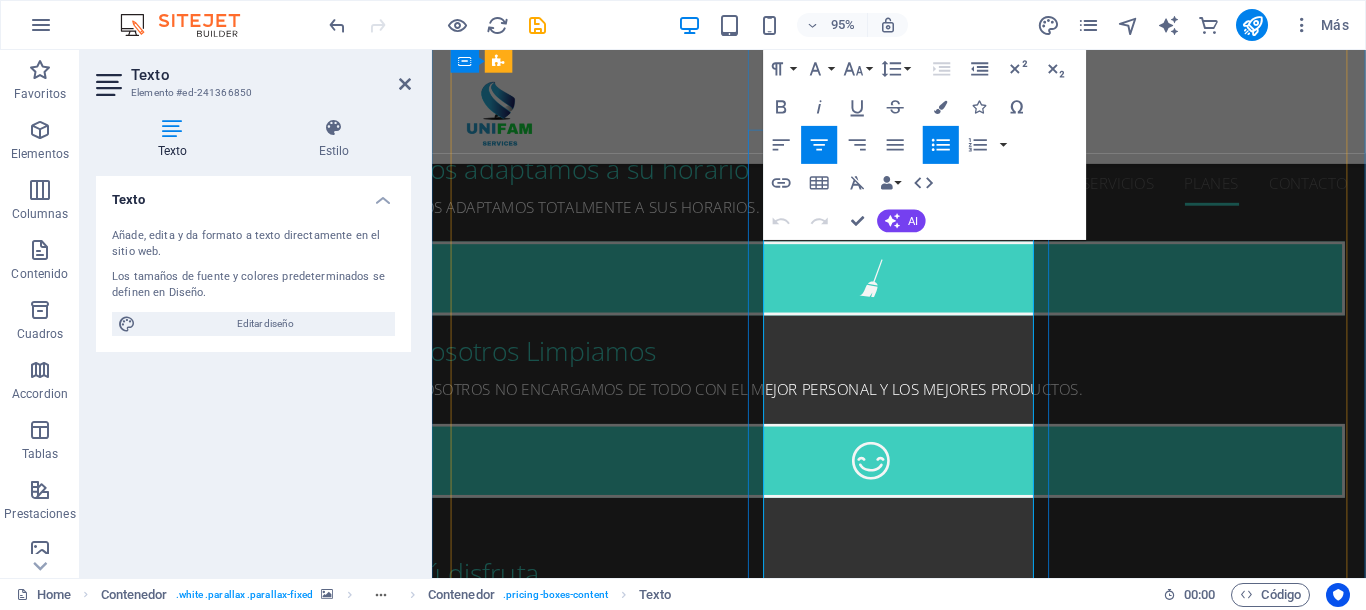 click on "Todos los servicios incluyen cambio de toallas rellenado de geles y champús, papel de baño y servilletas" at bounding box center [923, 2696] 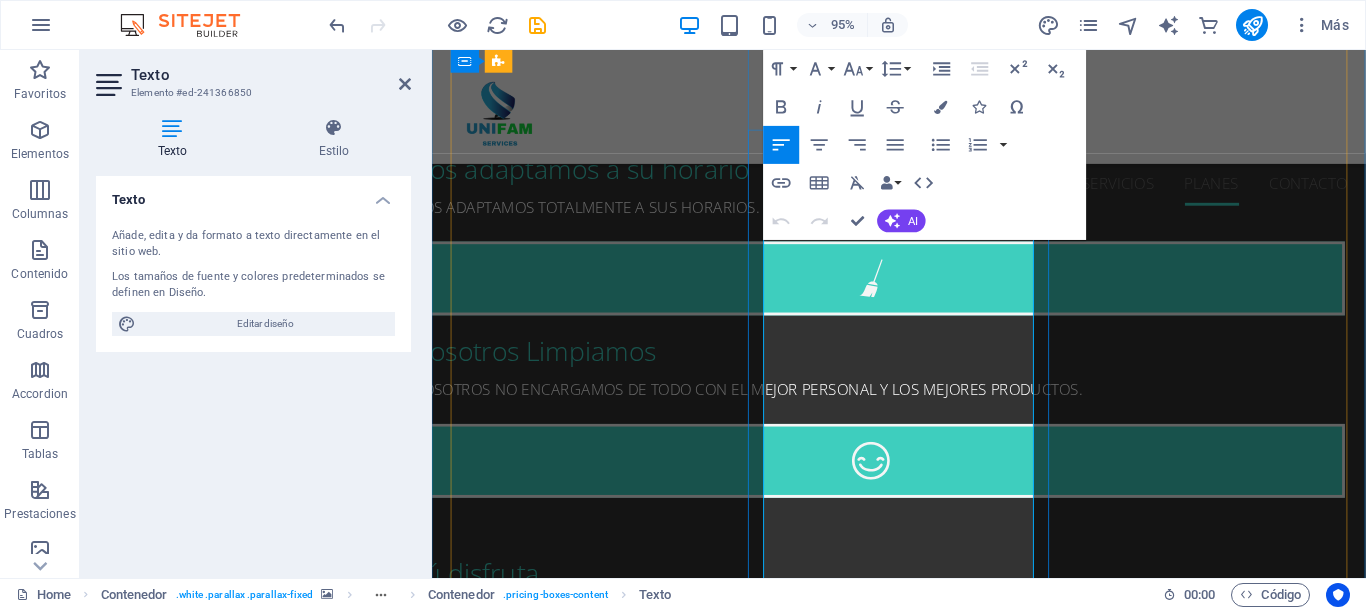 click on "Todos los servicios incluyen cambio de toallas rellenado de geles y champús, papel de baño y servilletas" at bounding box center [923, 2696] 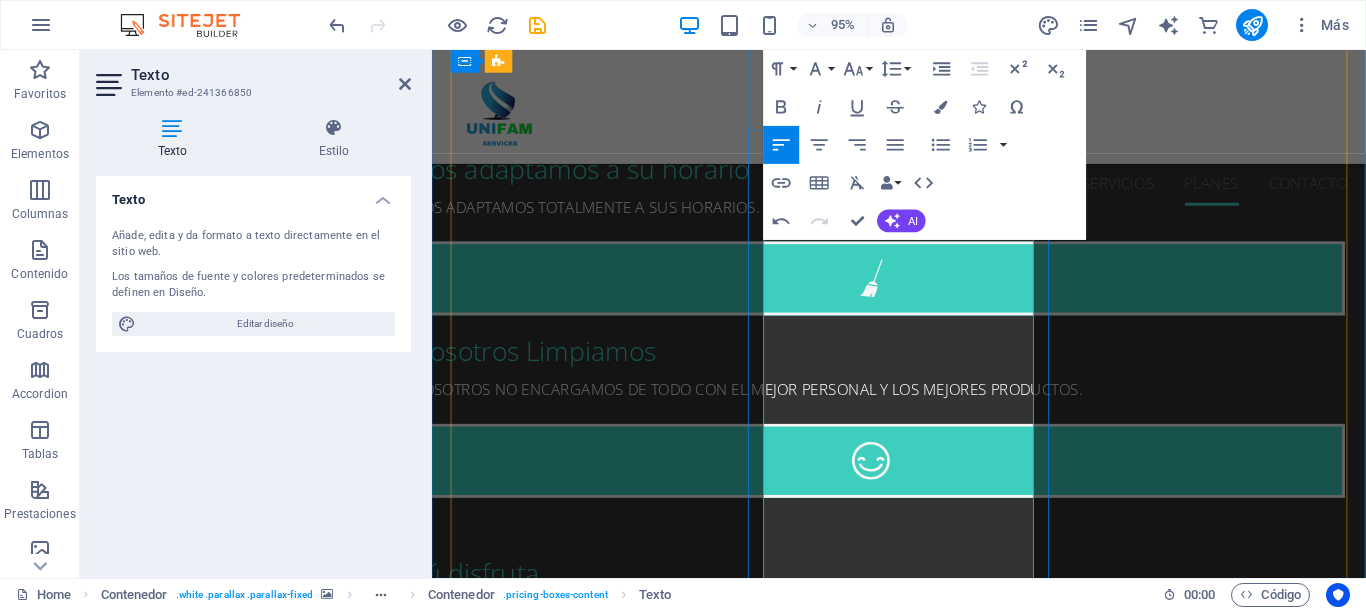 drag, startPoint x: 1039, startPoint y: 591, endPoint x: 801, endPoint y: 263, distance: 405.25055 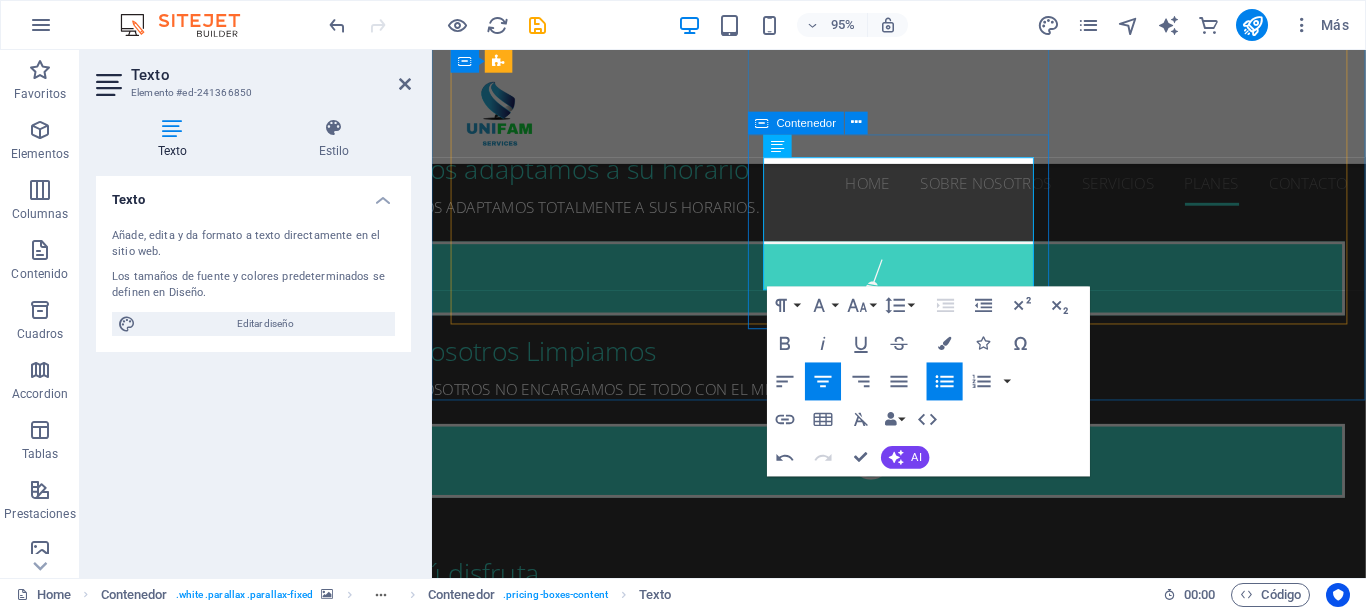drag, startPoint x: 907, startPoint y: 292, endPoint x: 774, endPoint y: 145, distance: 198.23723 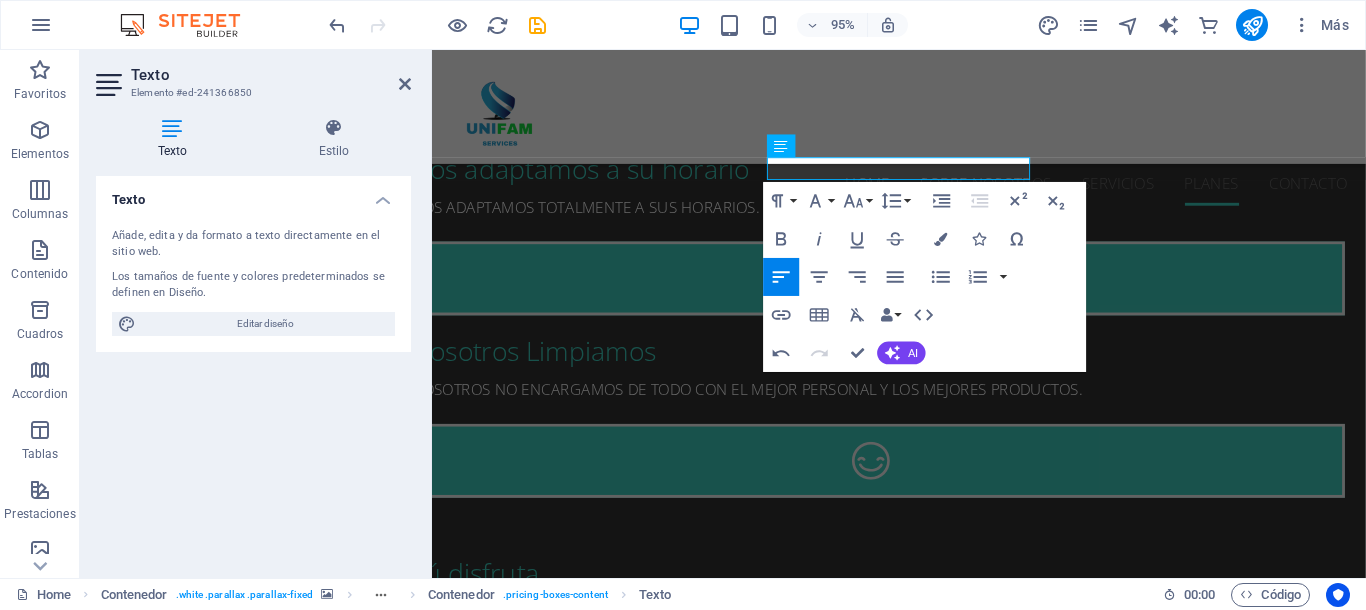 click at bounding box center [923, 2233] 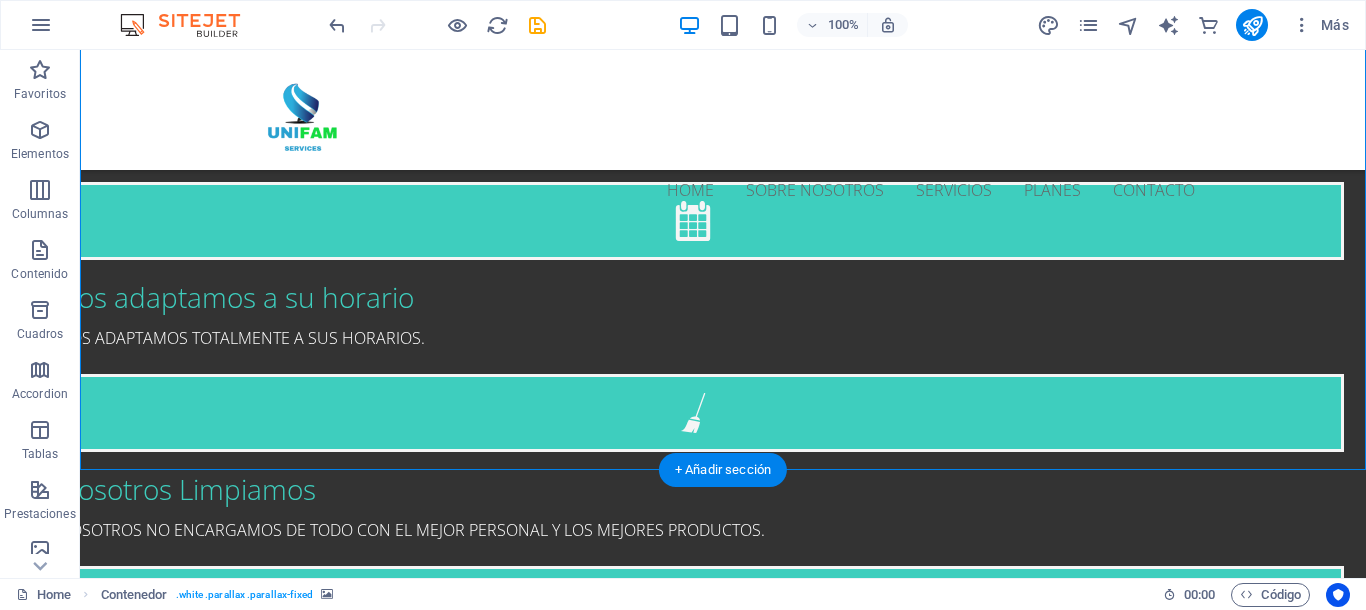 scroll, scrollTop: 2679, scrollLeft: 0, axis: vertical 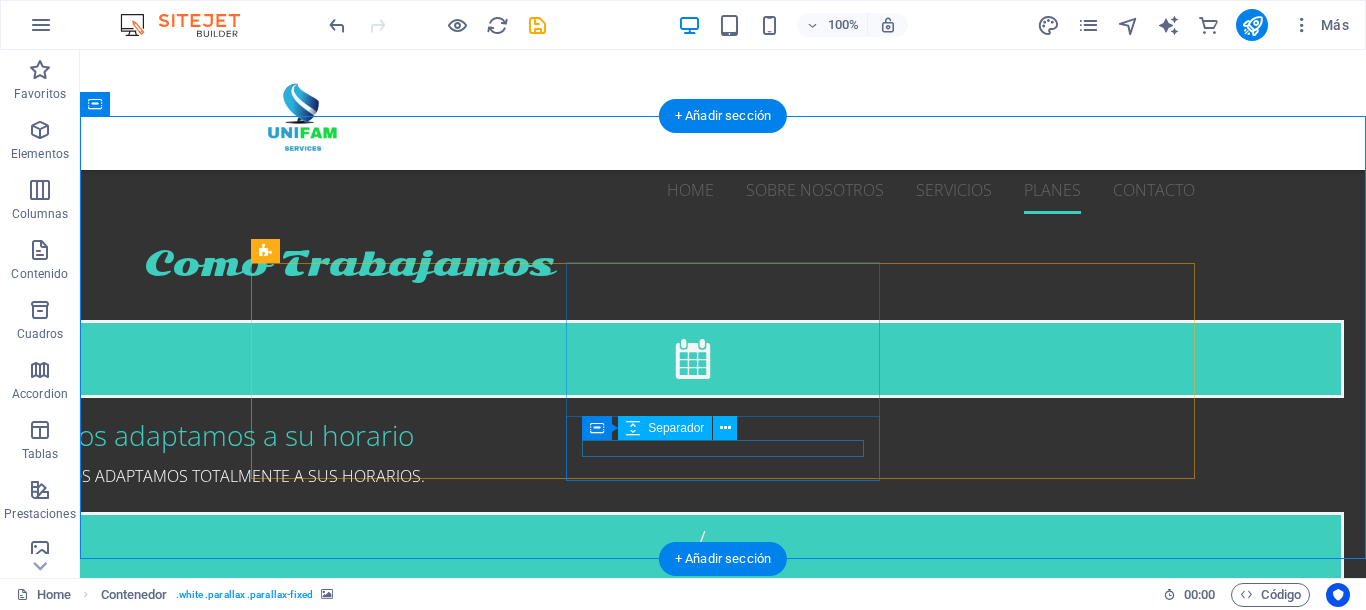 click at bounding box center [723, 2744] 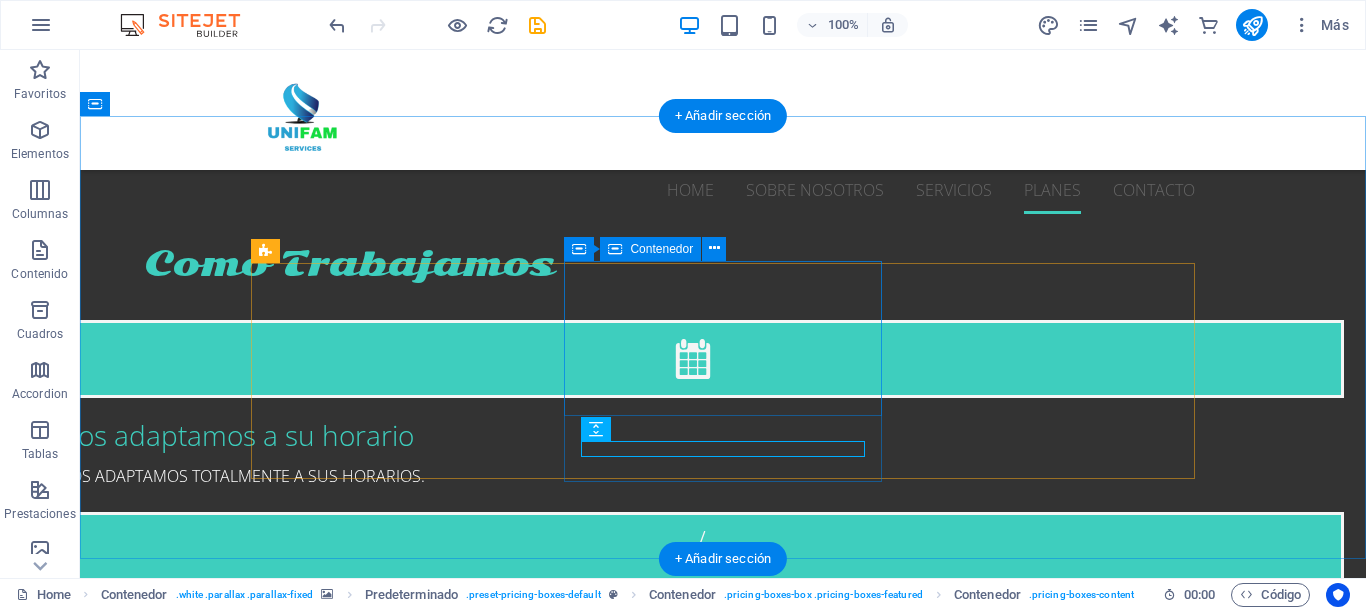 click on "Limpieza Media" at bounding box center (723, 2634) 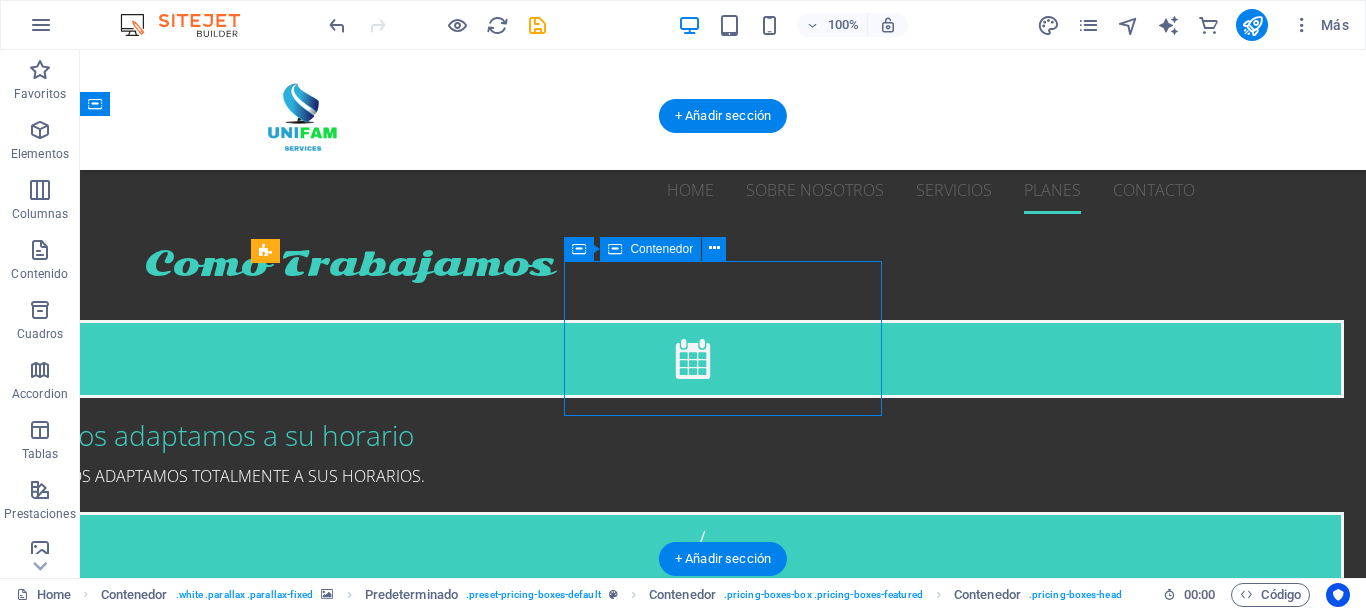 click on "Limpieza Media" at bounding box center [723, 2634] 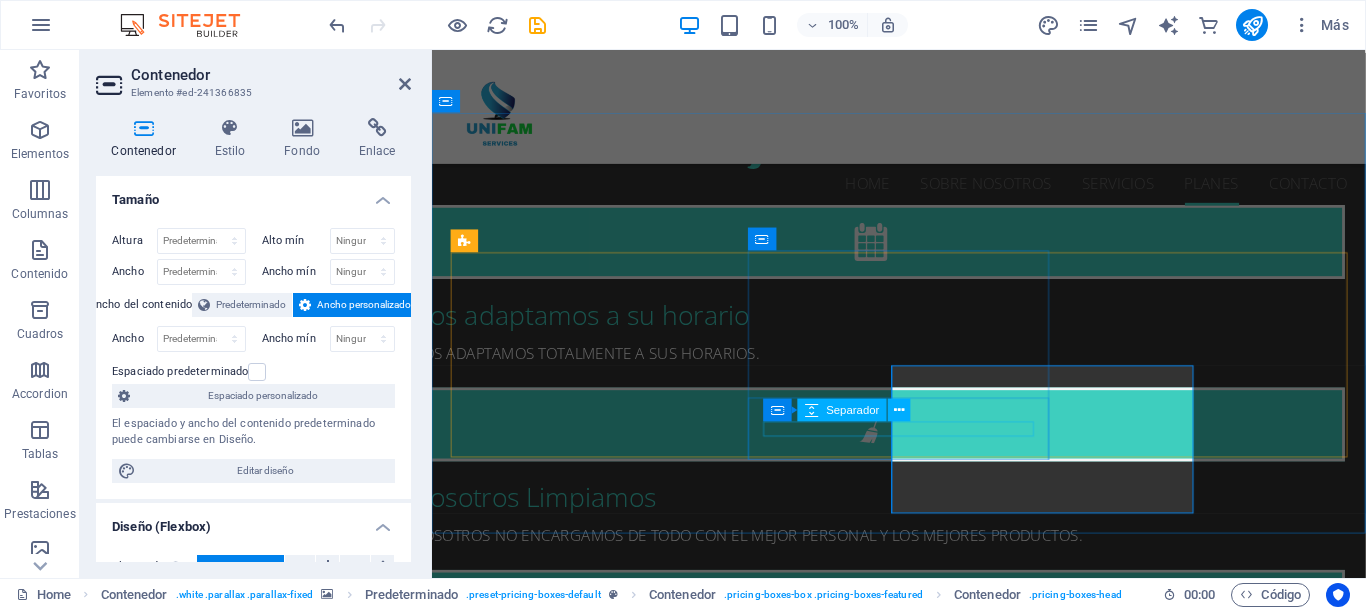 click at bounding box center (923, 2637) 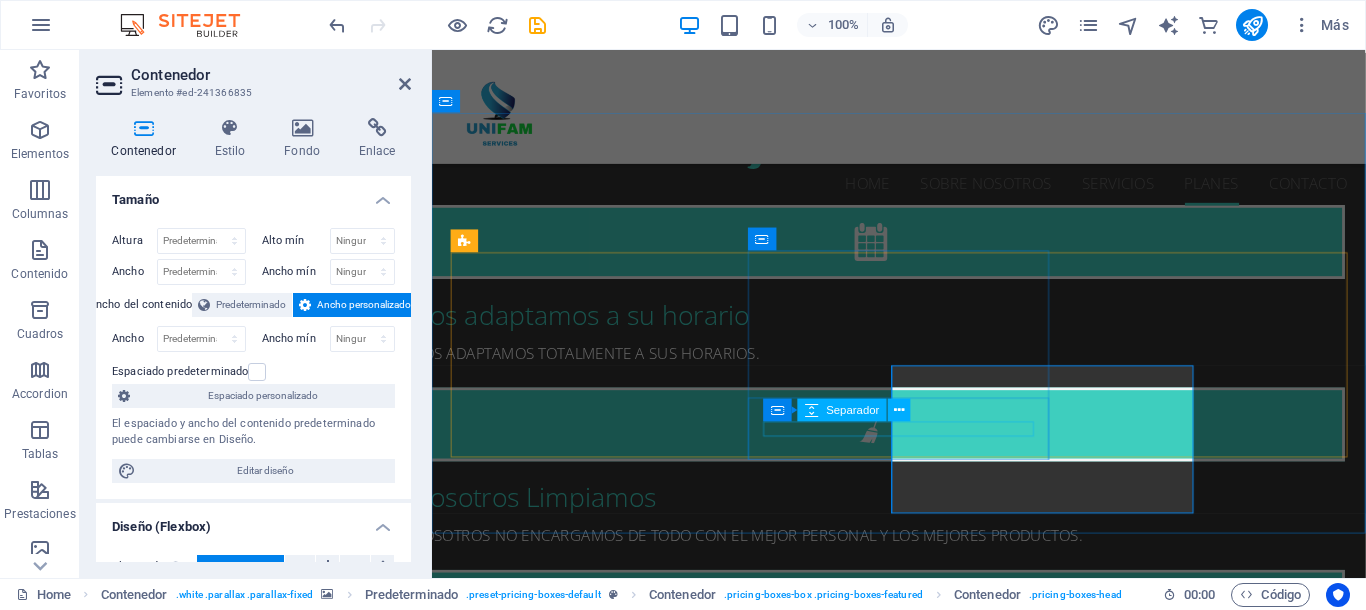 click at bounding box center (923, 2637) 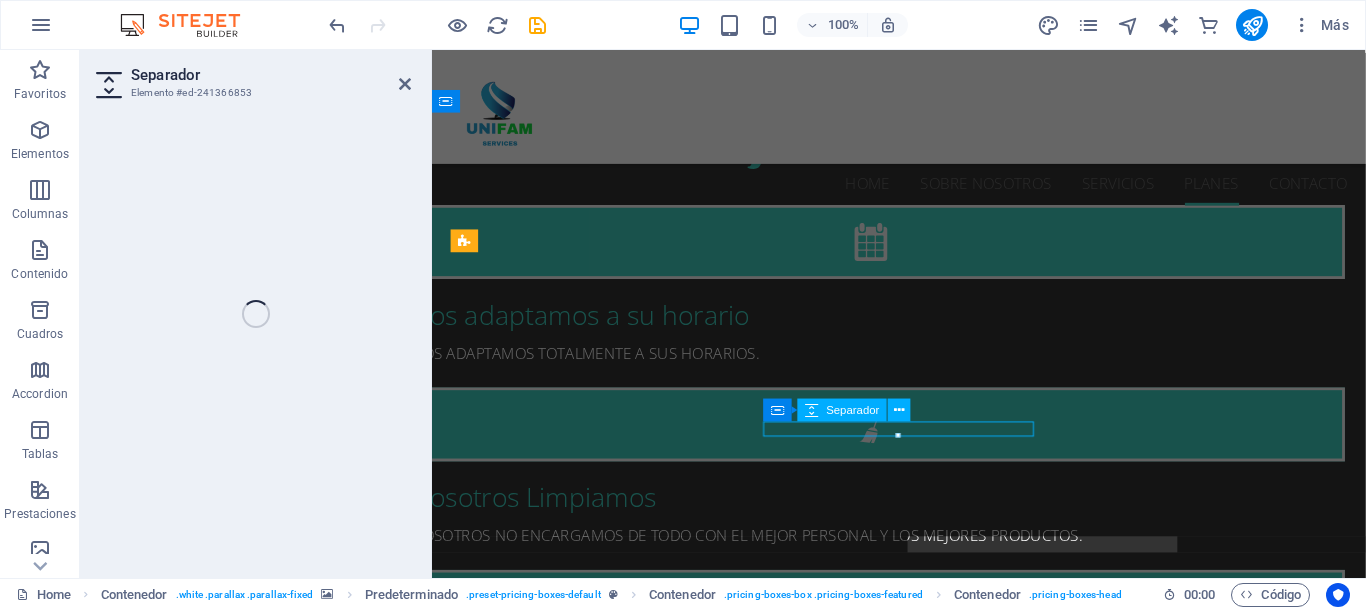 scroll, scrollTop: 2557, scrollLeft: 0, axis: vertical 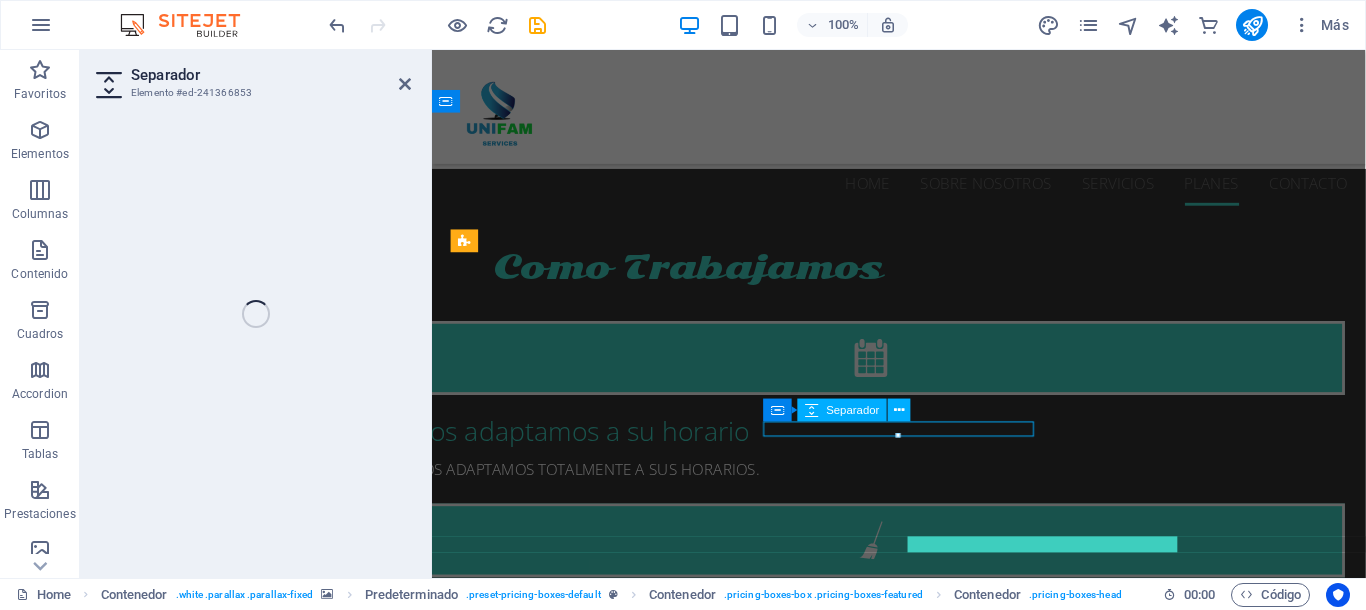 select on "rem" 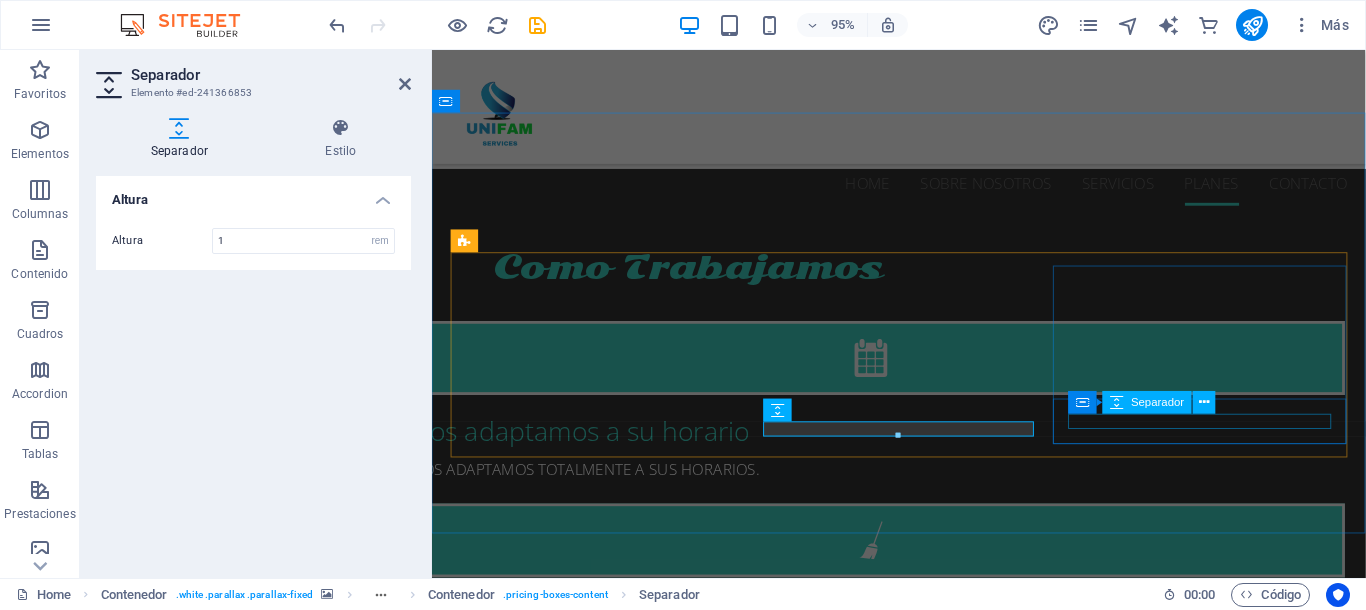 drag, startPoint x: 1209, startPoint y: 438, endPoint x: 1227, endPoint y: 427, distance: 21.095022 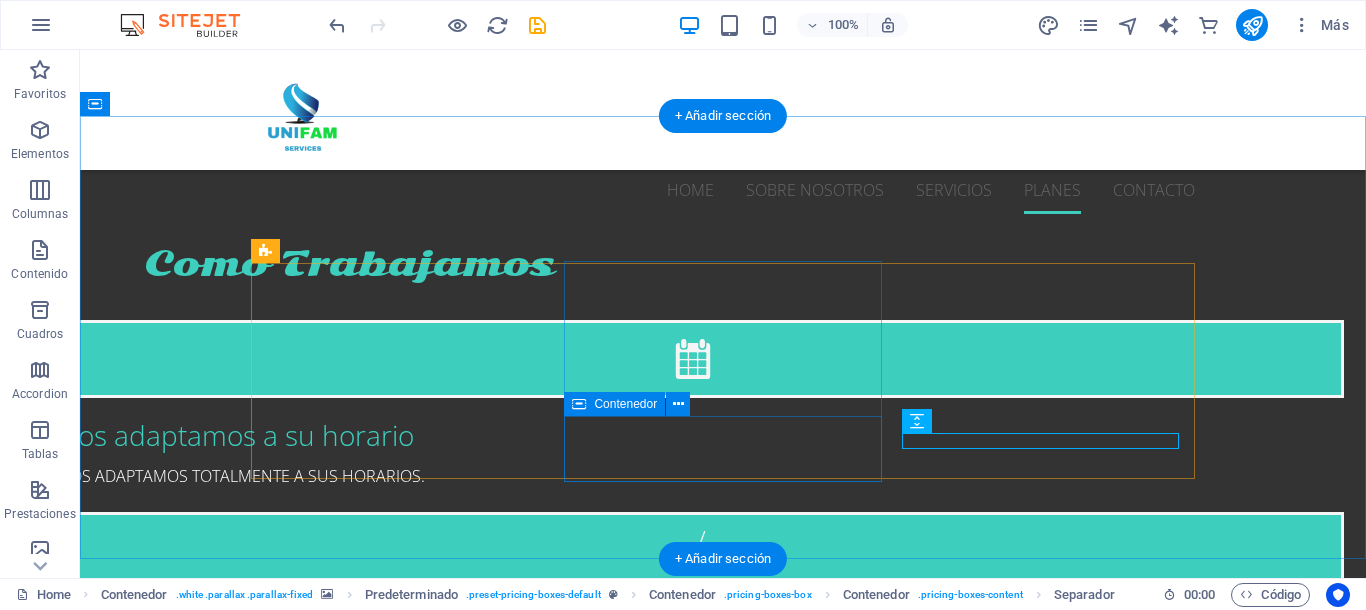 click at bounding box center [723, 2745] 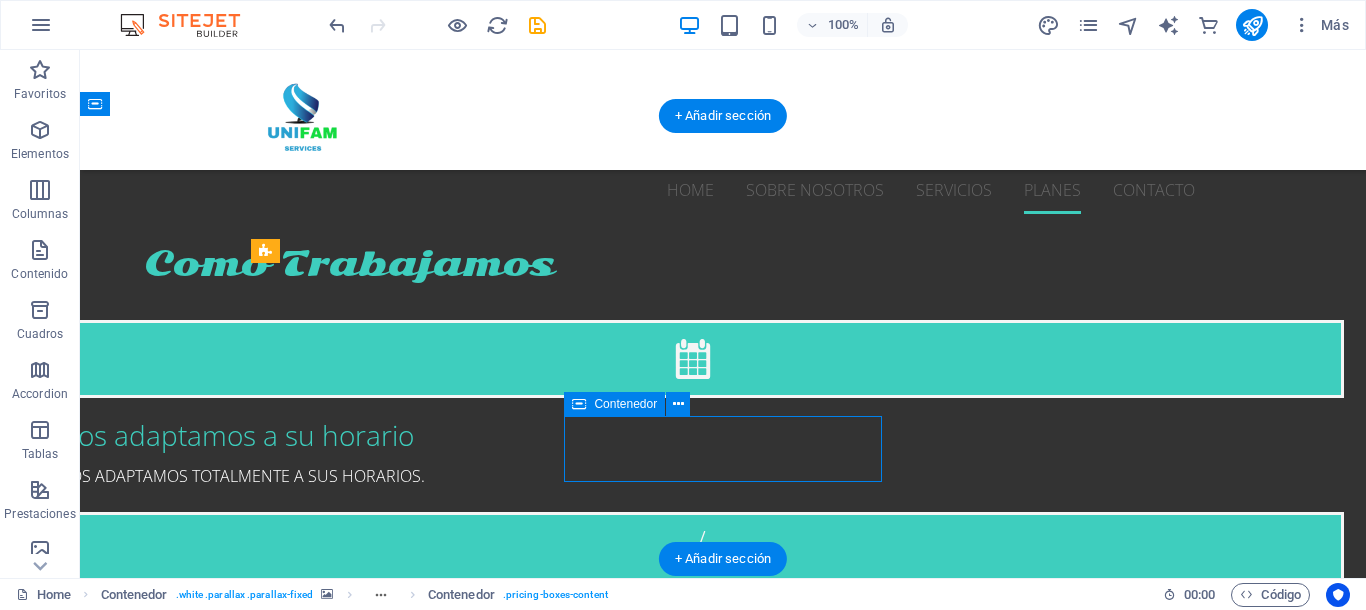 click at bounding box center [723, 2745] 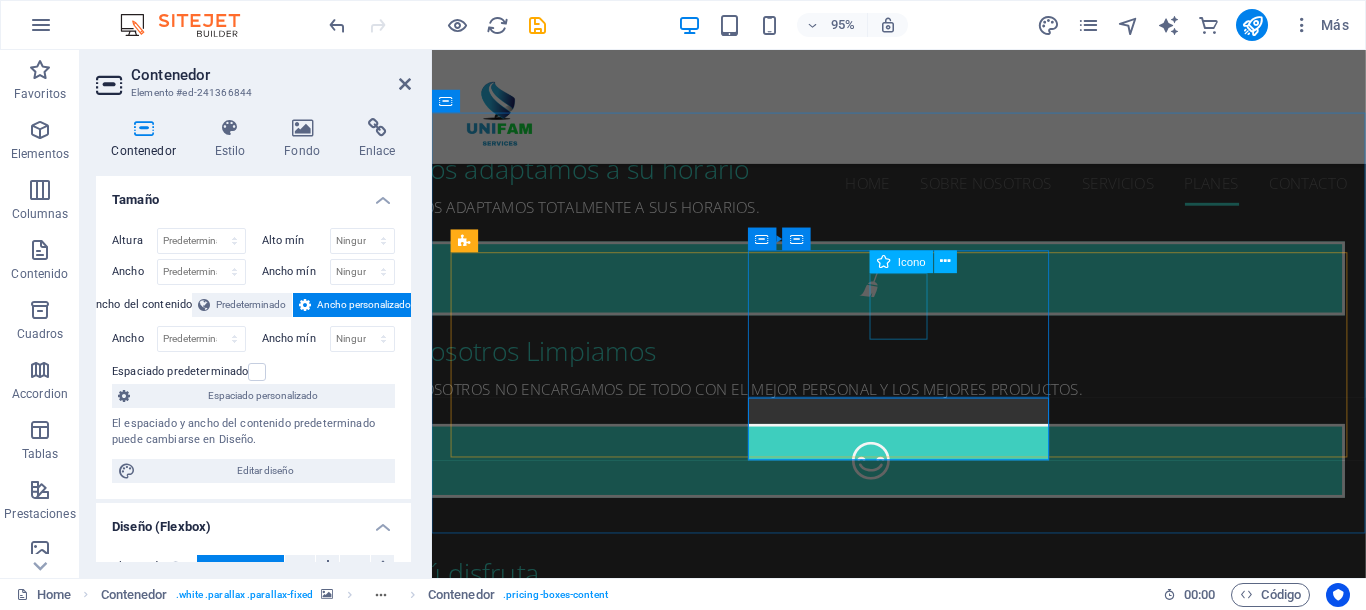 scroll, scrollTop: 2557, scrollLeft: 0, axis: vertical 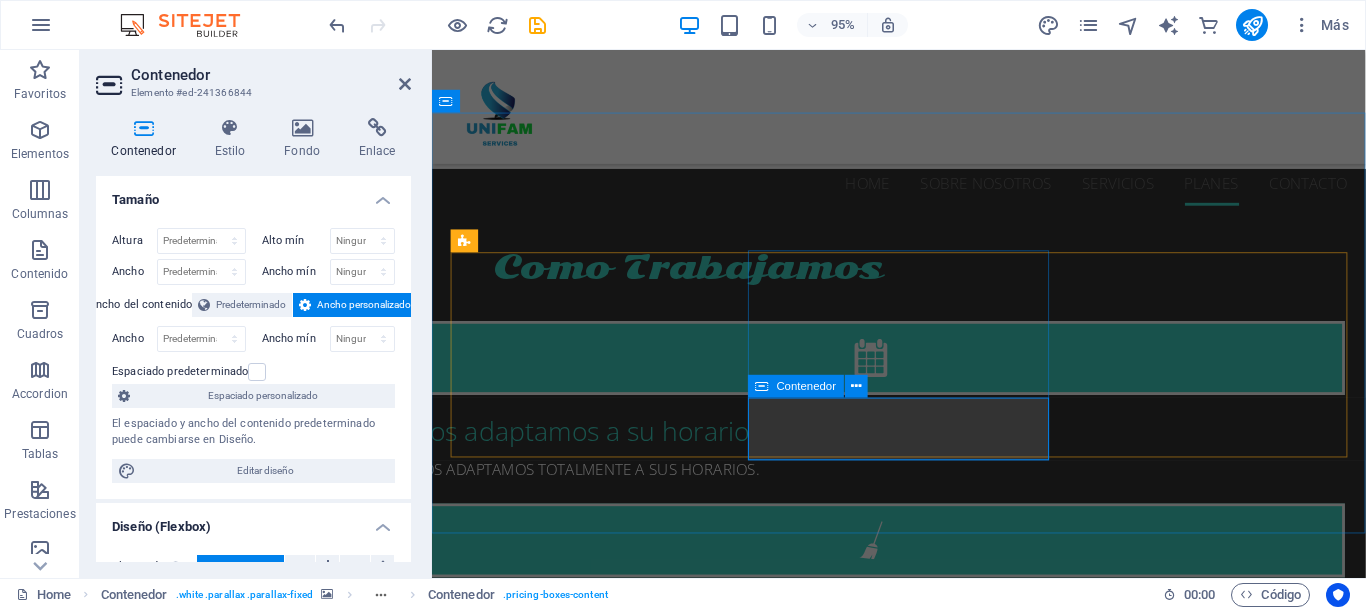 click at bounding box center (924, 2760) 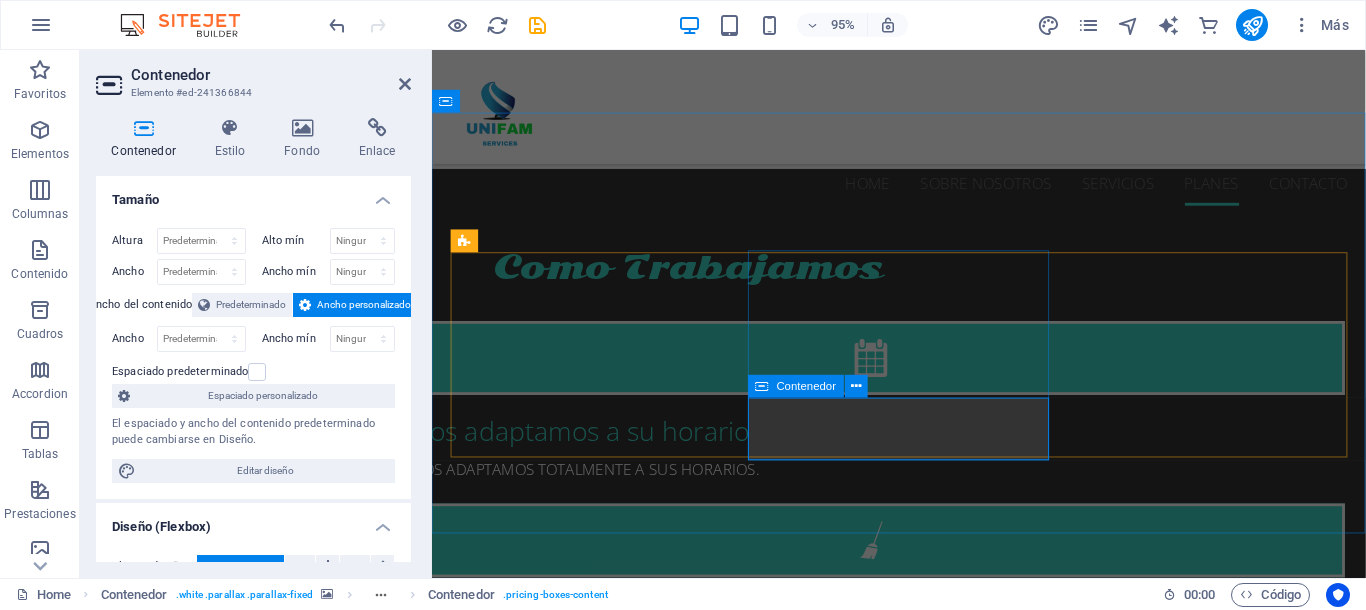 click at bounding box center [924, 2760] 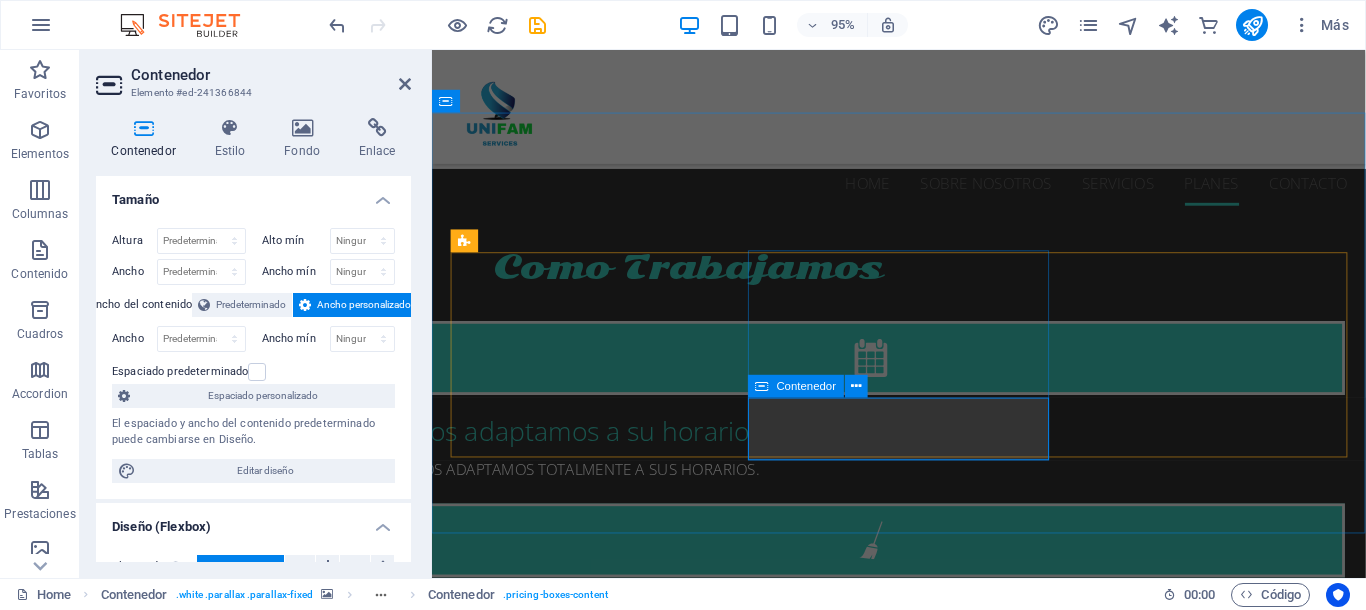 click at bounding box center [924, 2760] 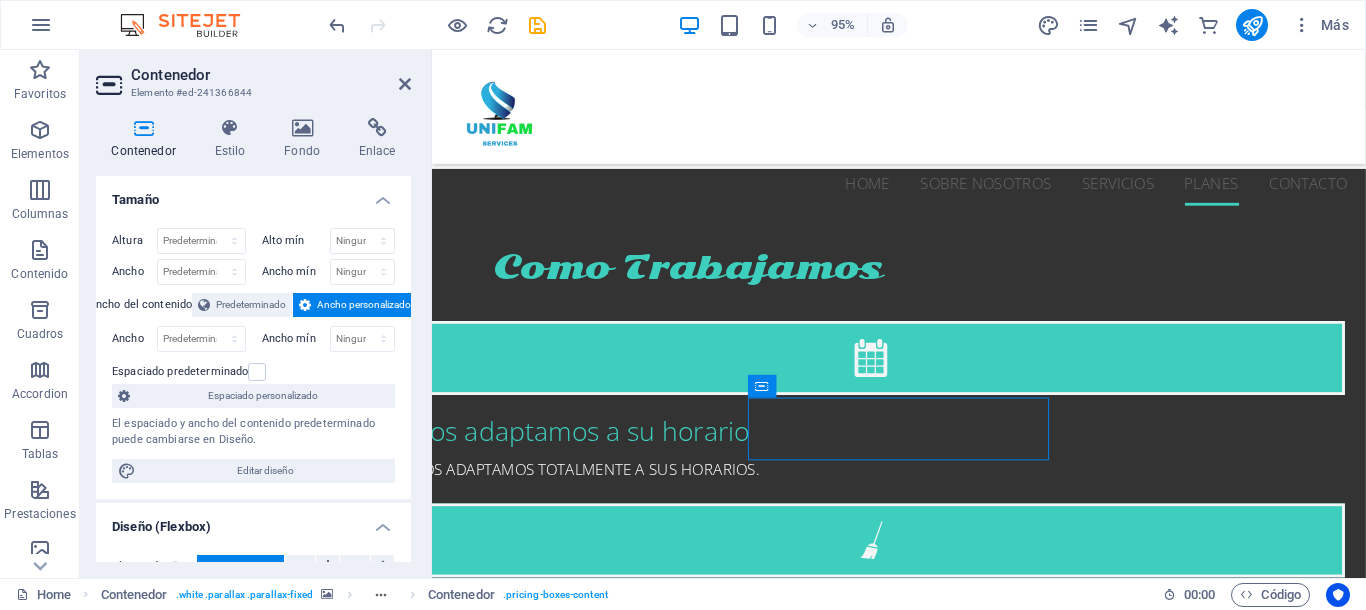drag, startPoint x: 1068, startPoint y: 481, endPoint x: 1059, endPoint y: 449, distance: 33.24154 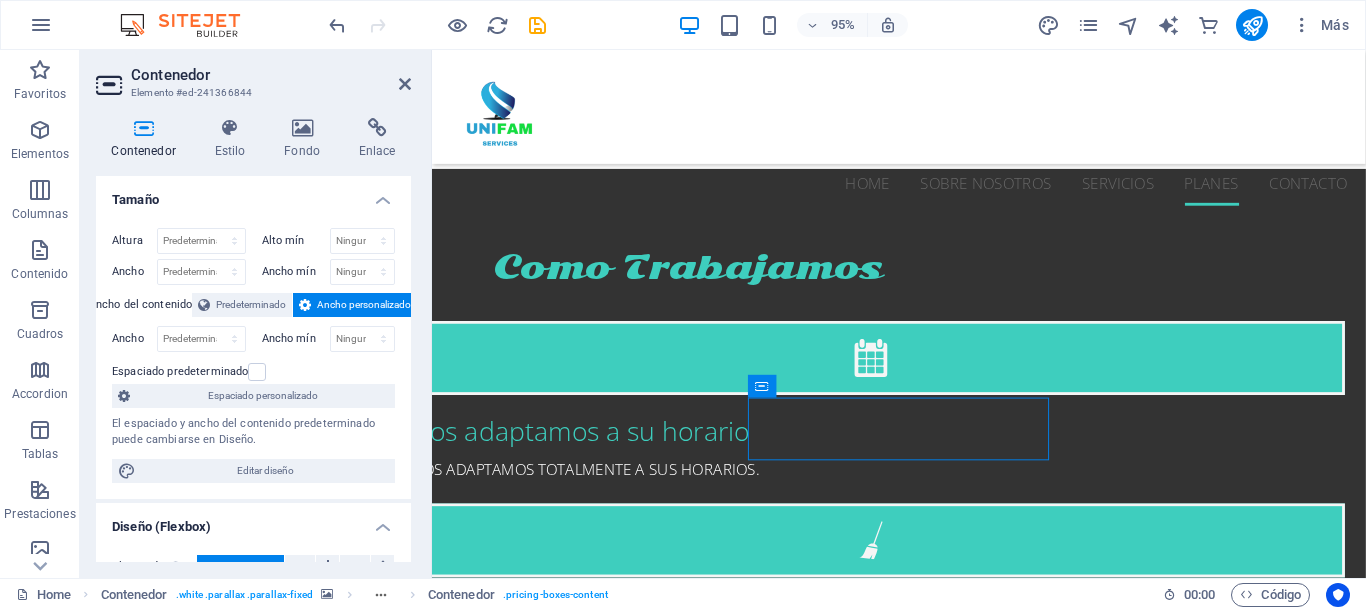 click at bounding box center (924, 2760) 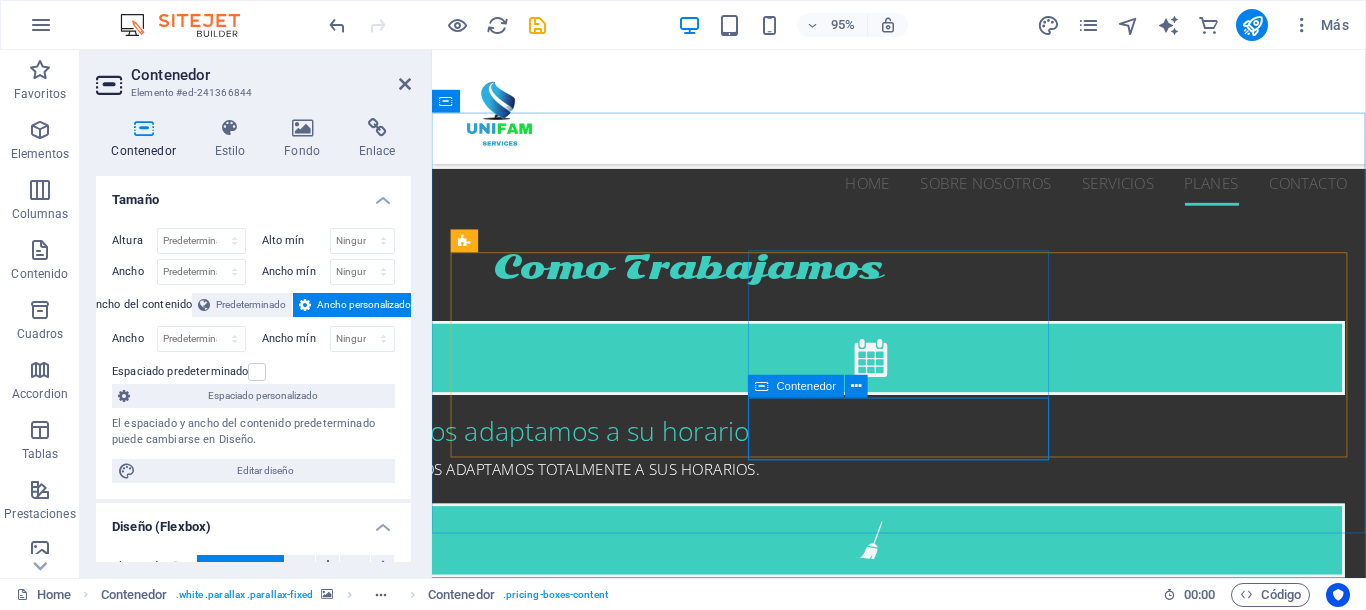 click at bounding box center [924, 2760] 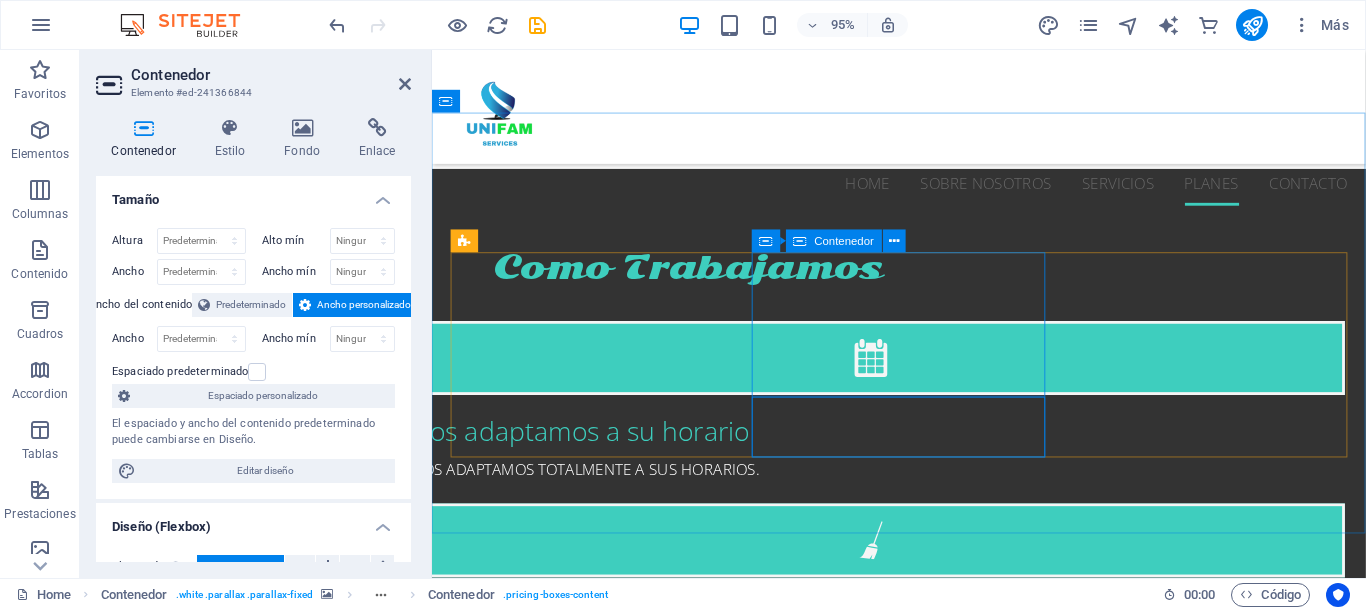 click on "Limpieza Media" at bounding box center [924, 2649] 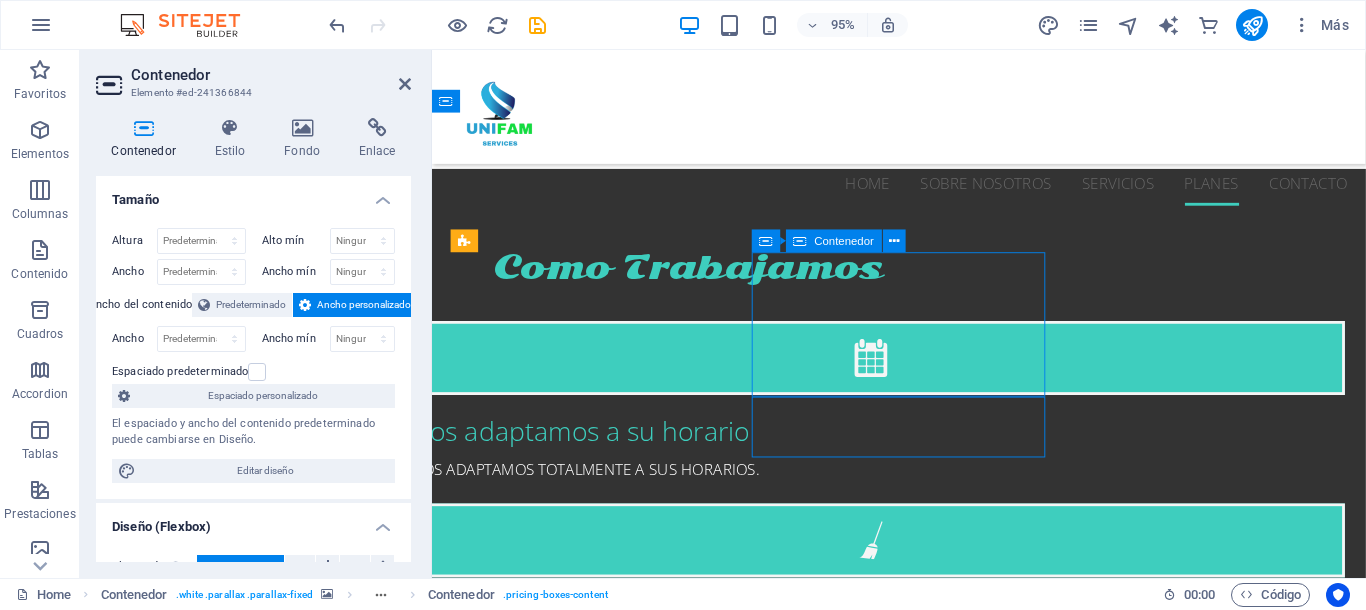 click on "Limpieza Media" at bounding box center (924, 2649) 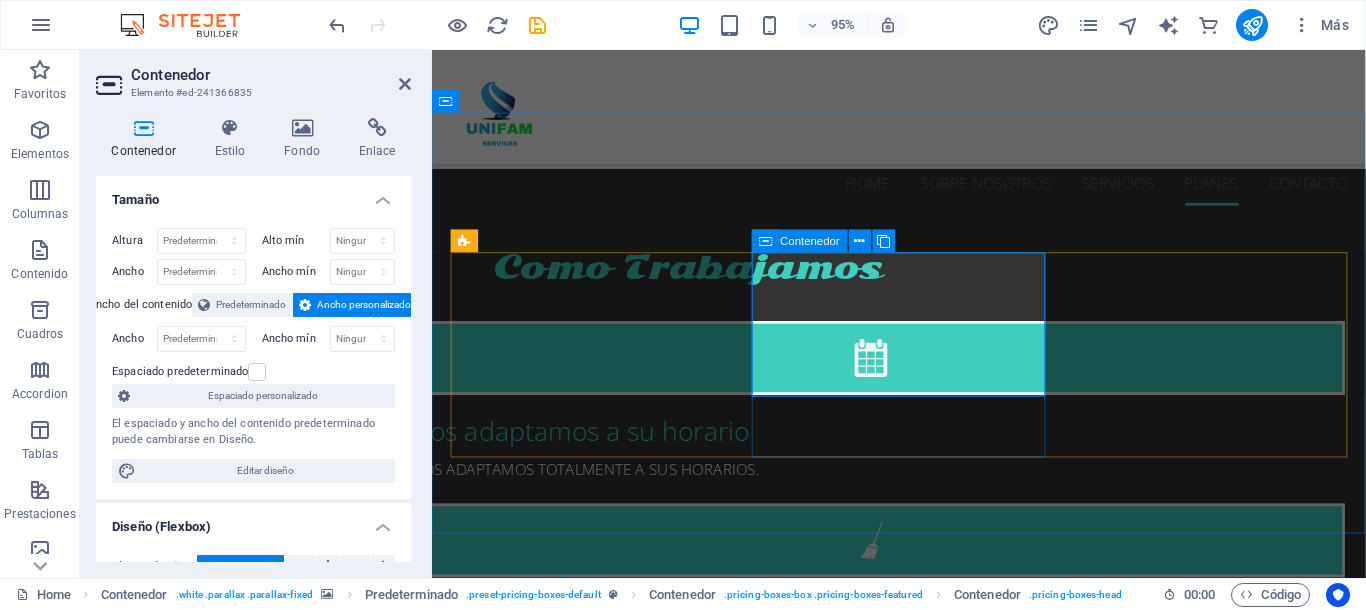 click at bounding box center [766, 241] 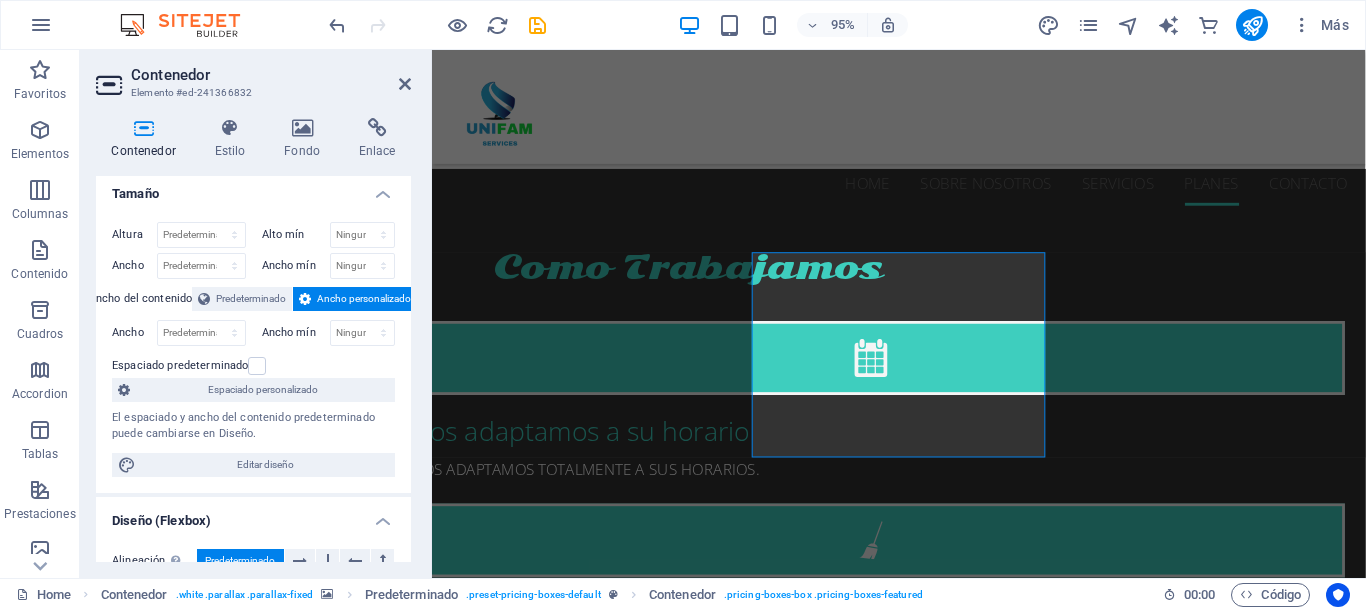 scroll, scrollTop: 0, scrollLeft: 0, axis: both 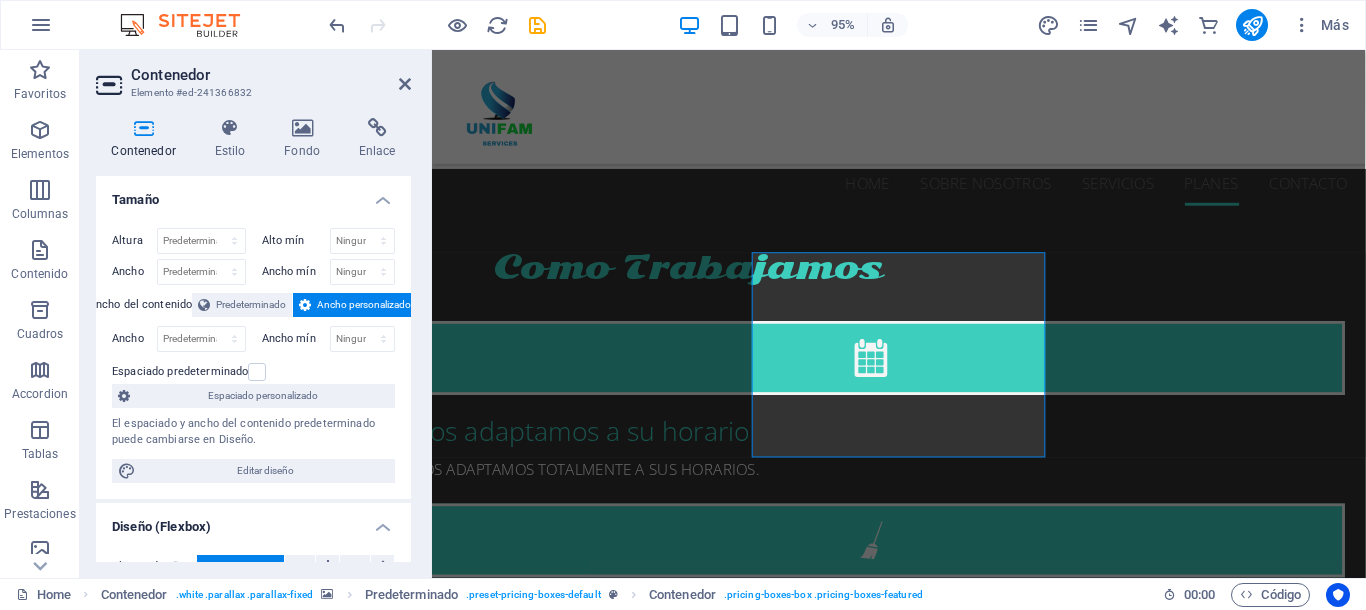 click at bounding box center (923, 2509) 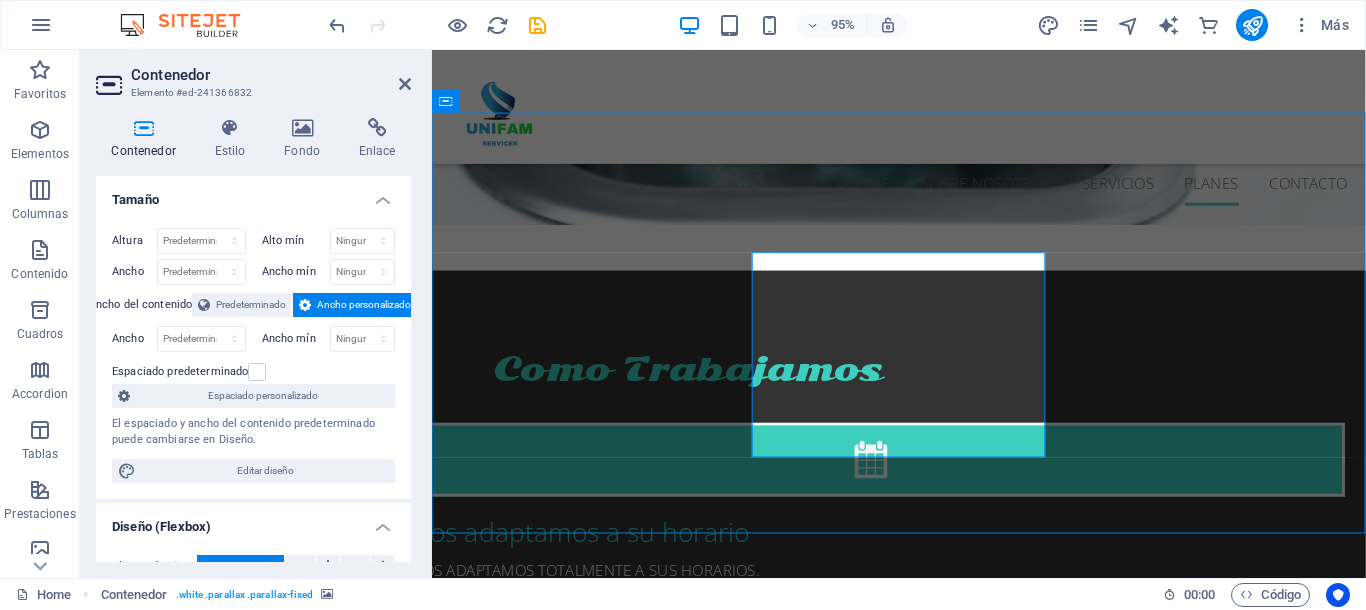 scroll, scrollTop: 2679, scrollLeft: 0, axis: vertical 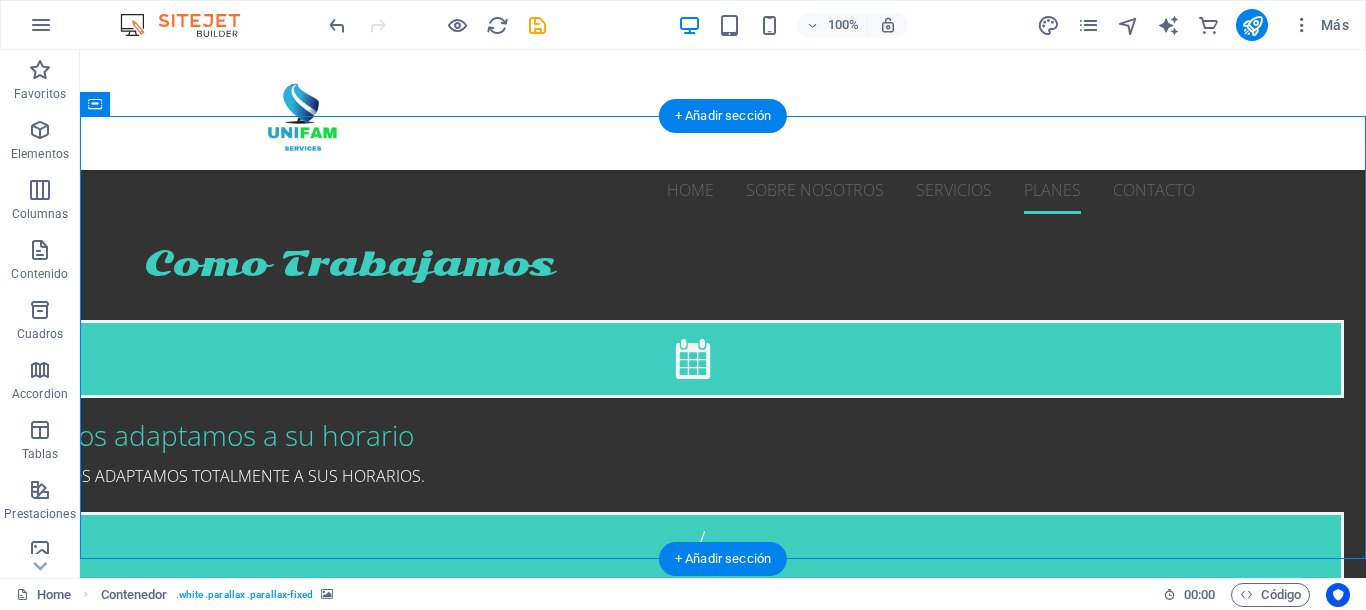 click at bounding box center (723, 2480) 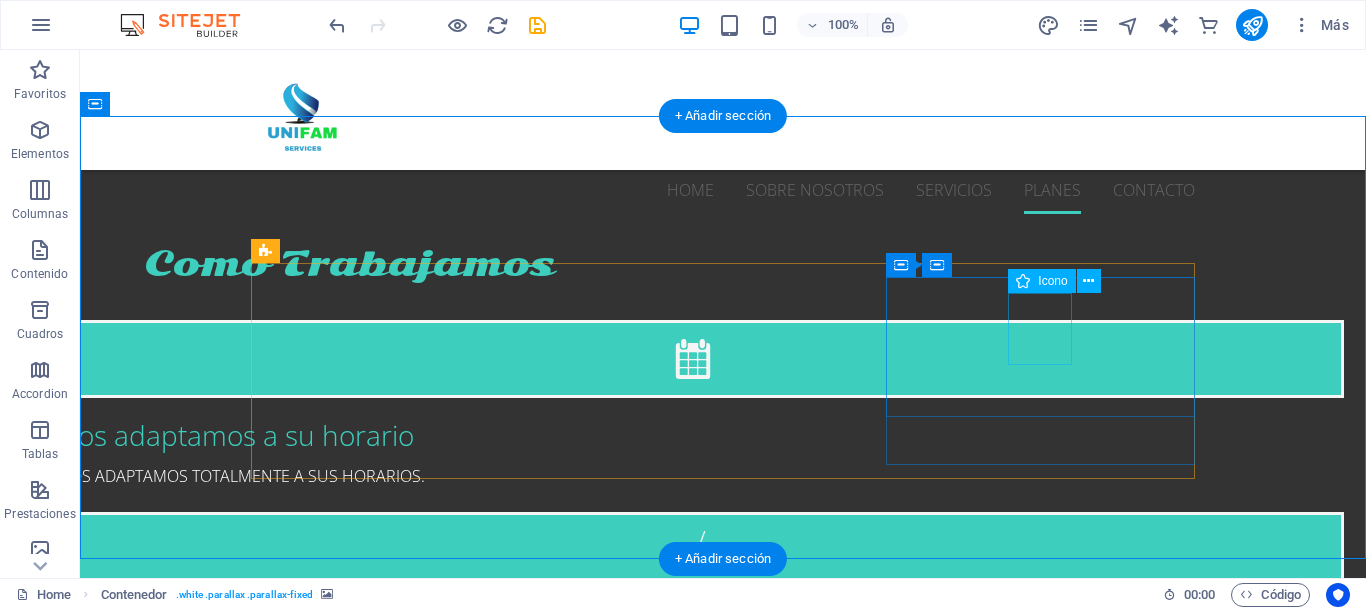 click at bounding box center [723, 2830] 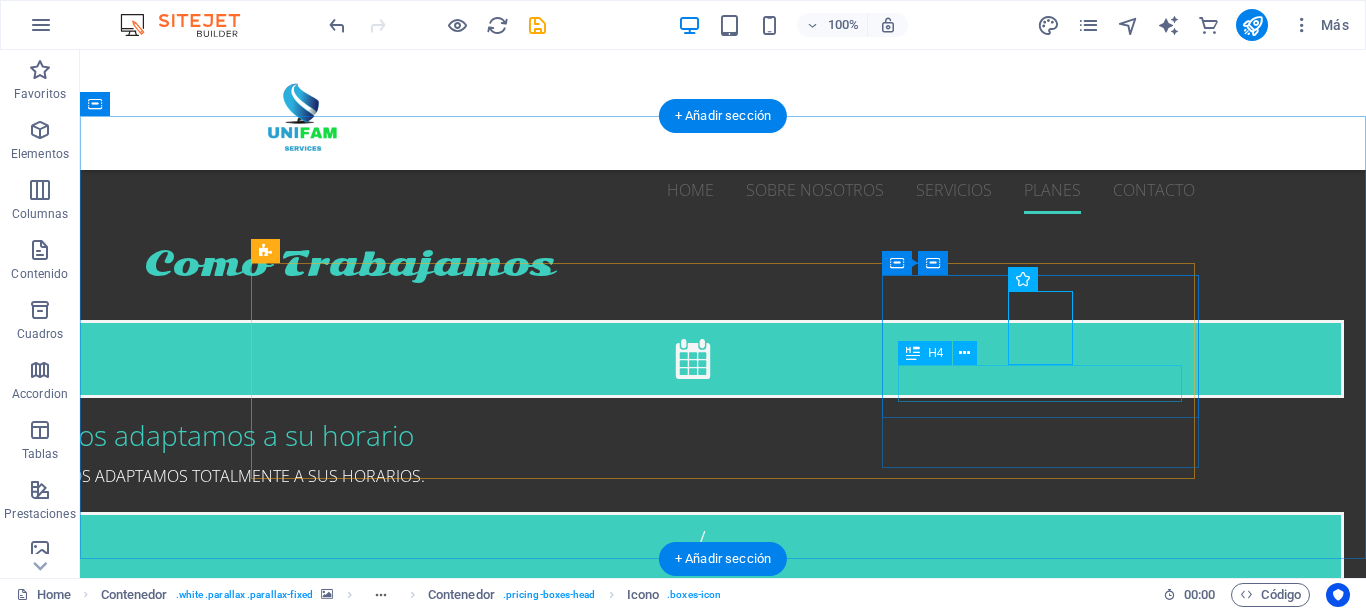 click on "Limpieza Grave" at bounding box center [723, 2889] 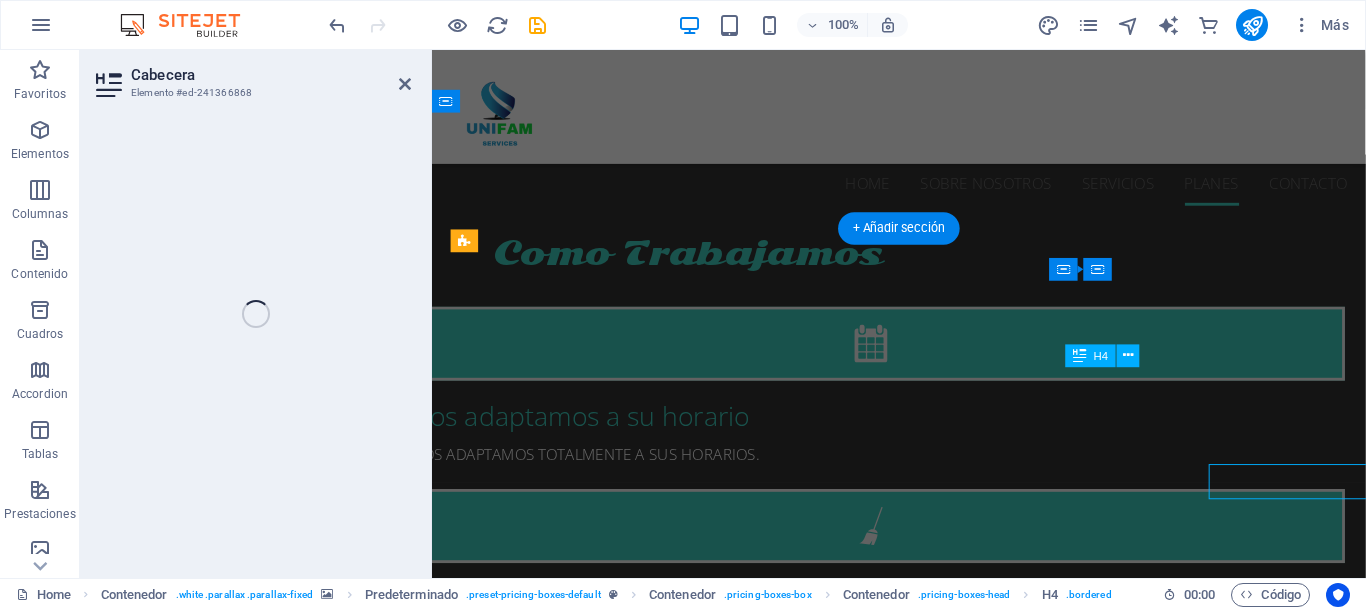 scroll, scrollTop: 2557, scrollLeft: 0, axis: vertical 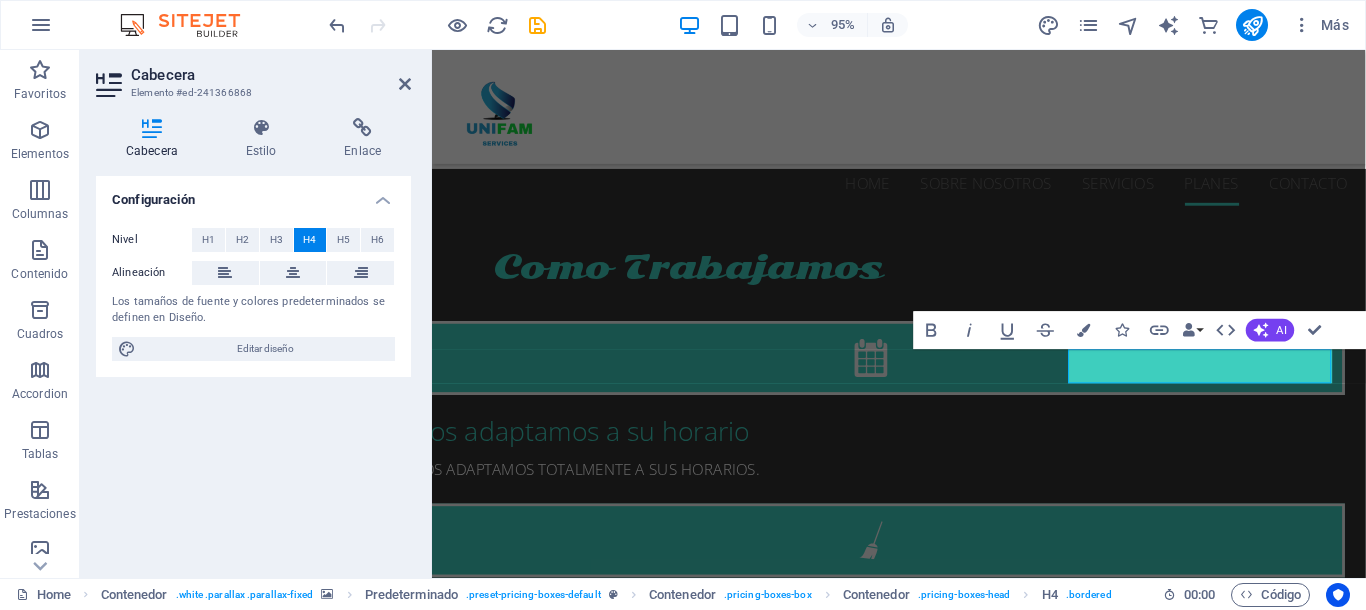 click at bounding box center (924, 2336) 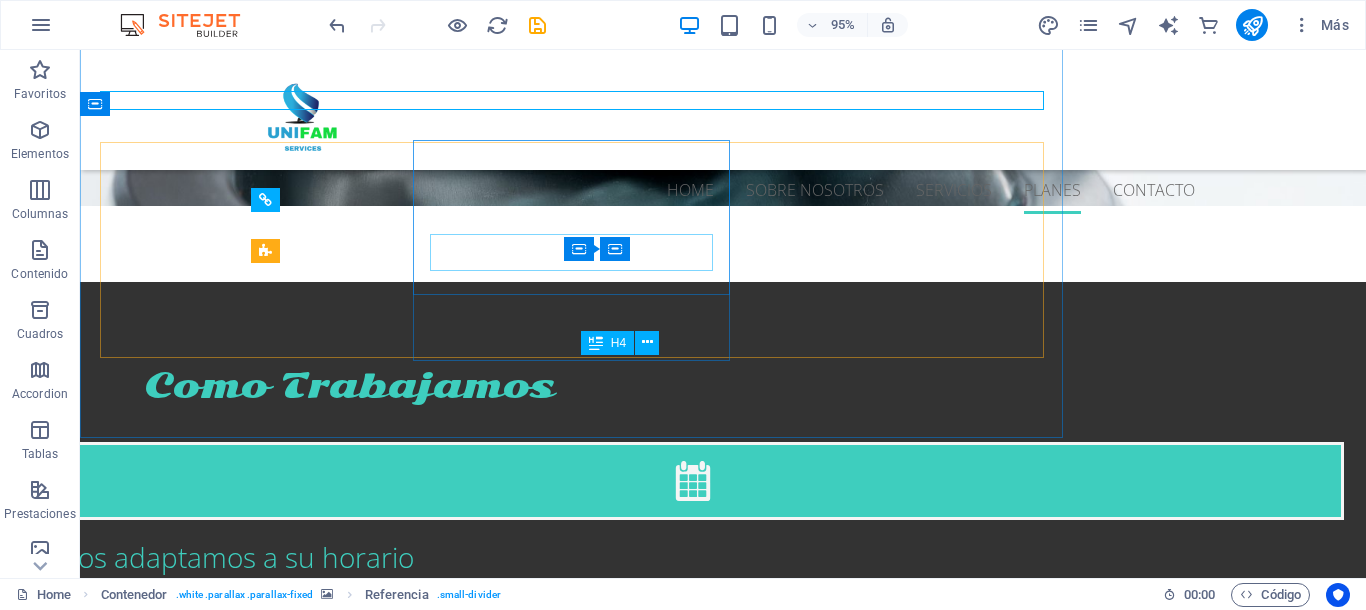scroll, scrollTop: 2679, scrollLeft: 0, axis: vertical 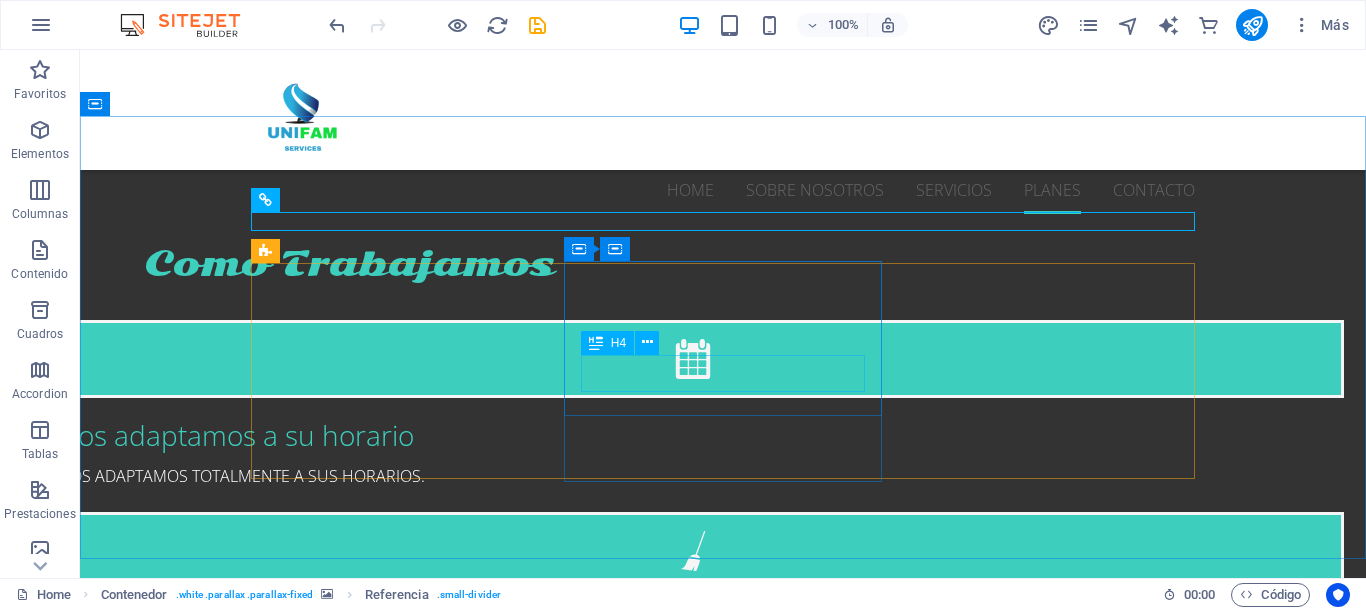 click on "Limpieza Media" at bounding box center (723, 2668) 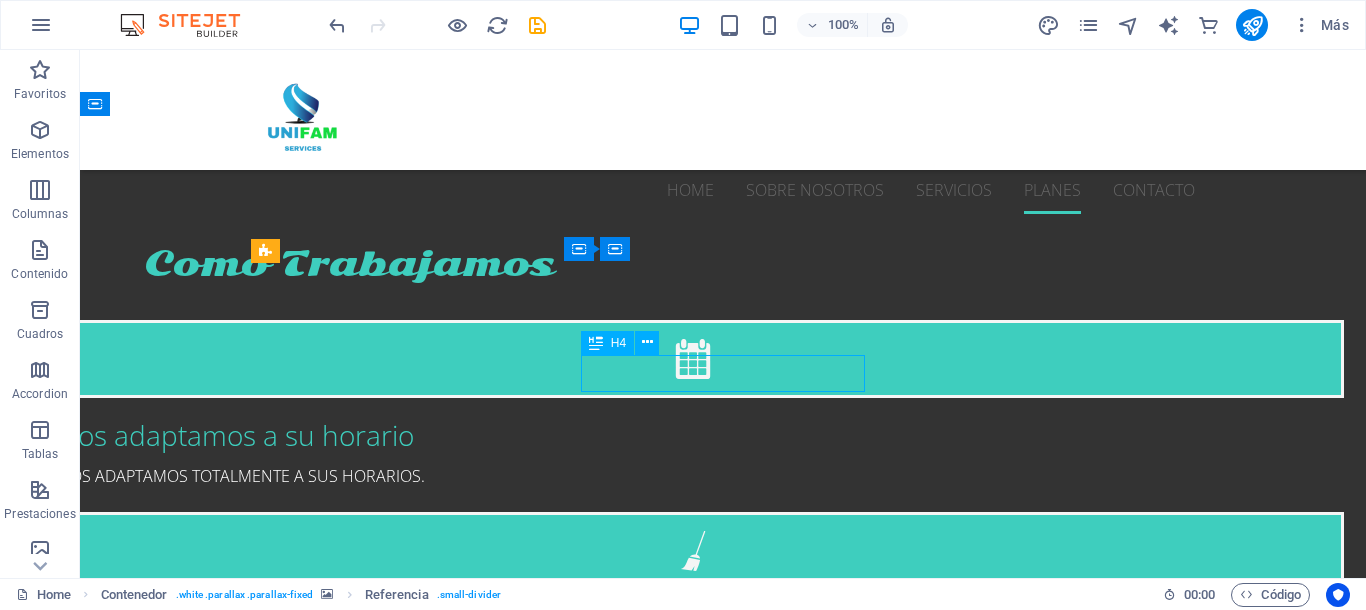 click on "Limpieza Media" at bounding box center [723, 2668] 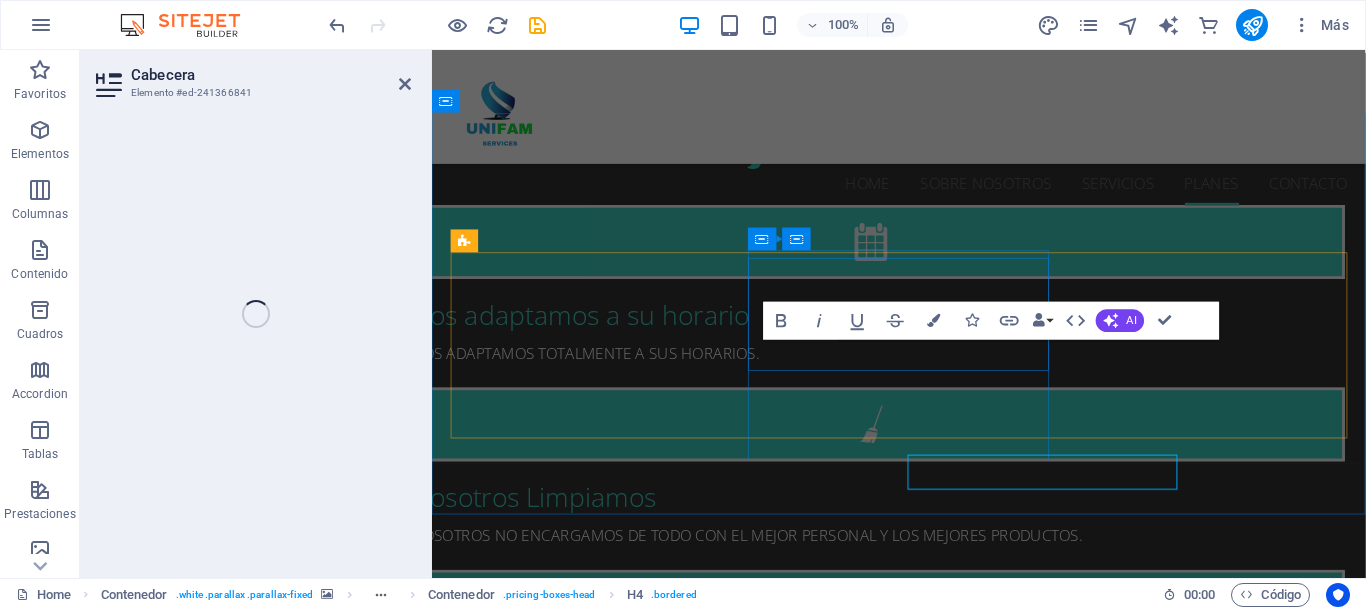 scroll, scrollTop: 2557, scrollLeft: 0, axis: vertical 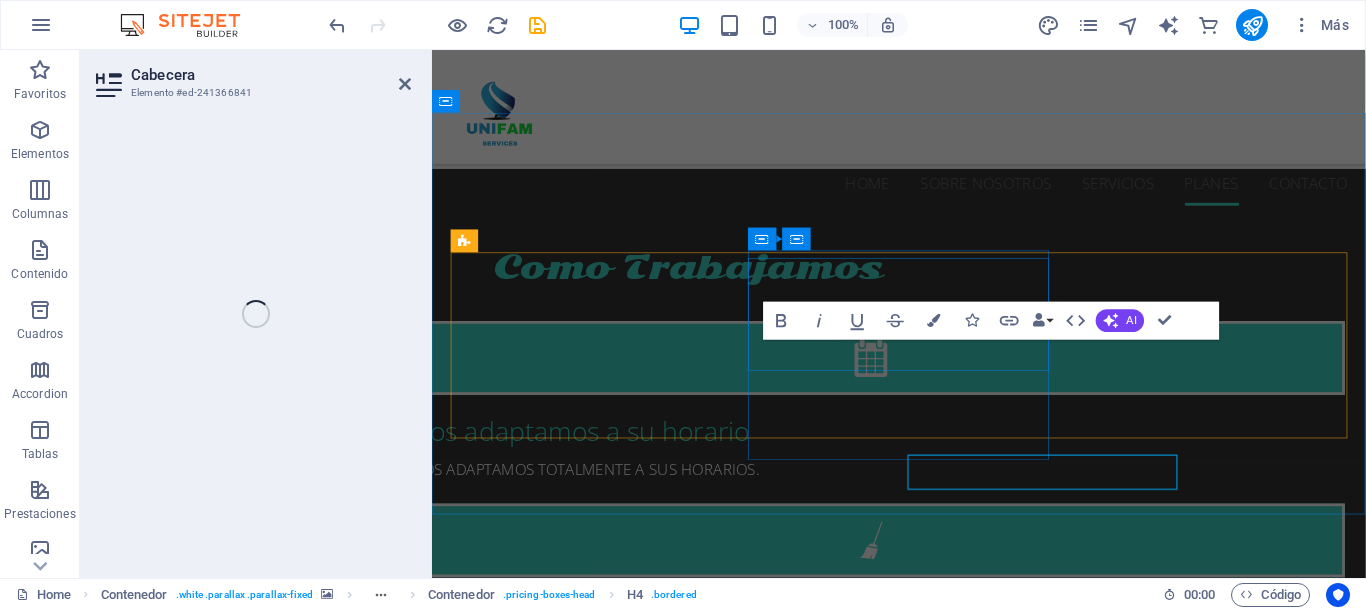 click at bounding box center (923, 2759) 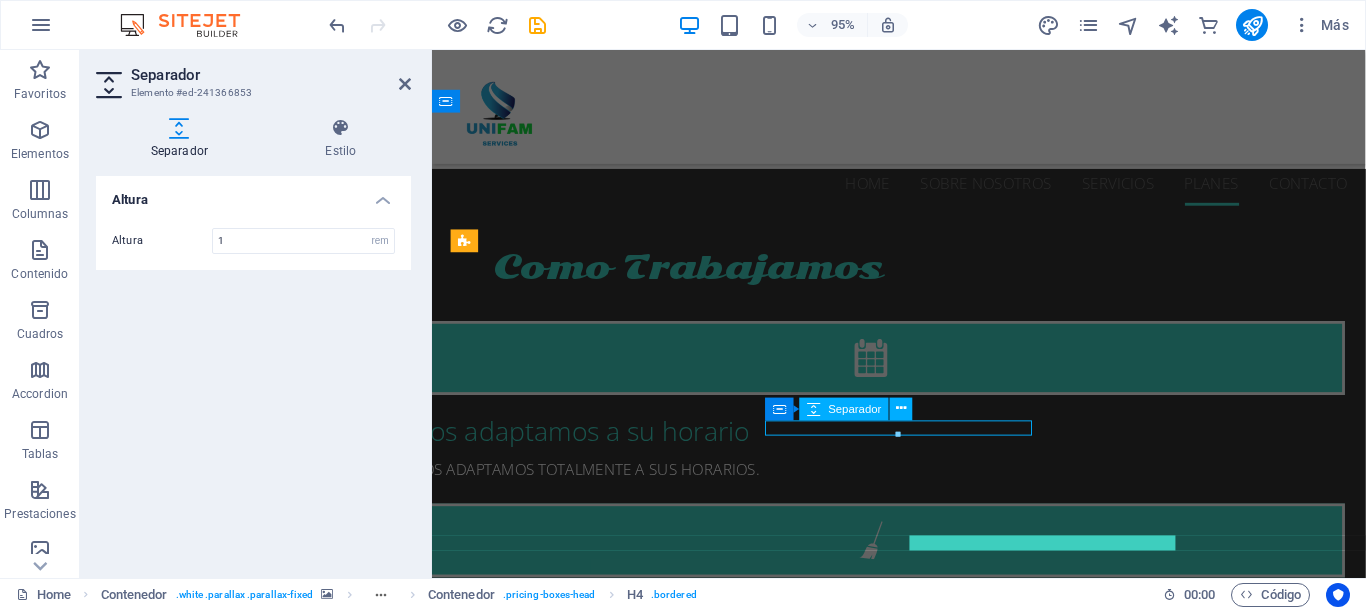click on "Limpieza Media" at bounding box center [924, 2649] 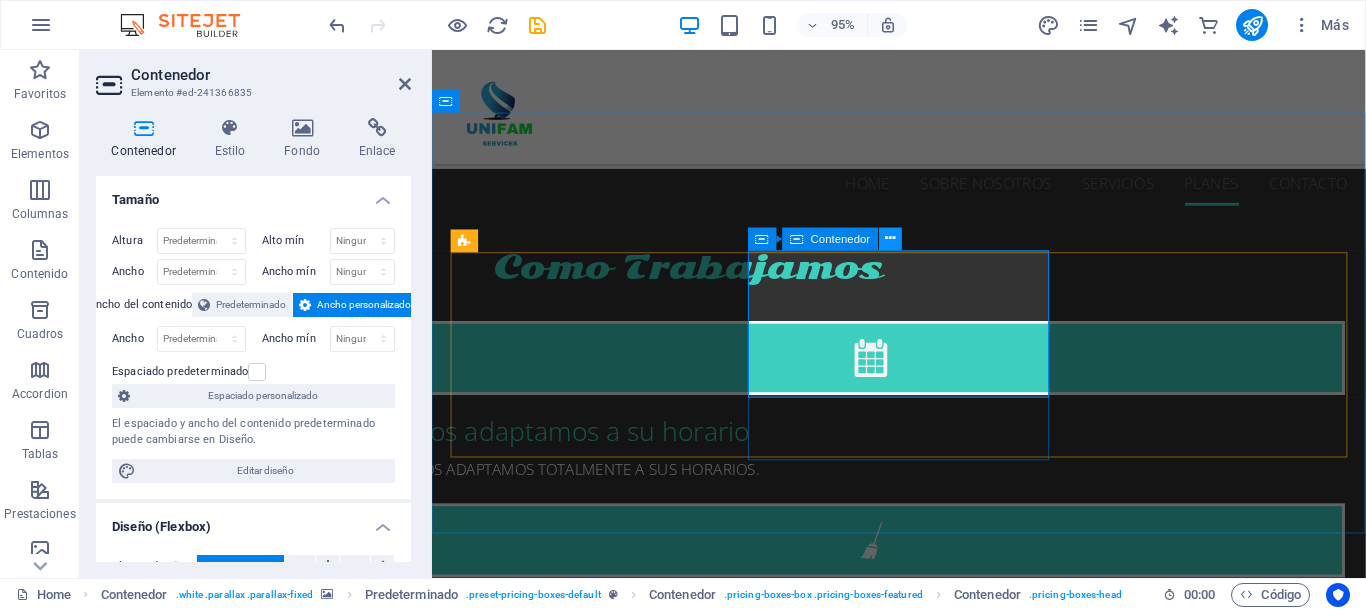 click at bounding box center (890, 239) 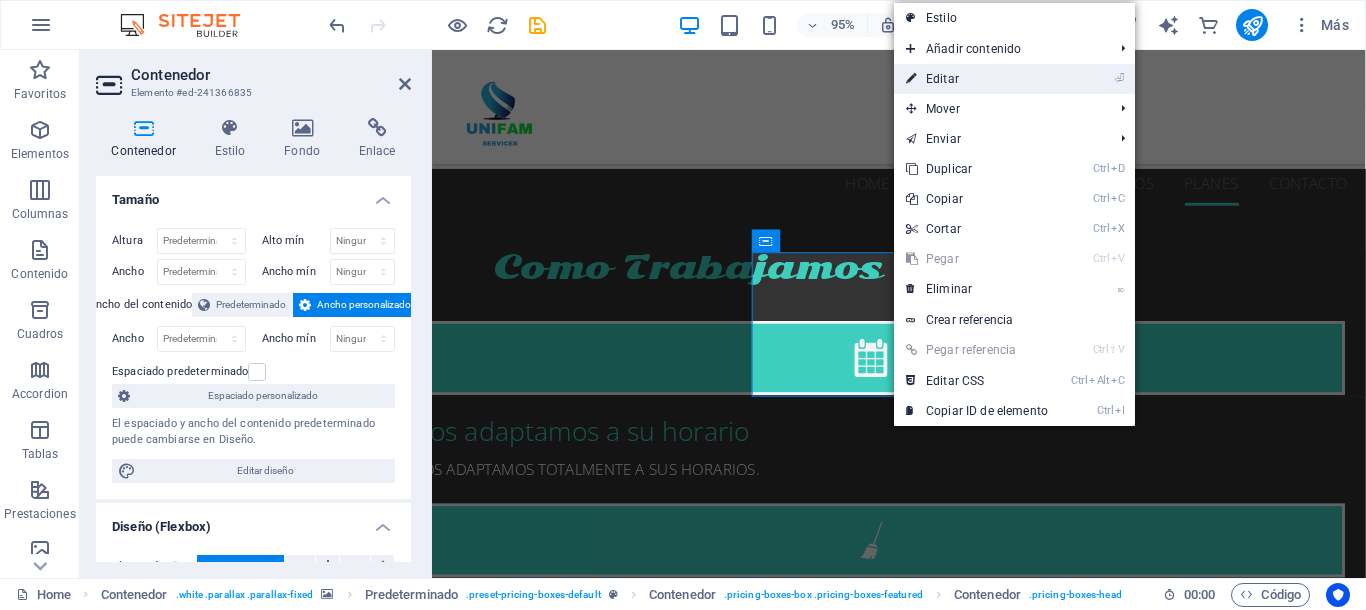 click on "⏎  Editar" at bounding box center [977, 79] 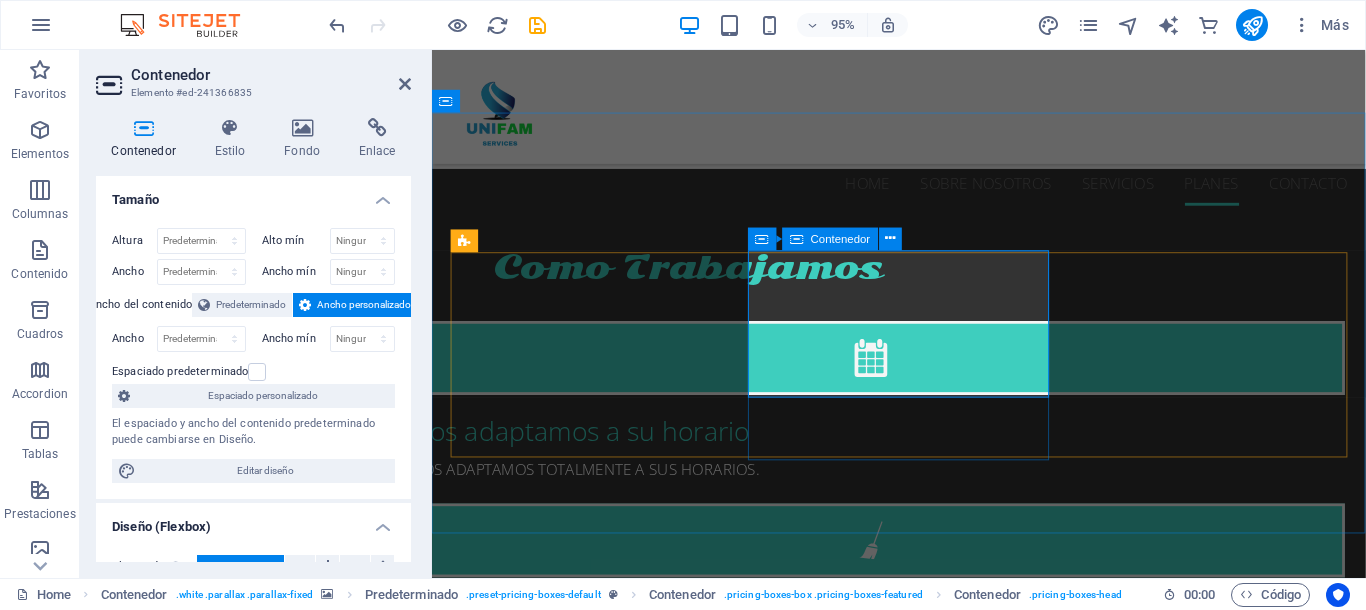 click on "Limpieza Media" at bounding box center [924, 2649] 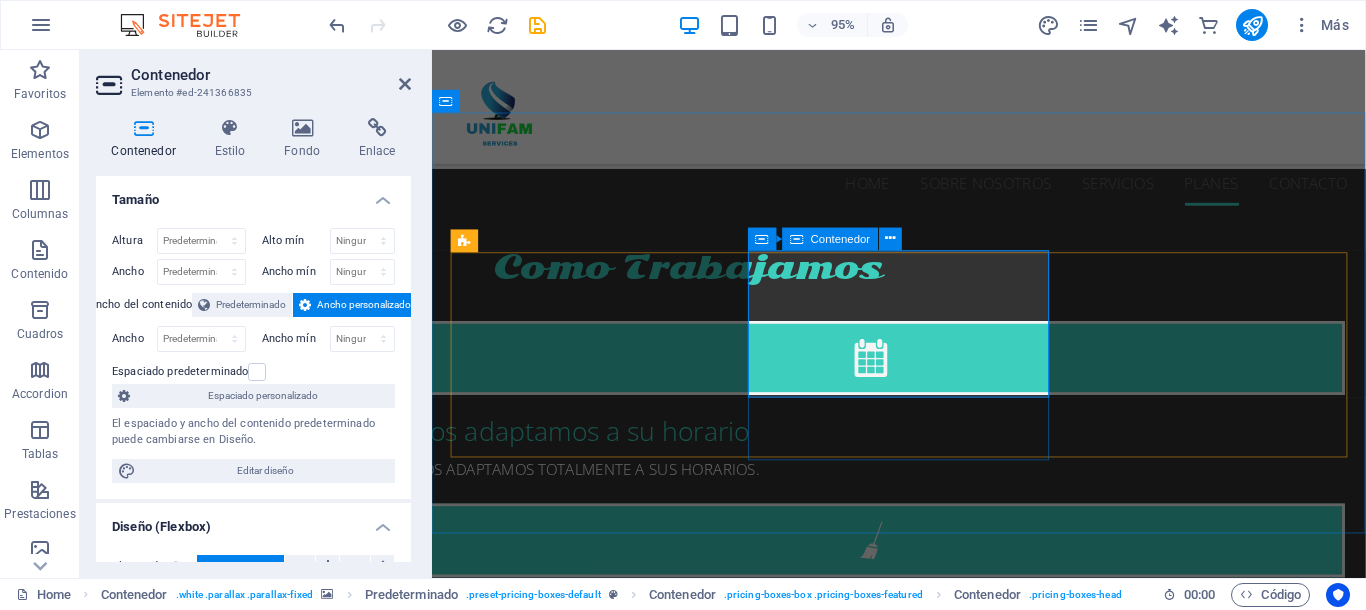 click on "Limpieza Media" at bounding box center [924, 2649] 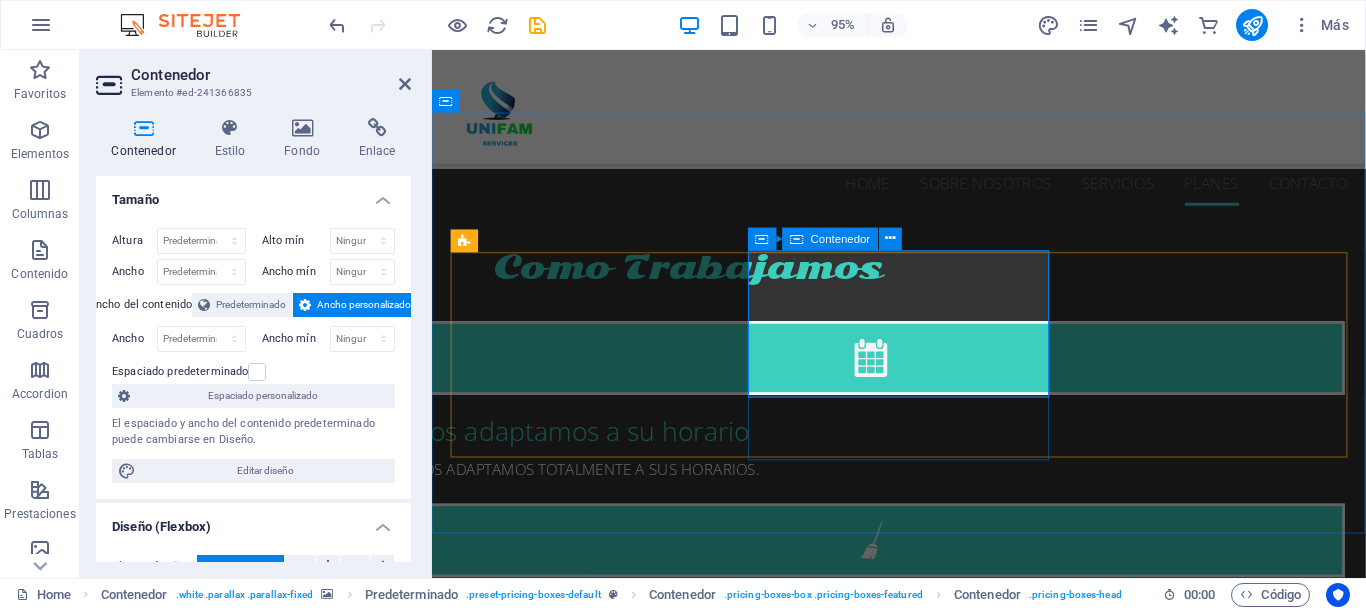 click on "Limpieza Media" at bounding box center [924, 2649] 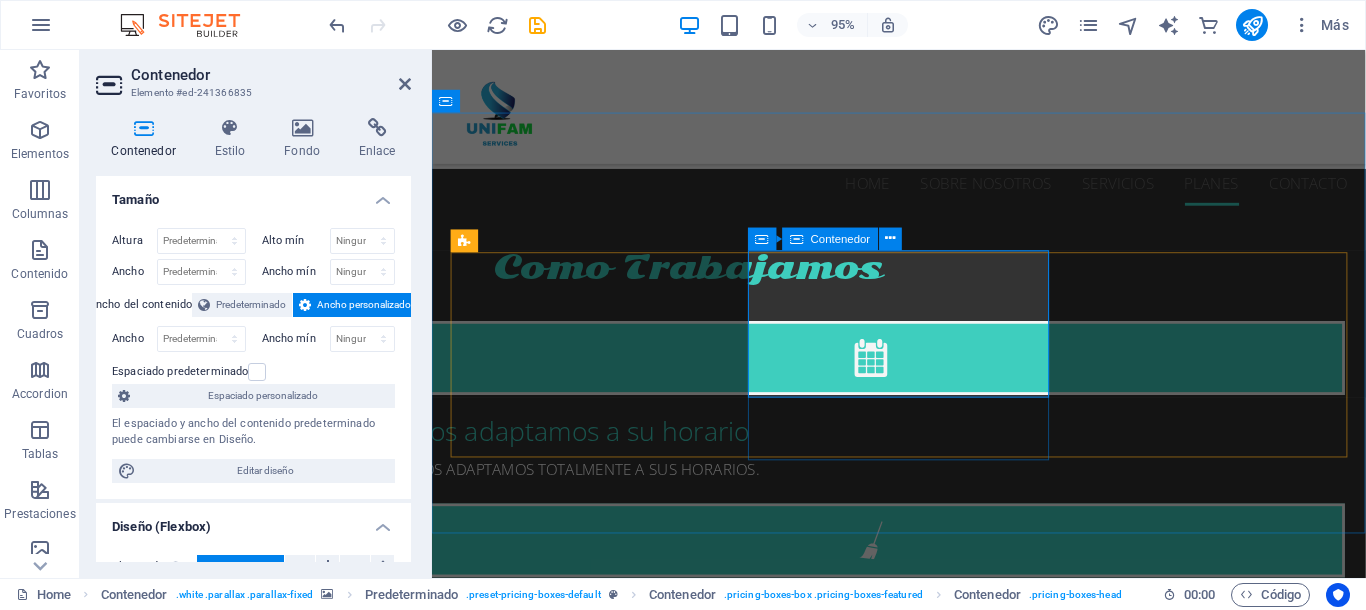click on "Limpieza Media" at bounding box center (924, 2649) 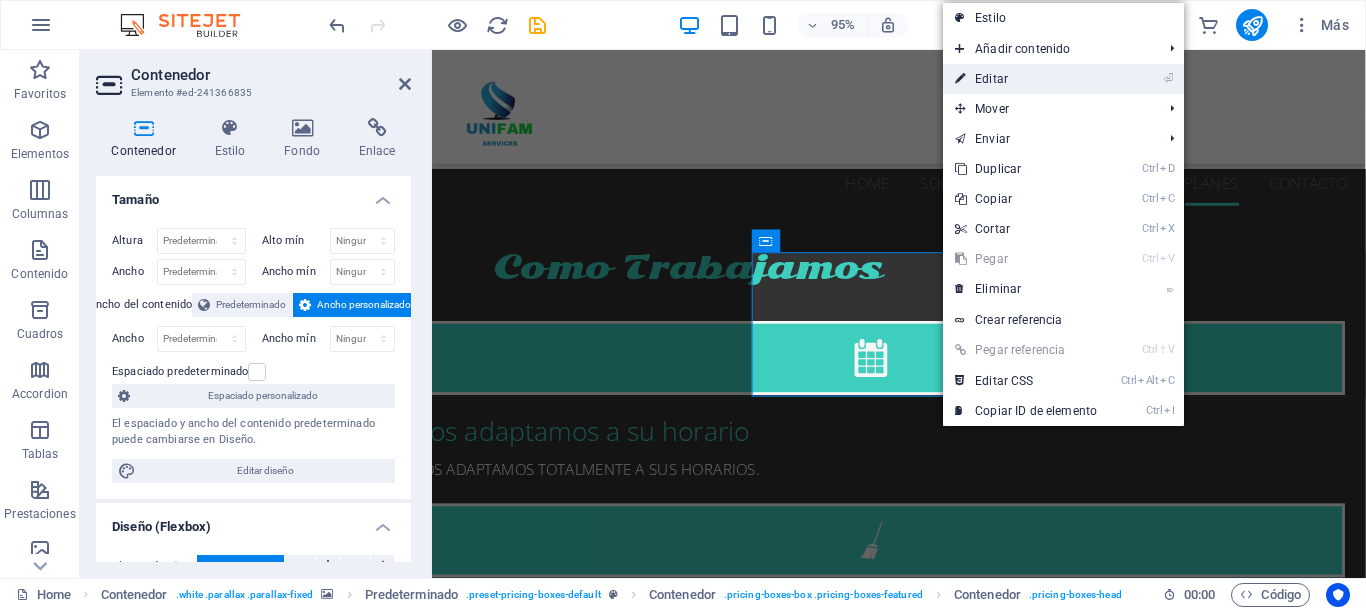 click on "⏎  Editar" at bounding box center (1026, 79) 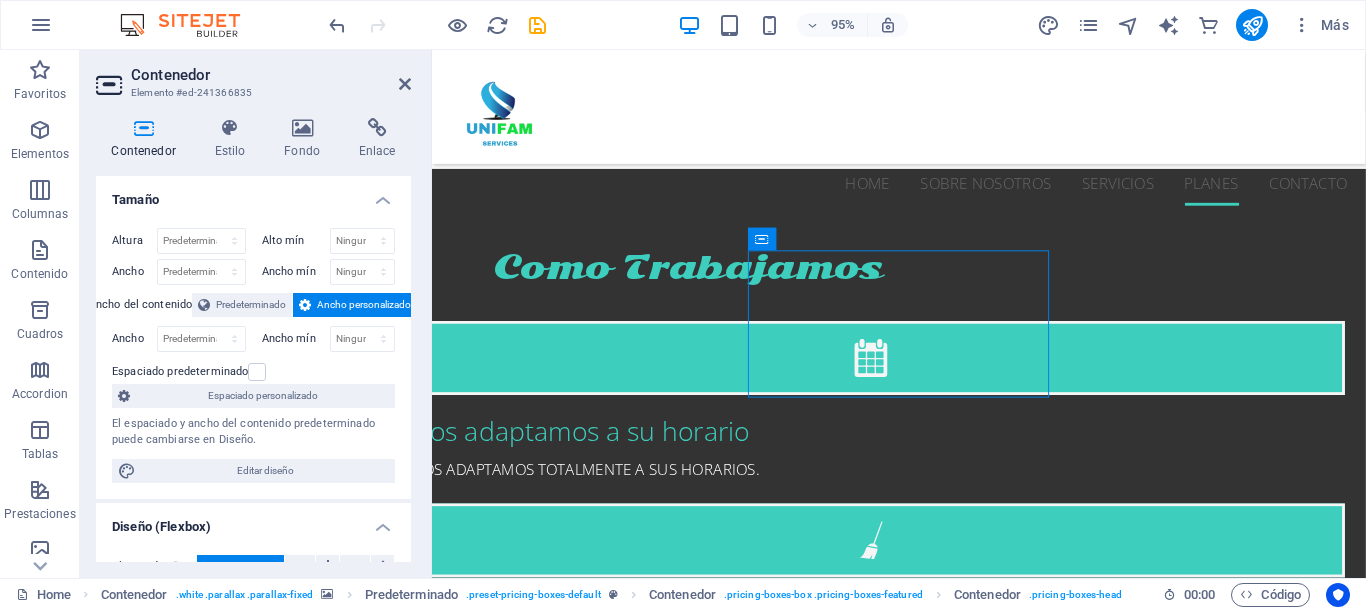drag, startPoint x: 1077, startPoint y: 264, endPoint x: 1003, endPoint y: 311, distance: 87.66413 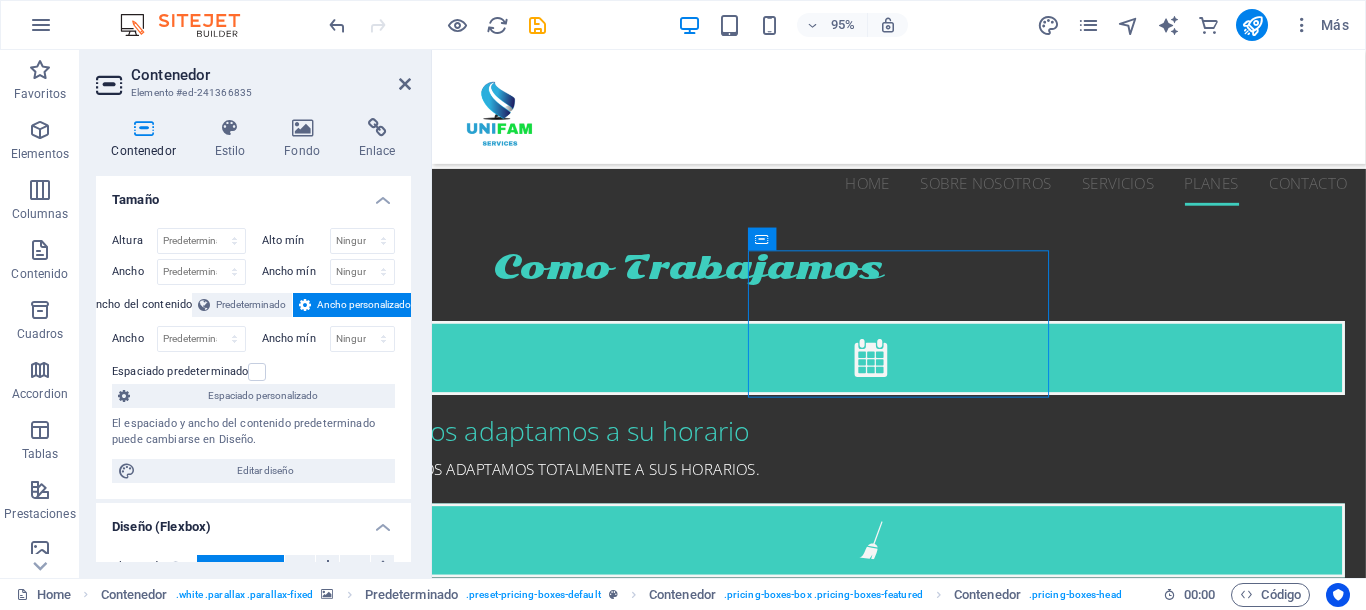click on "Limpieza Media" at bounding box center [924, 2649] 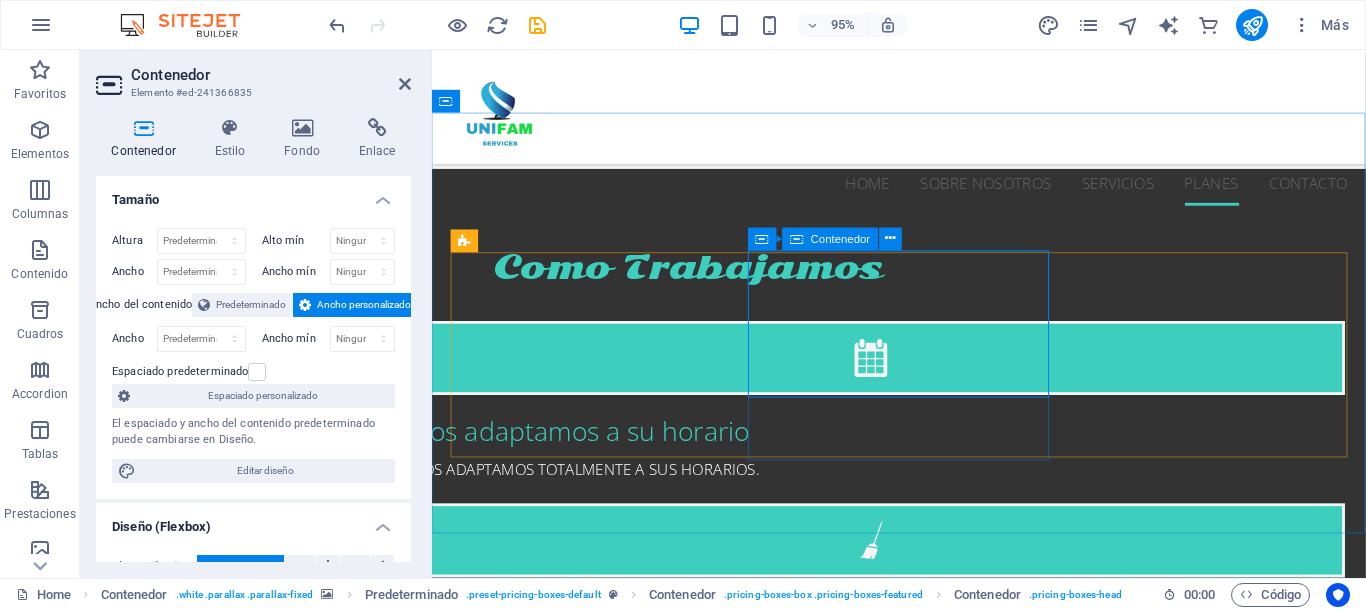 click on "Limpieza Media" at bounding box center [924, 2649] 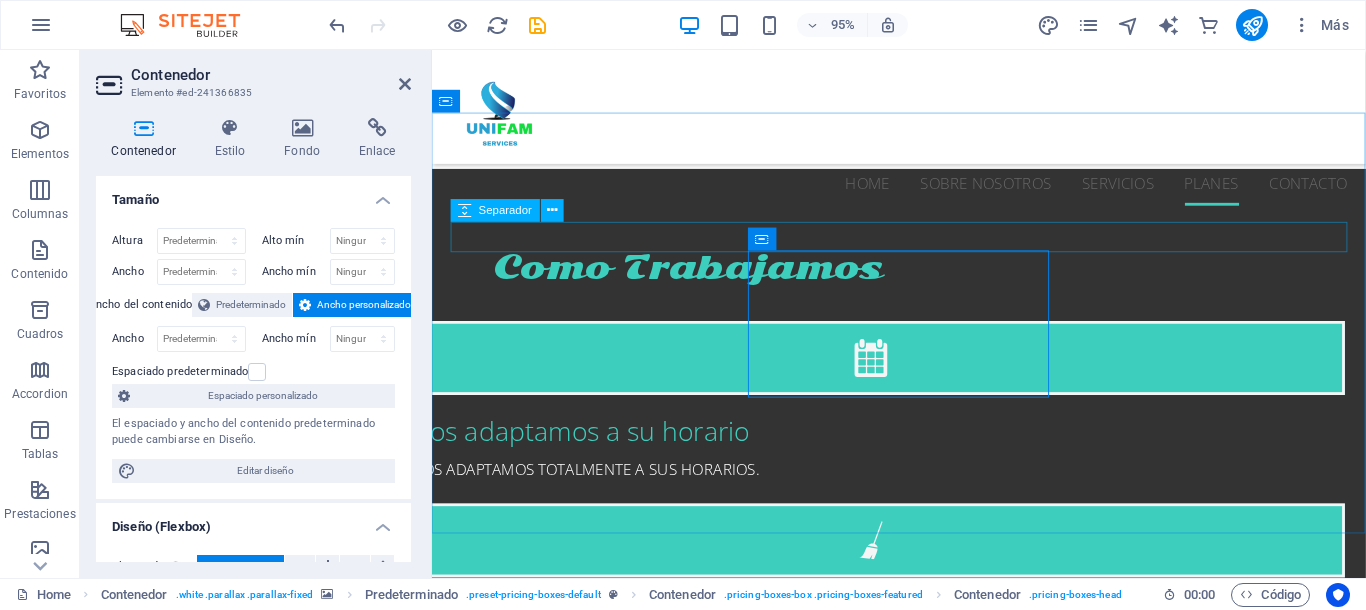 drag, startPoint x: 1199, startPoint y: 243, endPoint x: 1455, endPoint y: 476, distance: 346.15747 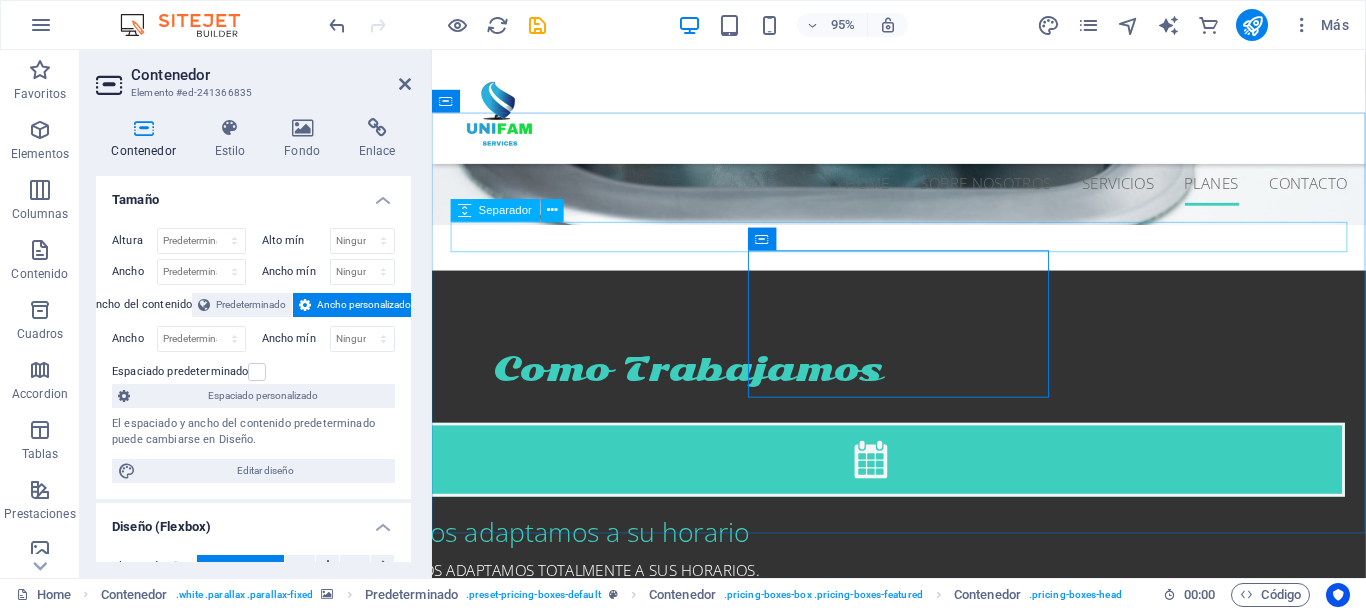 scroll, scrollTop: 2679, scrollLeft: 0, axis: vertical 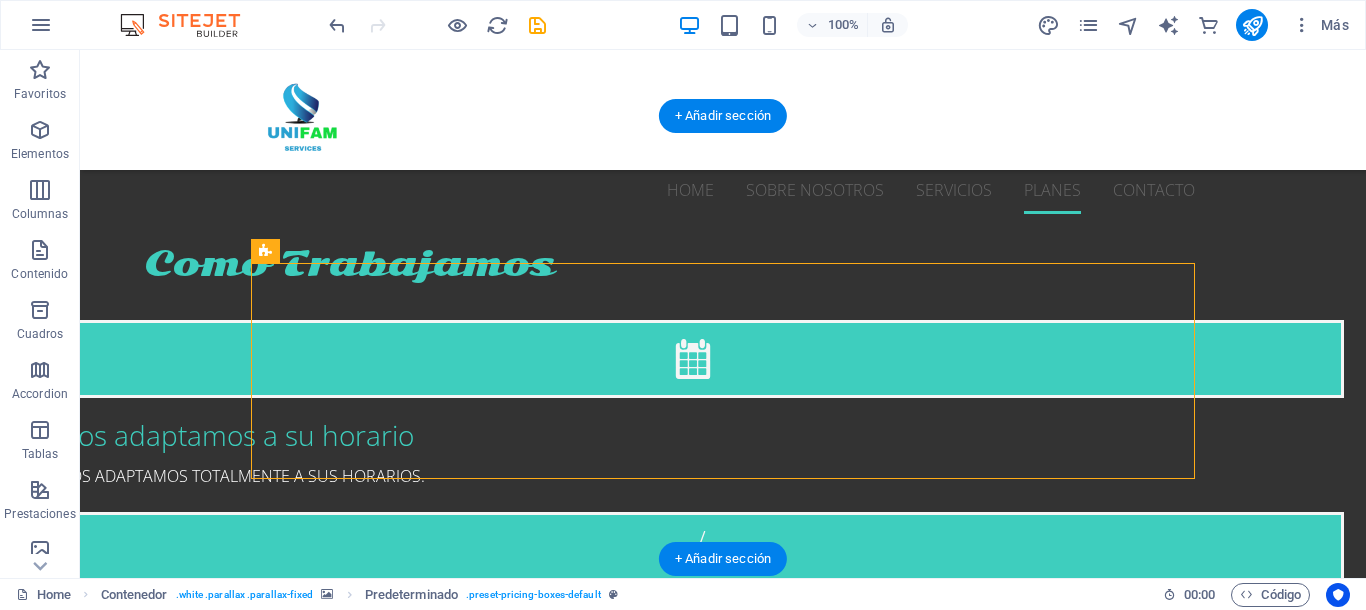 click at bounding box center (723, 2480) 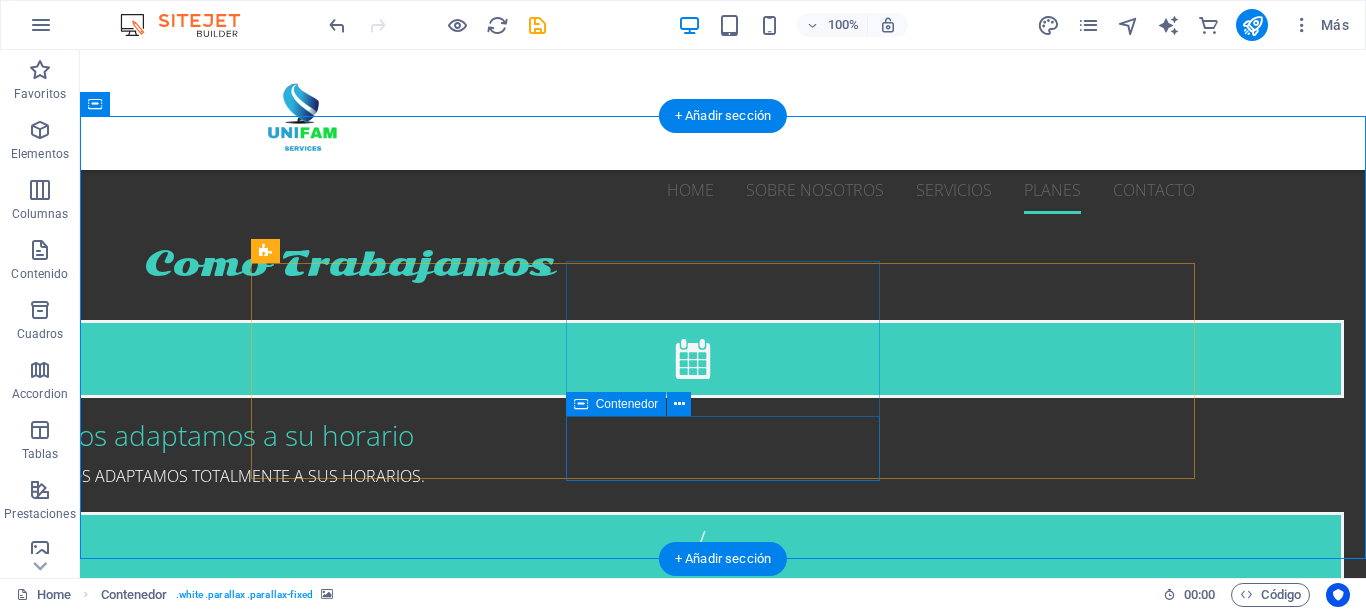 click at bounding box center [723, 2745] 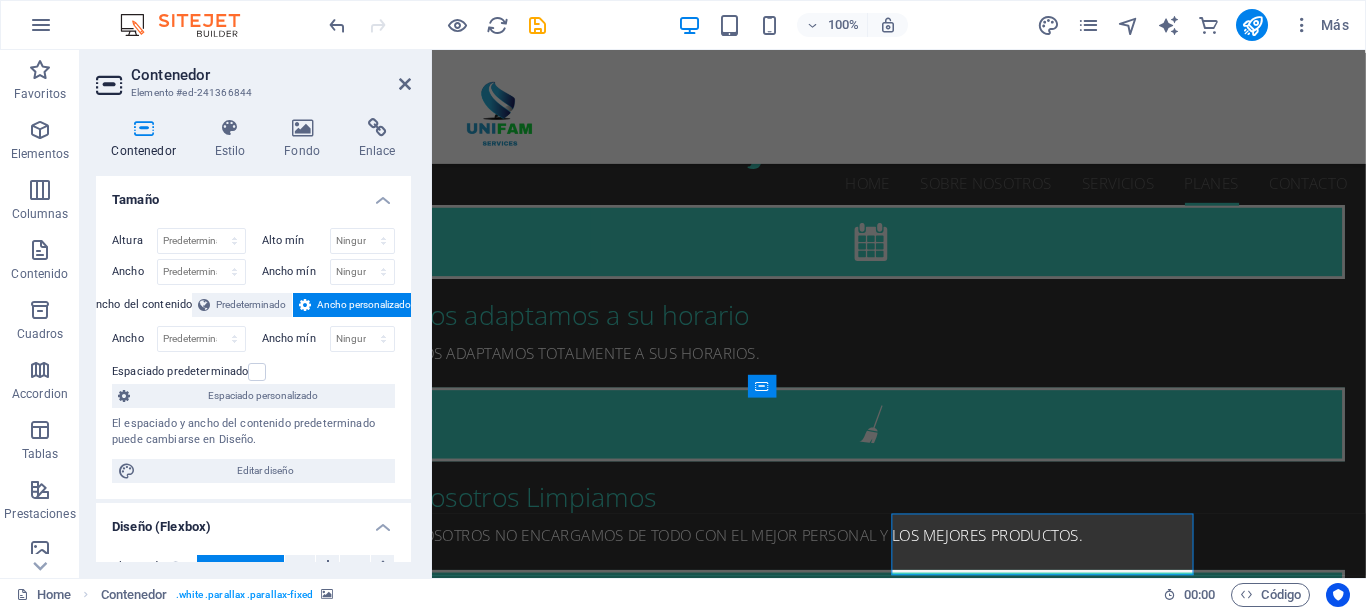scroll, scrollTop: 2557, scrollLeft: 0, axis: vertical 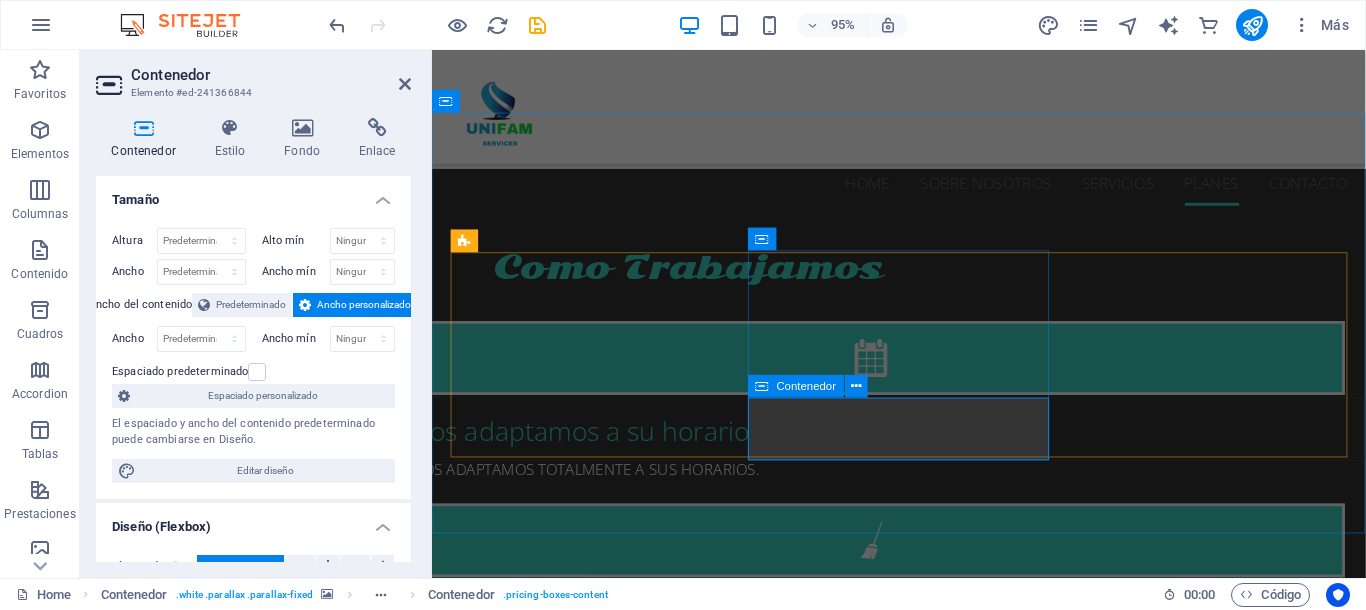click at bounding box center [924, 2760] 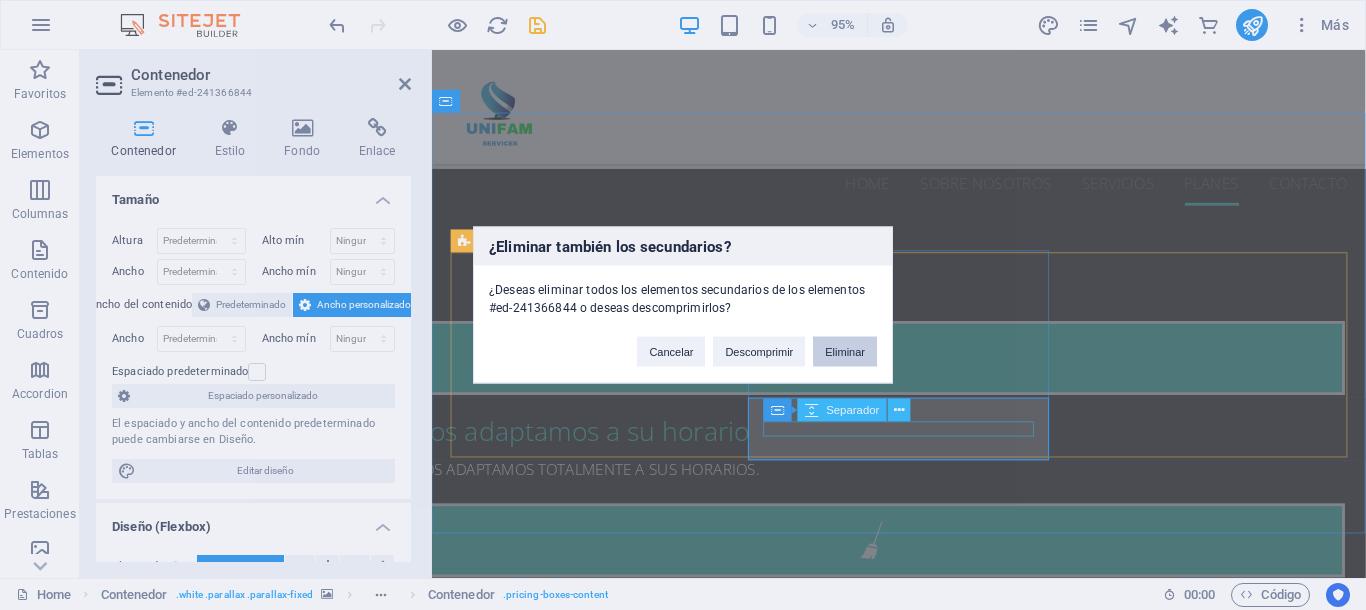 type 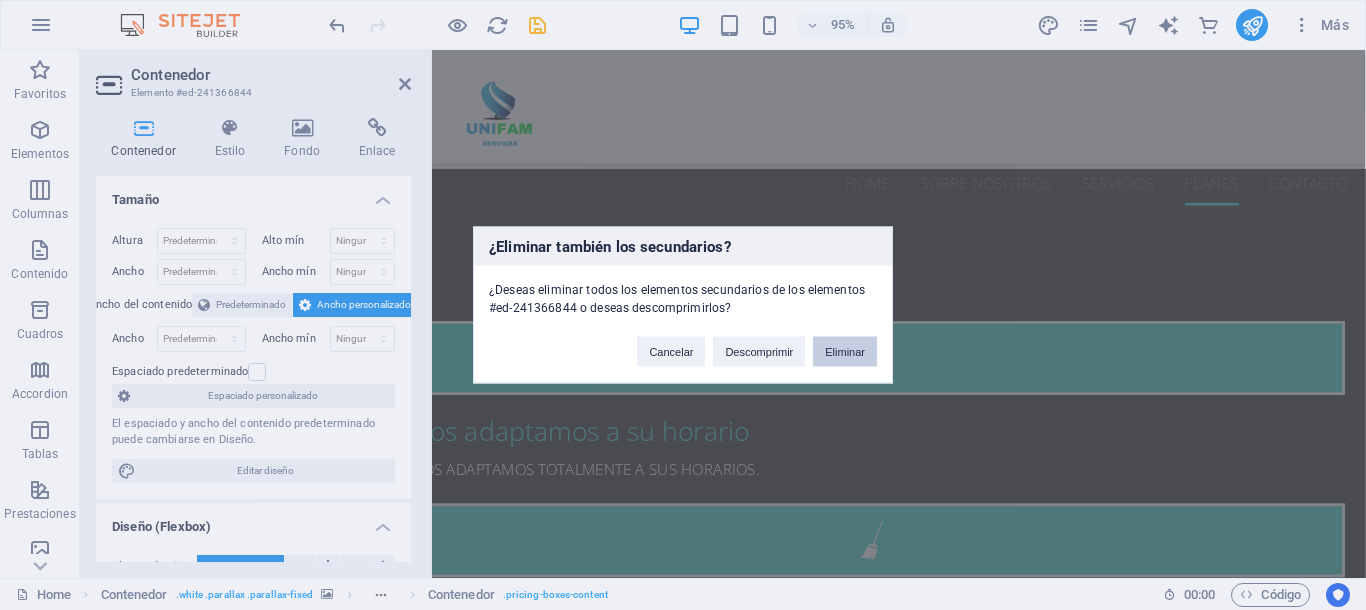 scroll, scrollTop: 4224, scrollLeft: 0, axis: vertical 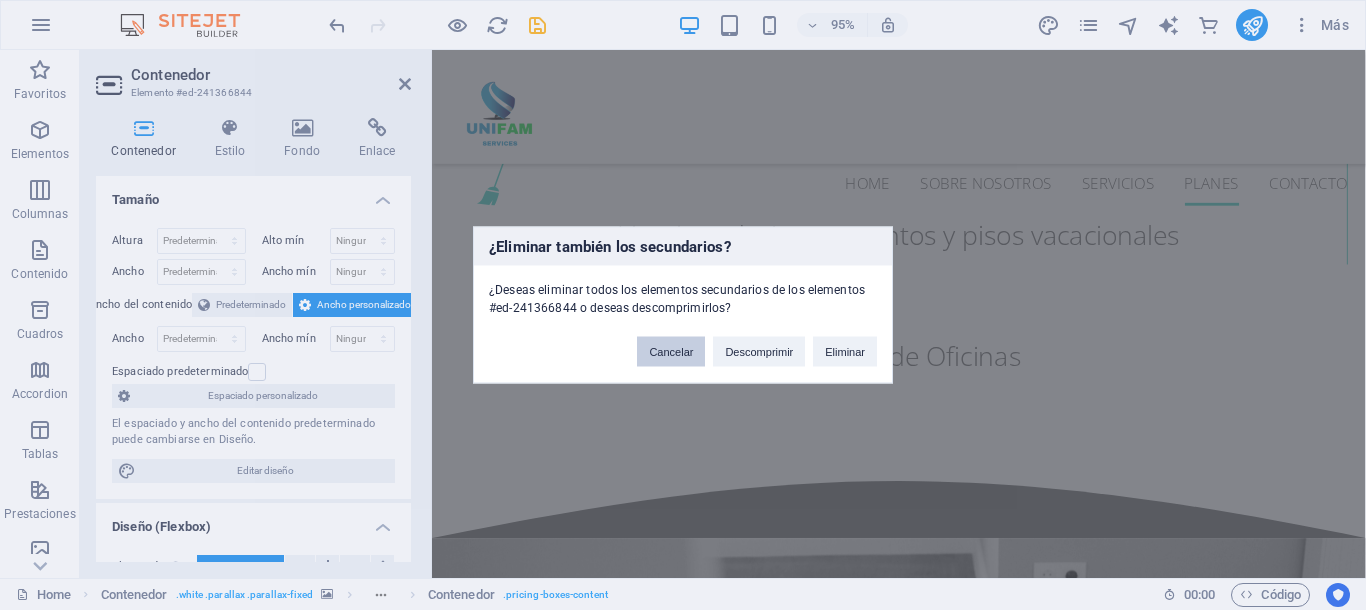 click on "Cancelar" at bounding box center (671, 352) 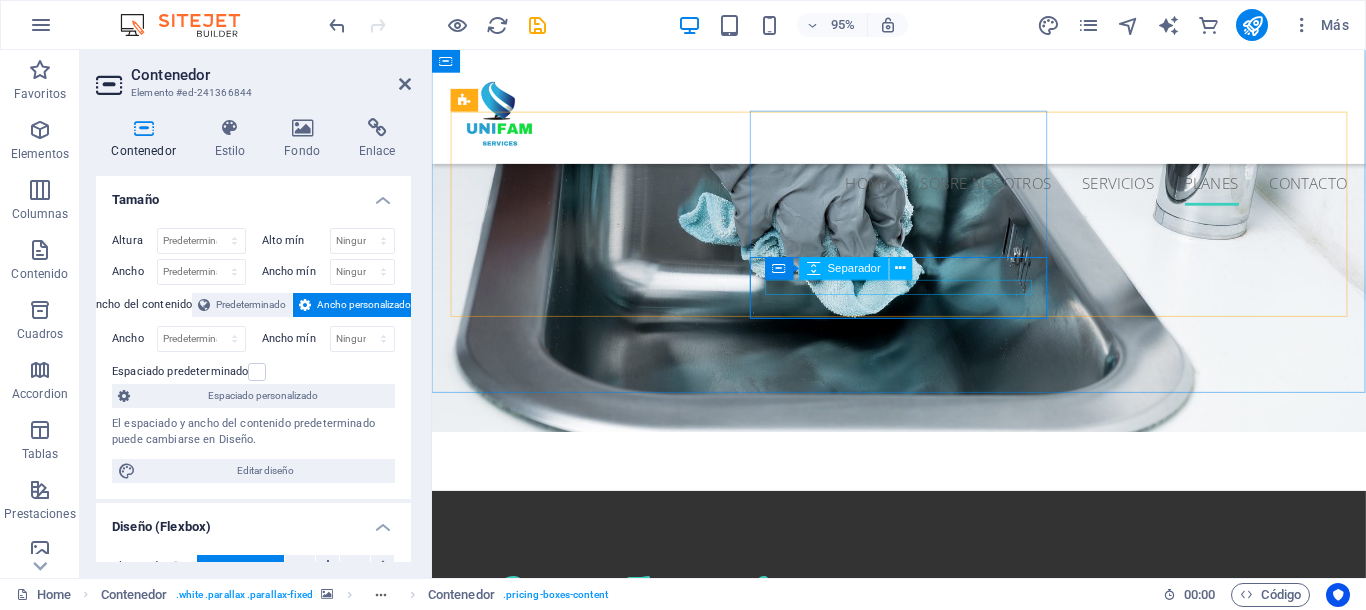scroll, scrollTop: 2706, scrollLeft: 0, axis: vertical 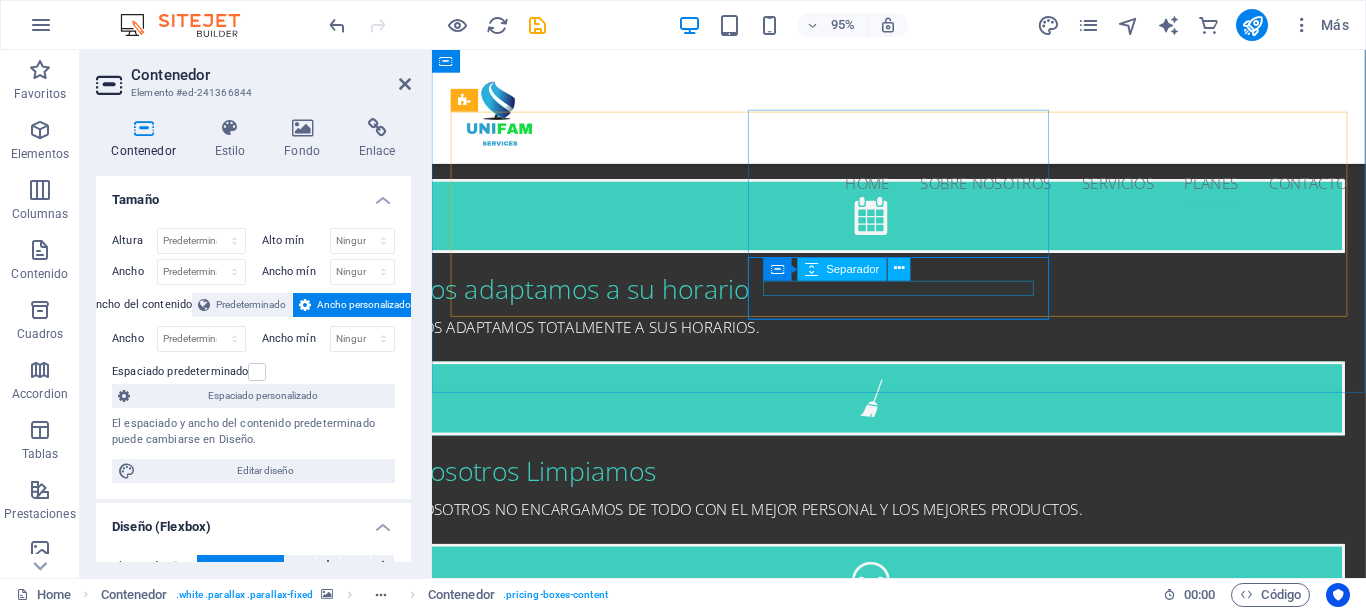 click at bounding box center [923, 2610] 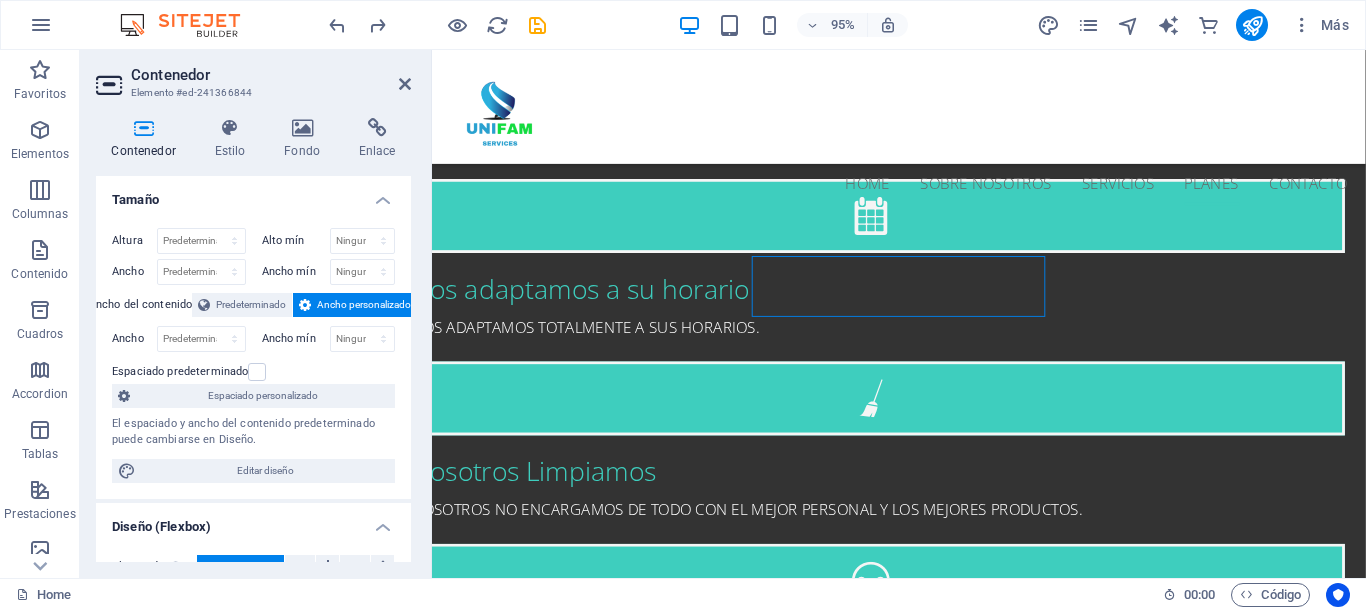 click at bounding box center [923, 2360] 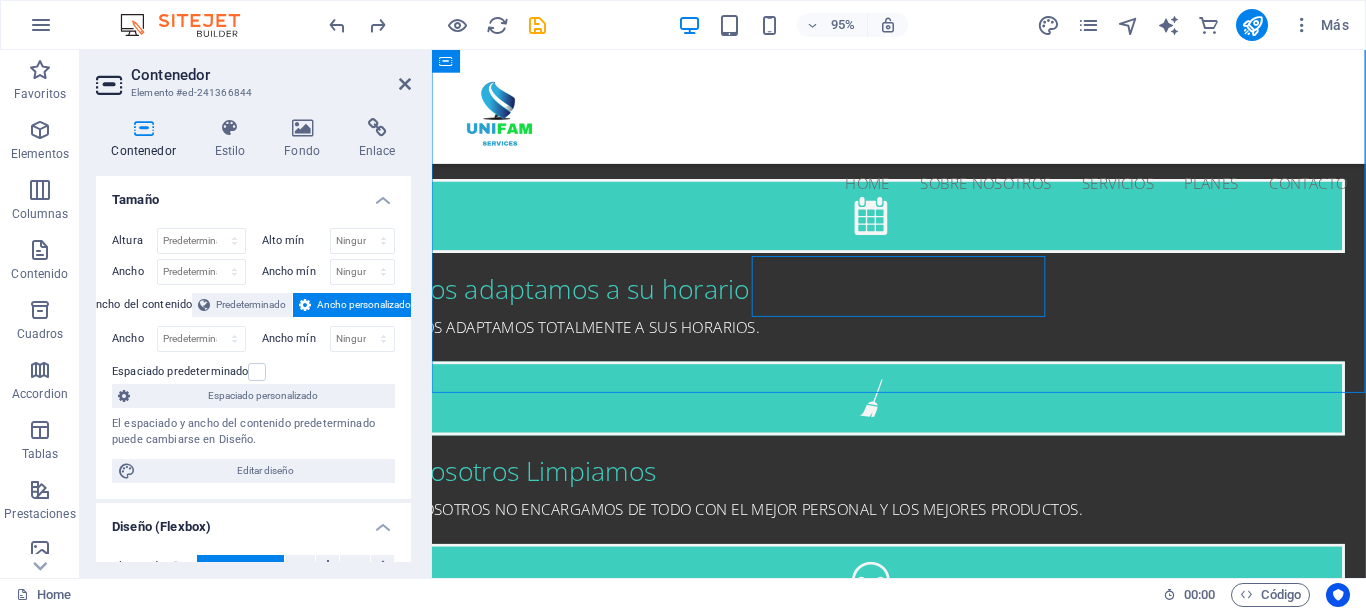 click on "Limpieza Grave" at bounding box center (923, 2755) 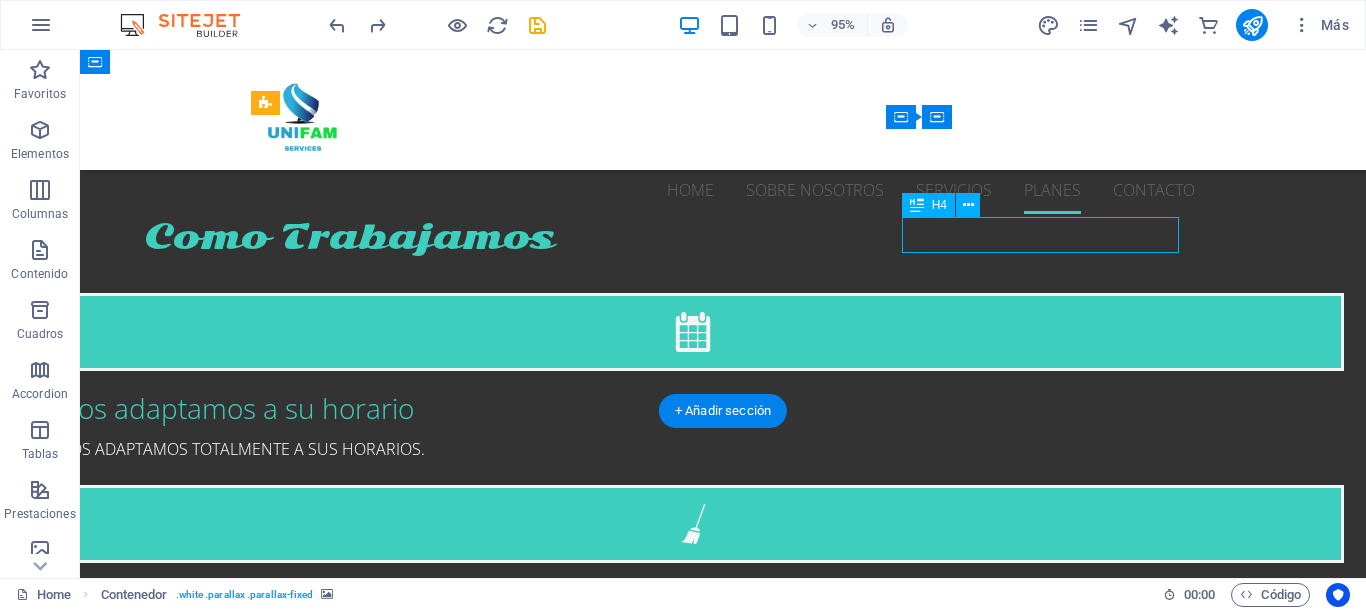 scroll, scrollTop: 2827, scrollLeft: 0, axis: vertical 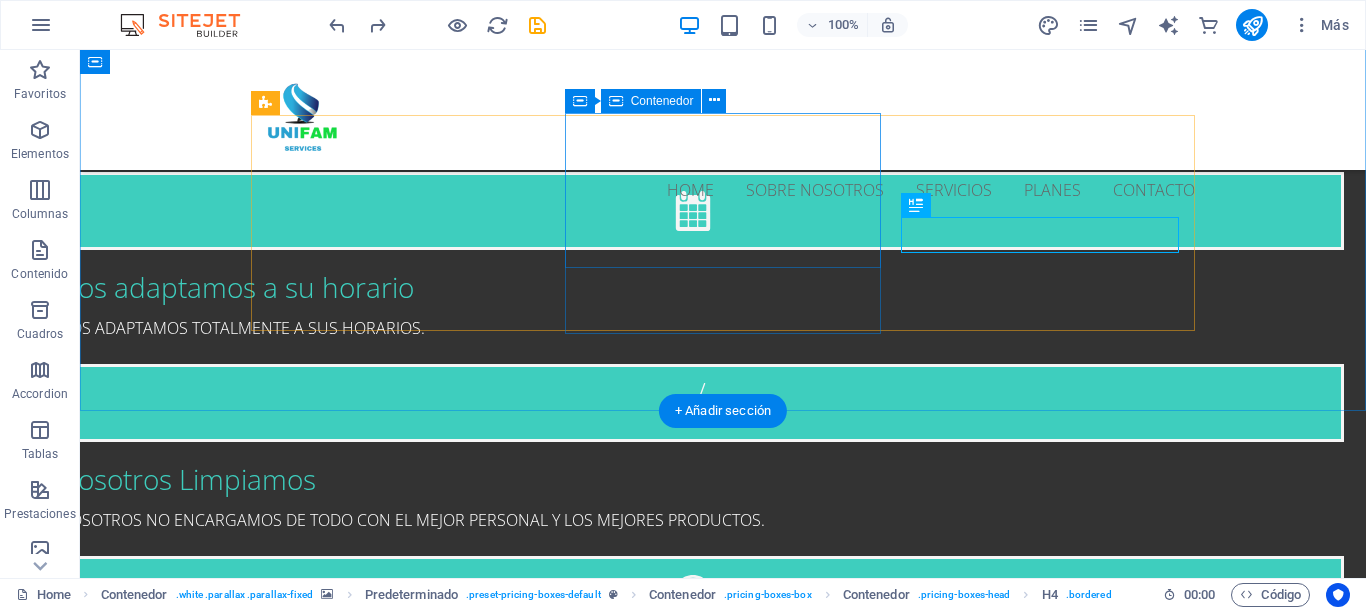 click on "Limpieza Media" at bounding box center [723, 2486] 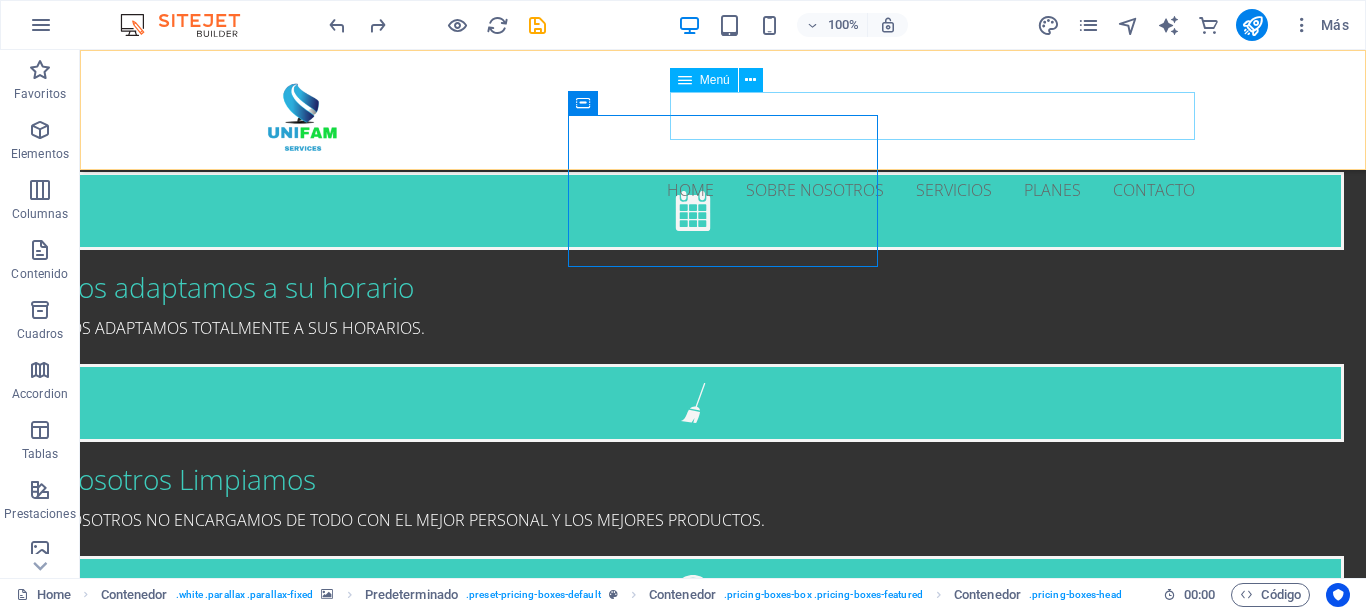 click on "Home Sobre Nosotros Servicios Planes Contacto" at bounding box center (723, 190) 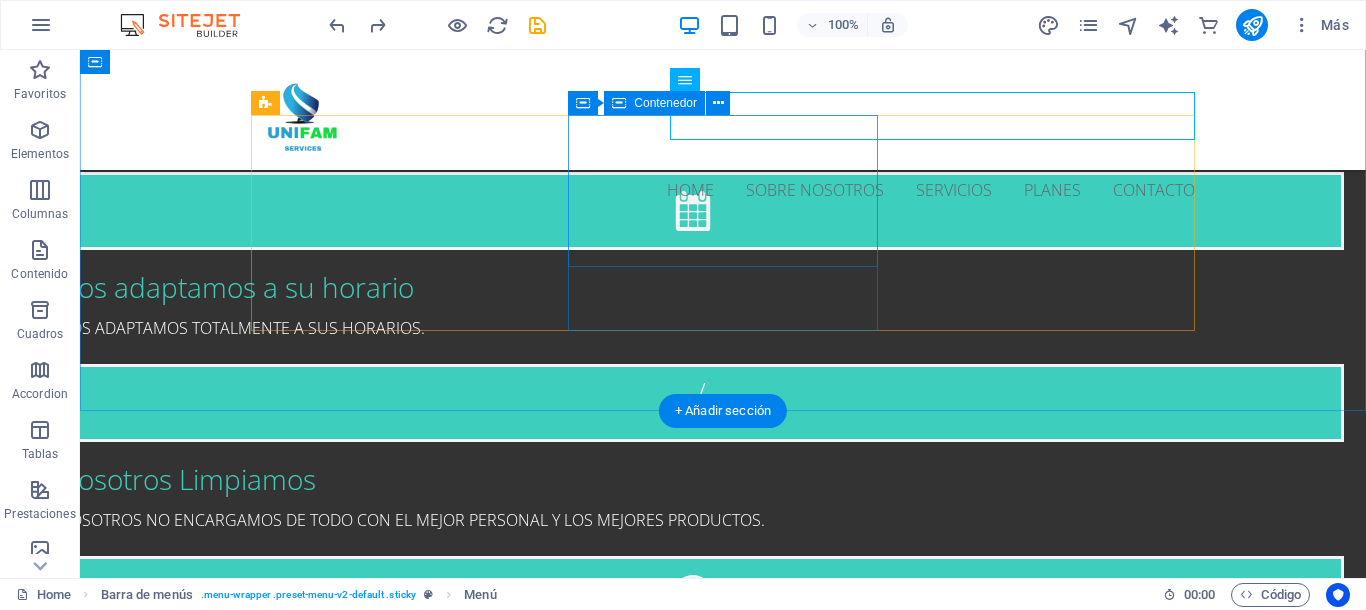 click on "Limpieza Media" at bounding box center [723, 2486] 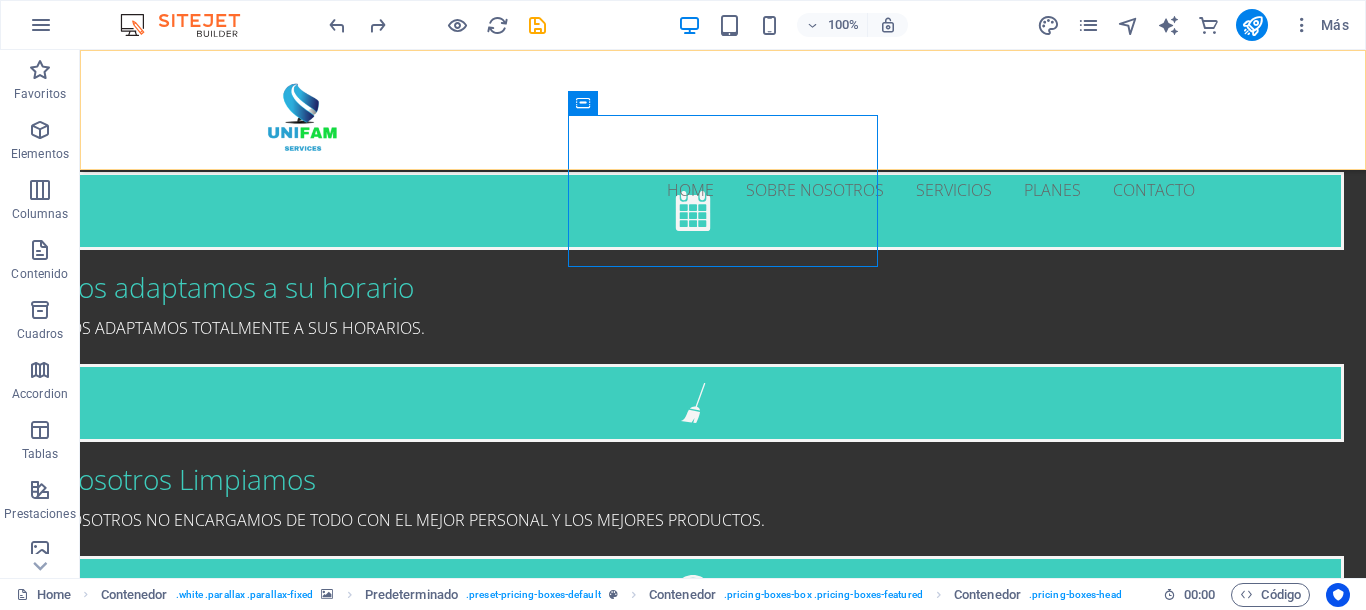 click on "Home Sobre Nosotros Servicios Planes Contacto" at bounding box center (723, 110) 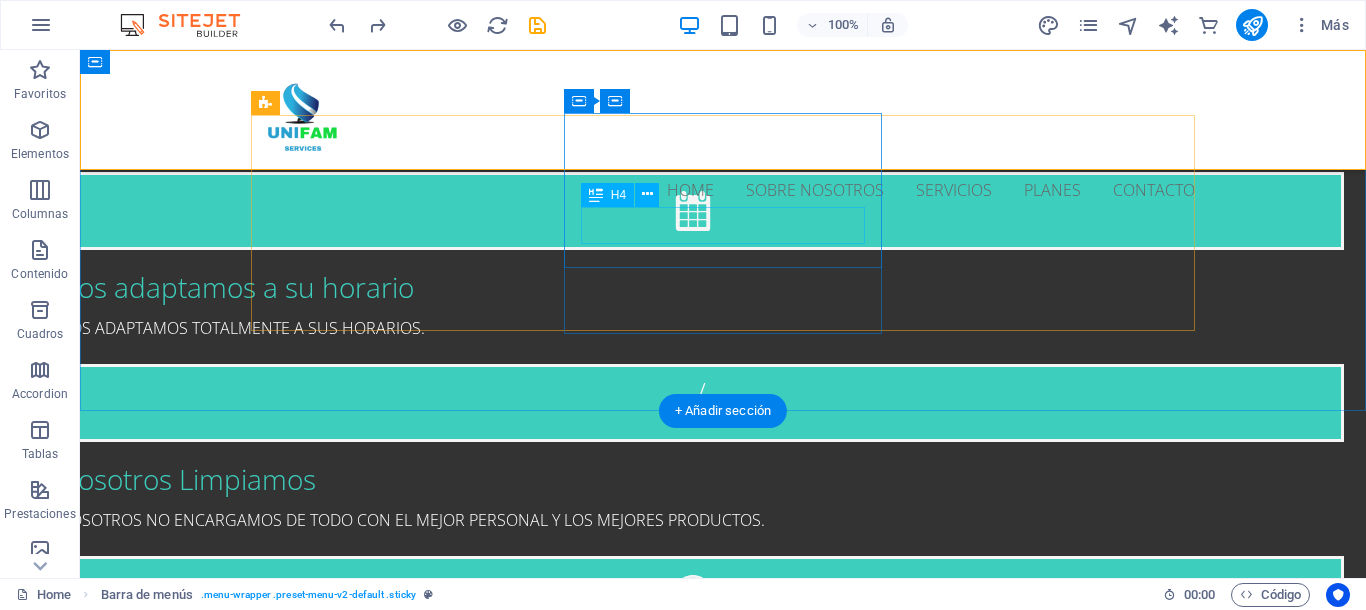 click on "Limpieza Media" at bounding box center [723, 2520] 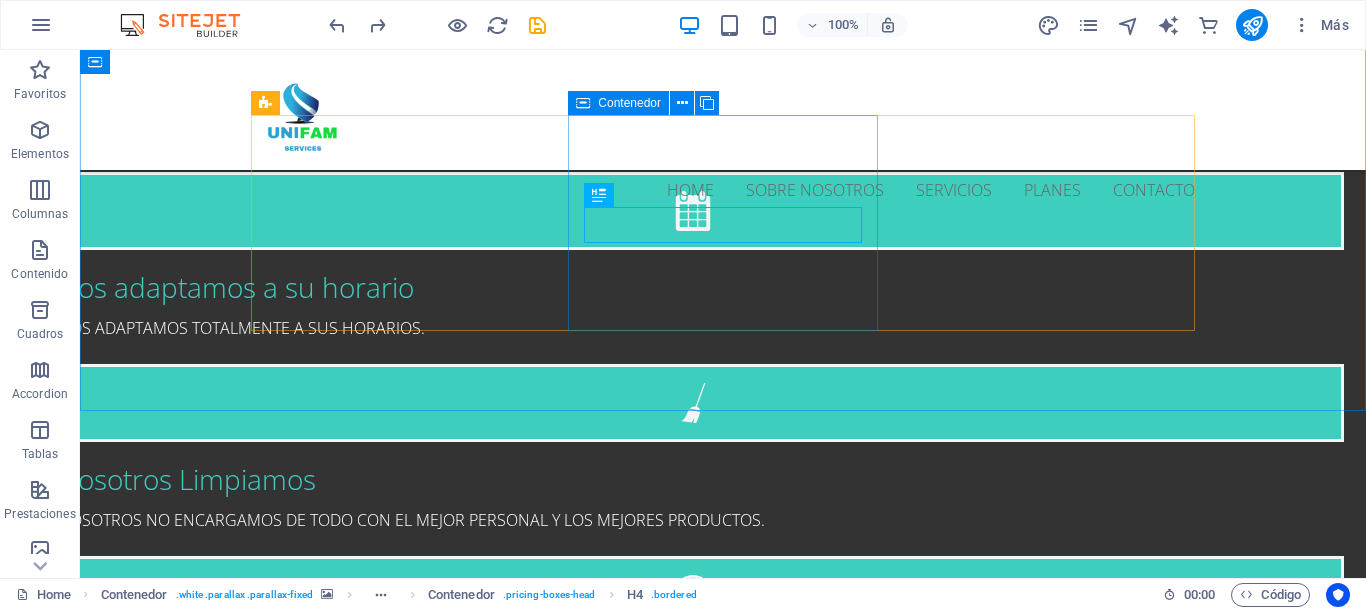 click on "Contenedor" at bounding box center [629, 103] 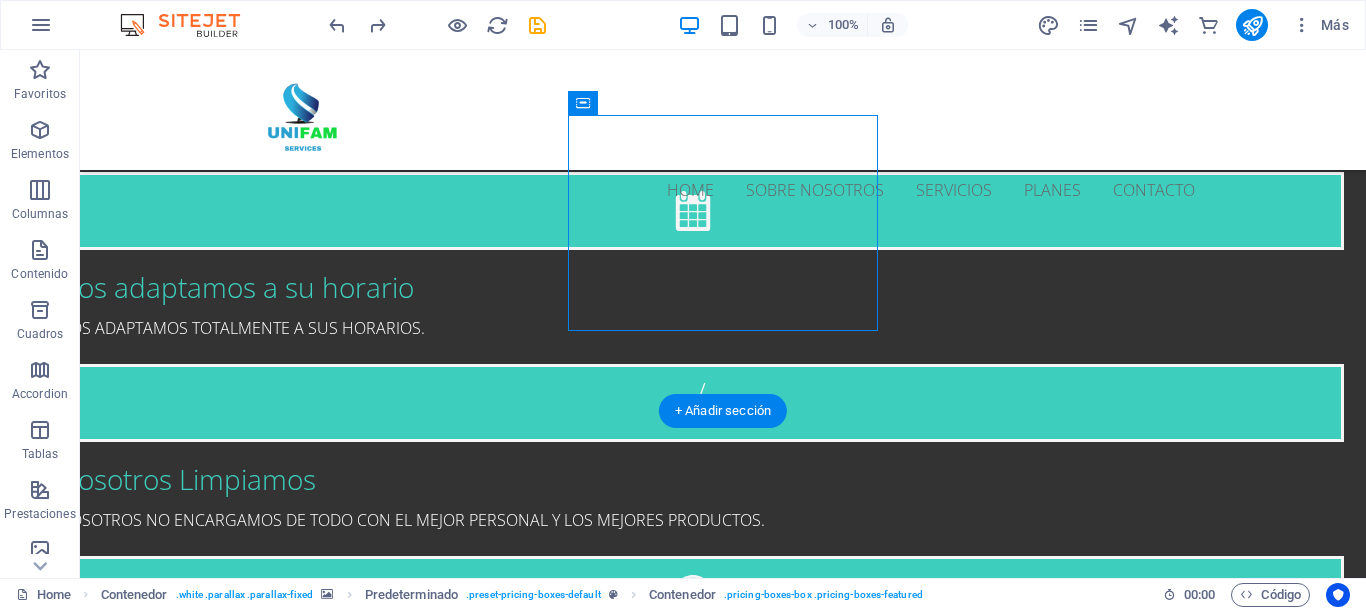 click at bounding box center [723, 2332] 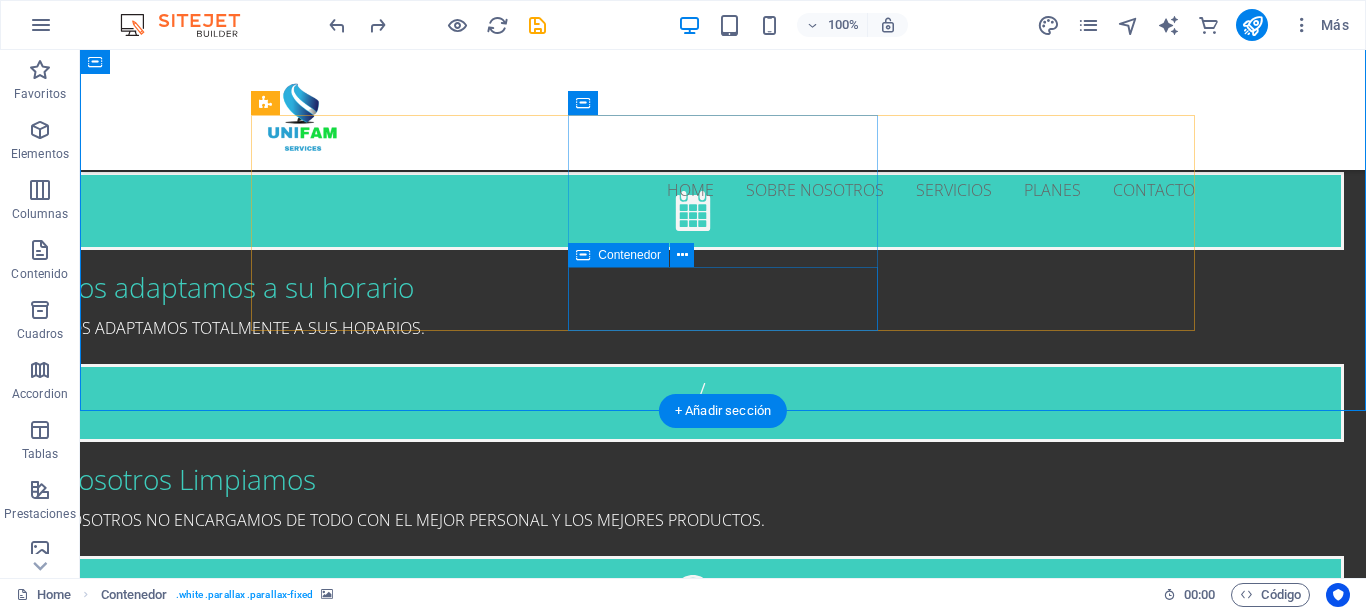 click at bounding box center [723, 2595] 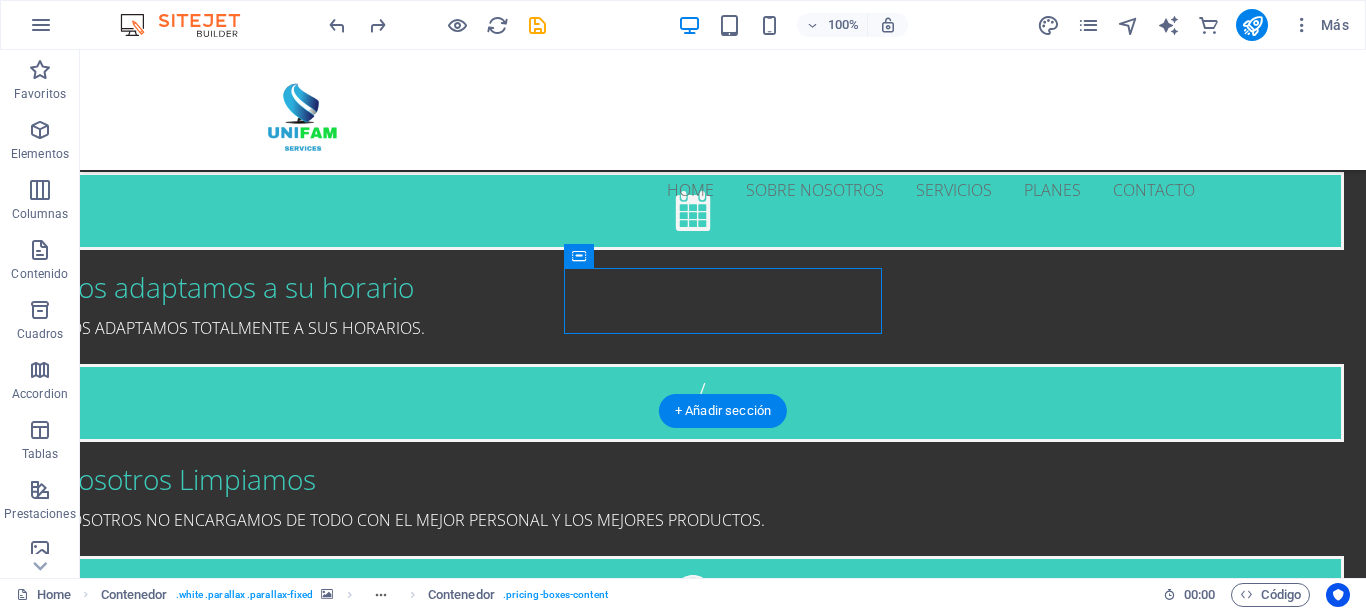 click at bounding box center (723, 2332) 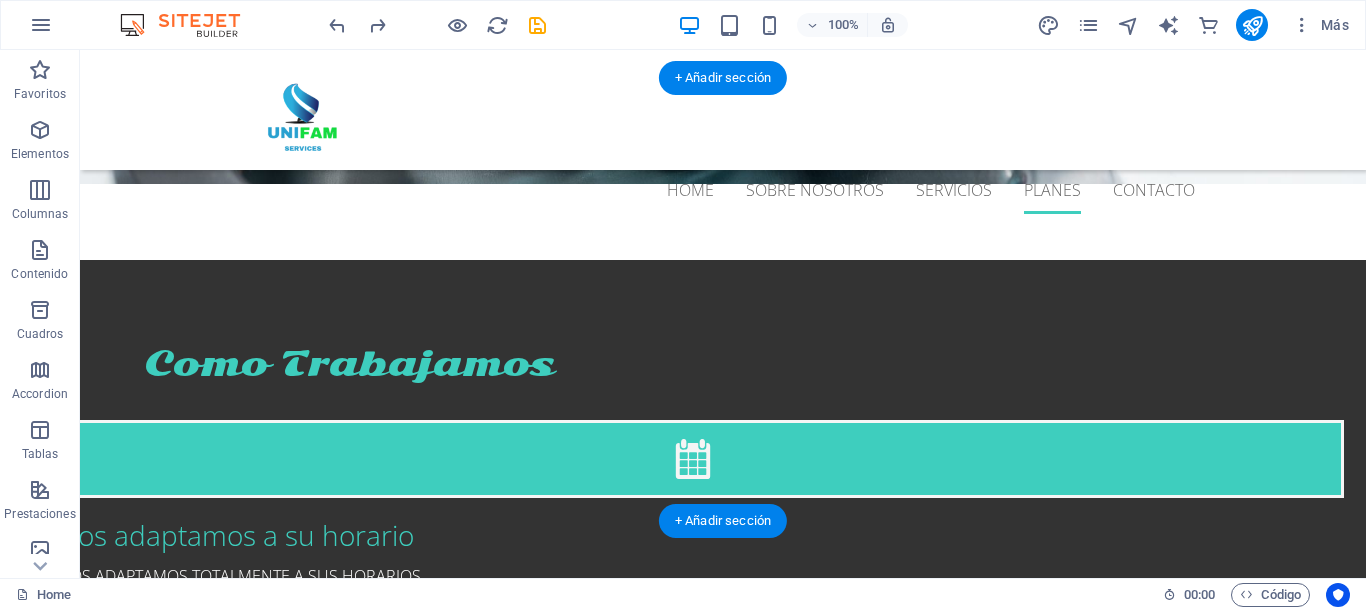 scroll, scrollTop: 2717, scrollLeft: 0, axis: vertical 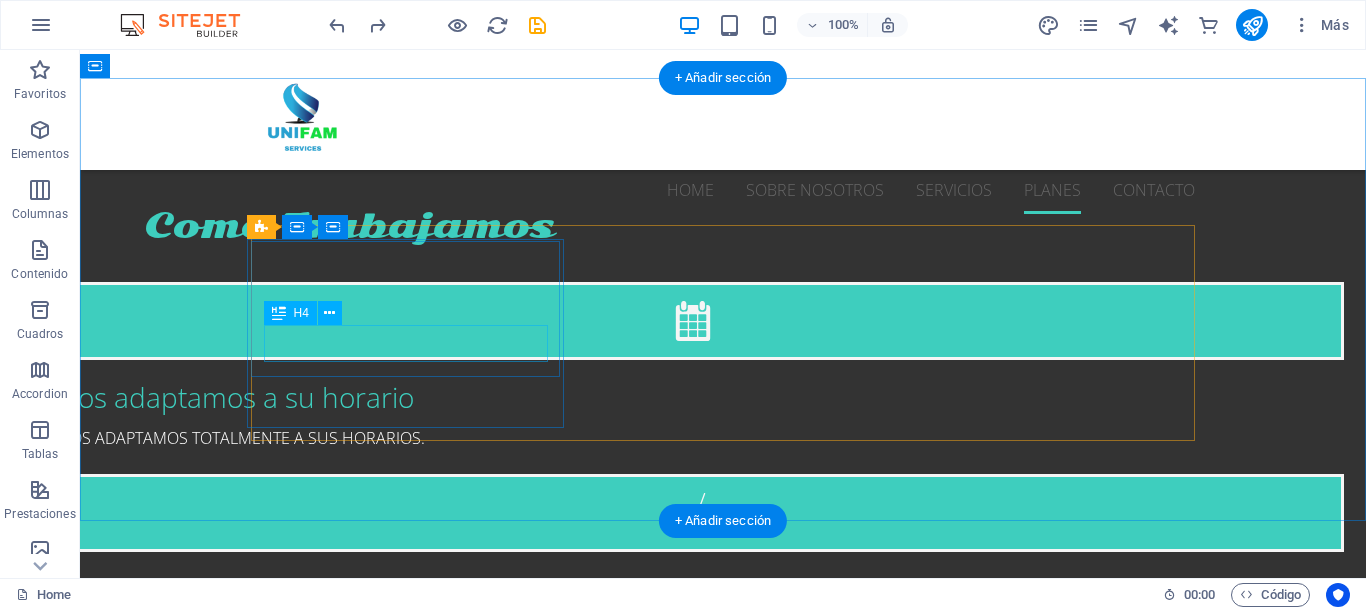 click on "Limpieza Leve" at bounding box center [723, 2430] 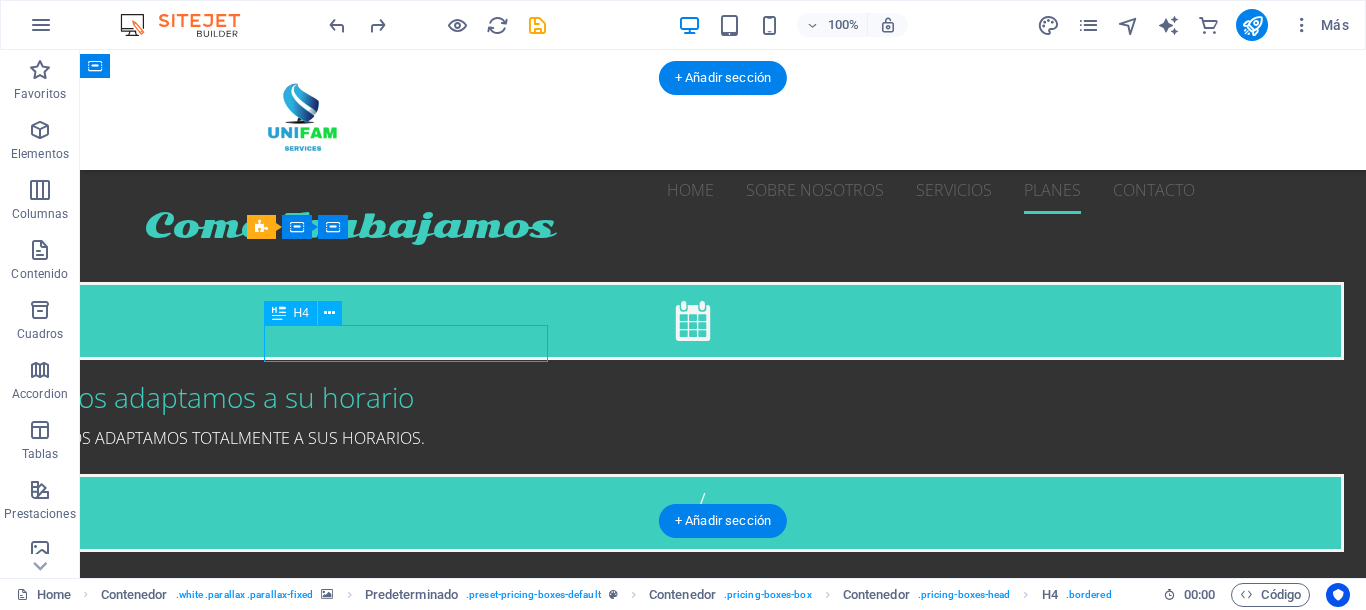 click on "Limpieza Leve" at bounding box center (723, 2430) 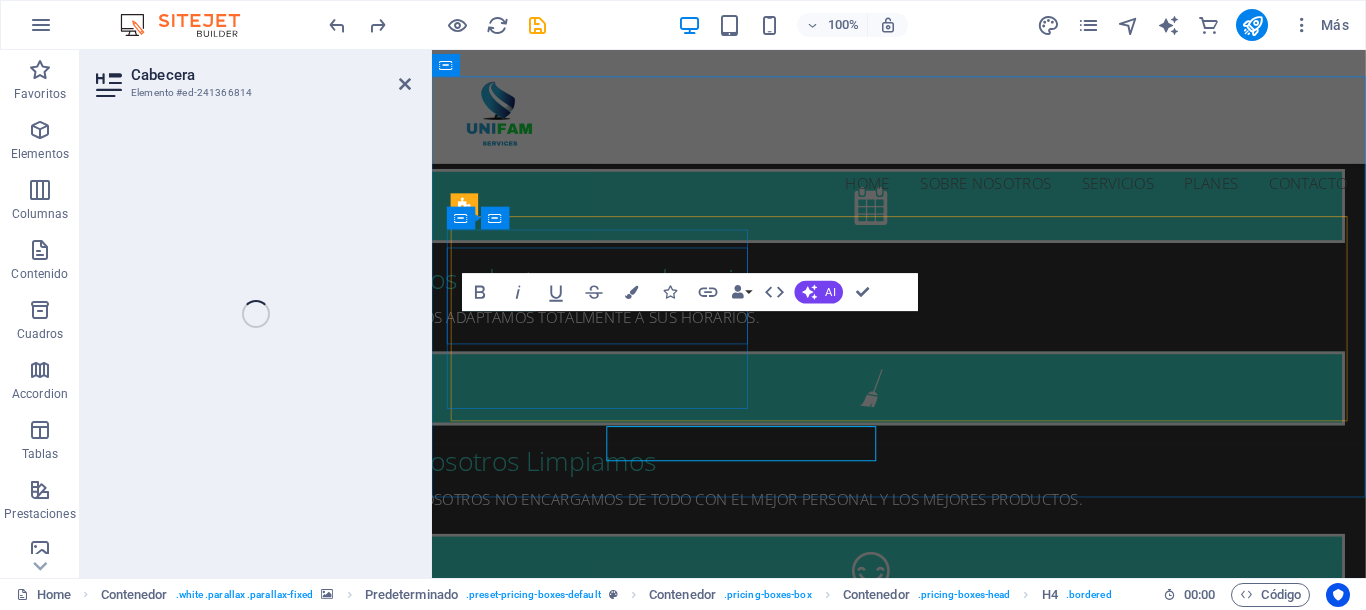 scroll, scrollTop: 2595, scrollLeft: 0, axis: vertical 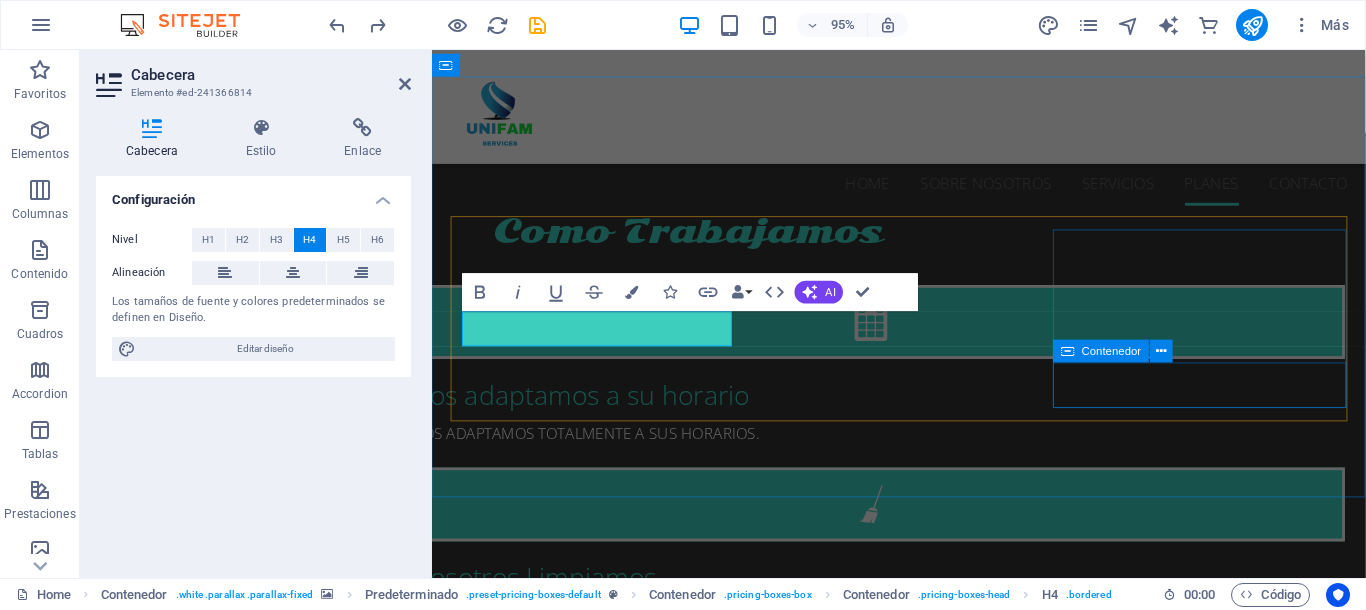 click on "Limpieza Media" at bounding box center (923, 2645) 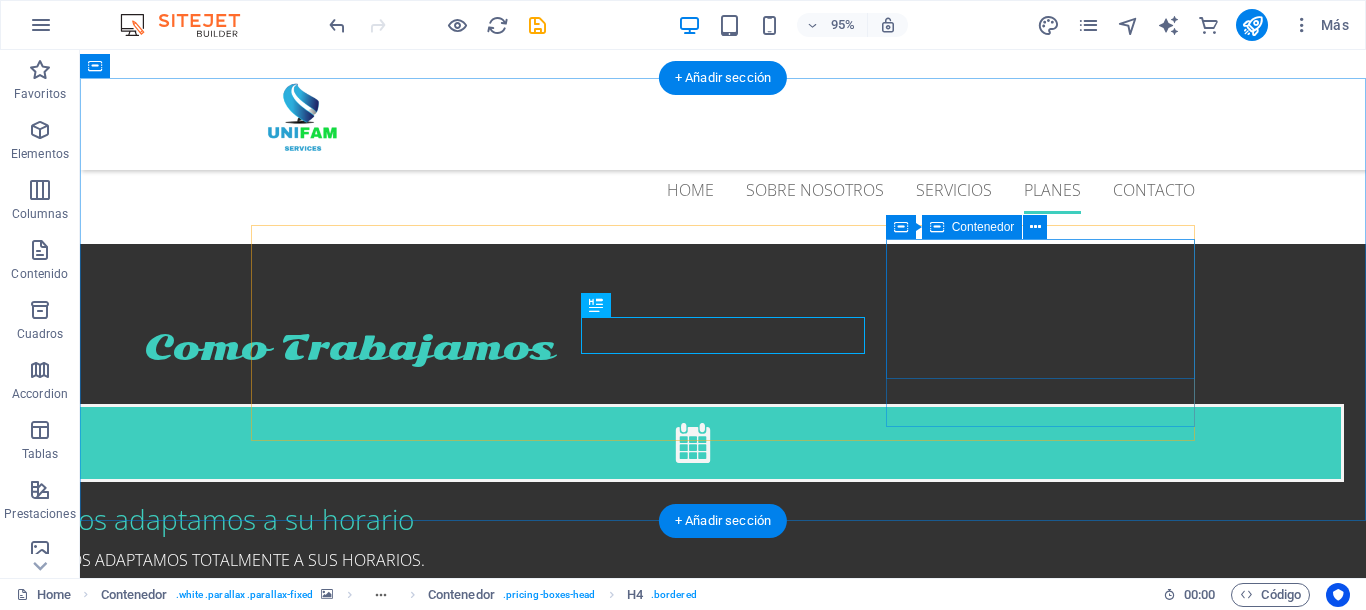 scroll, scrollTop: 2717, scrollLeft: 0, axis: vertical 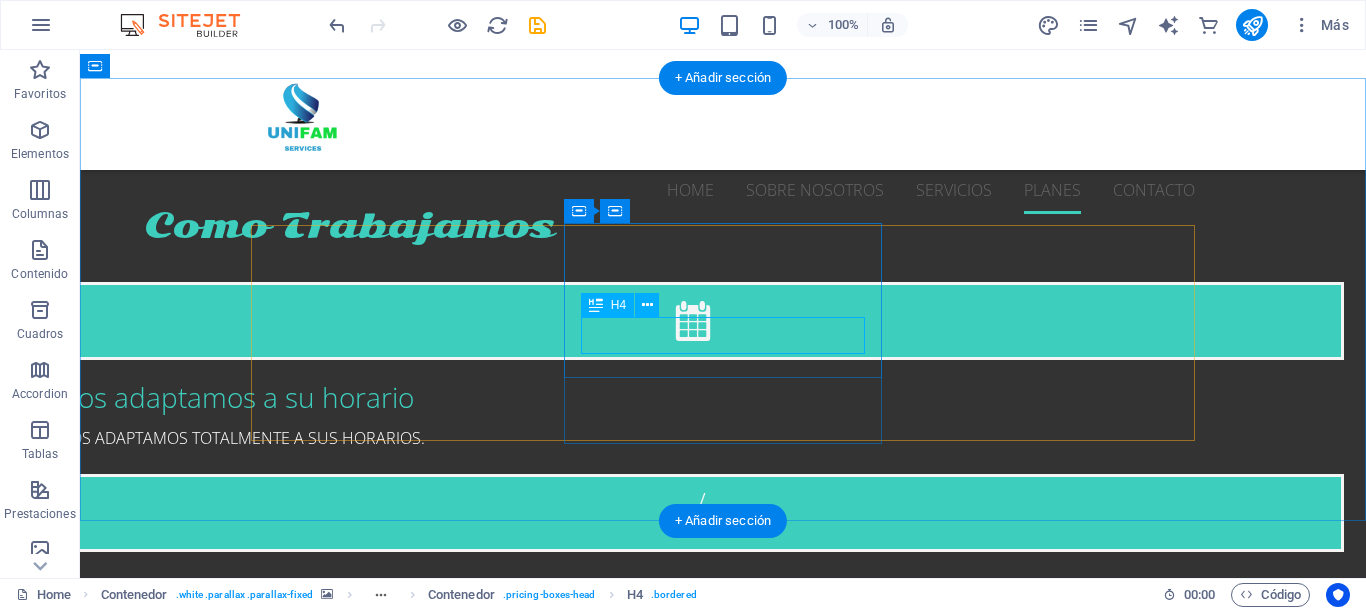 click on "Limpieza Media" at bounding box center (723, 2594) 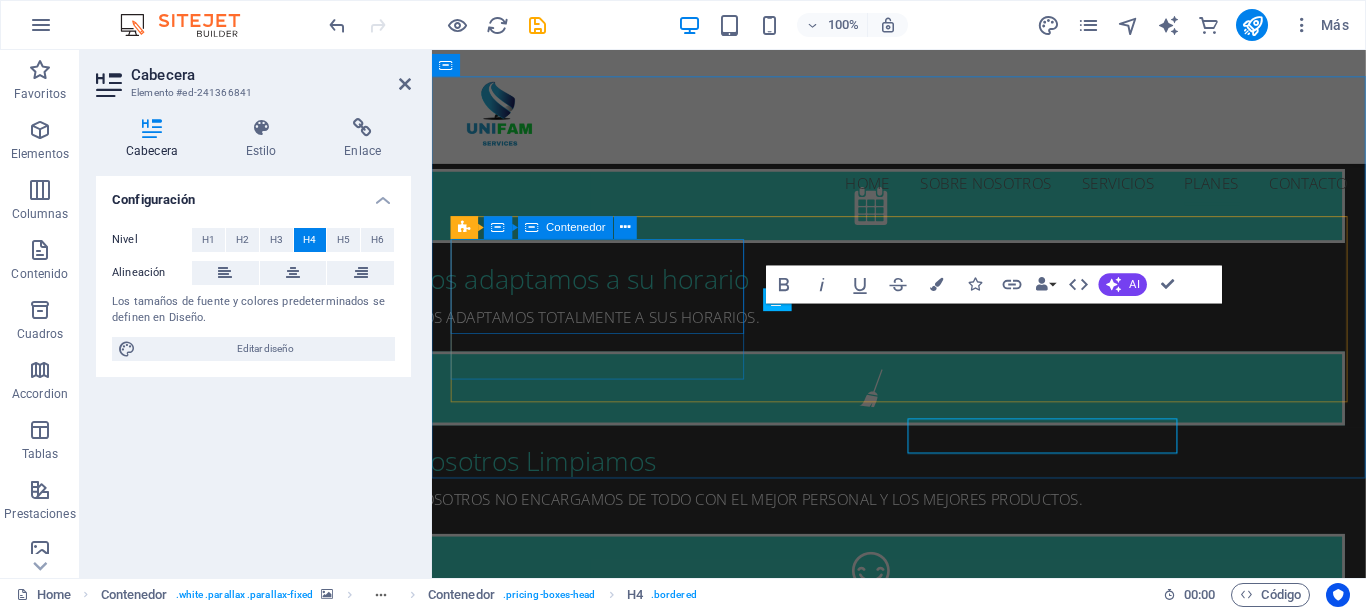 scroll, scrollTop: 2595, scrollLeft: 0, axis: vertical 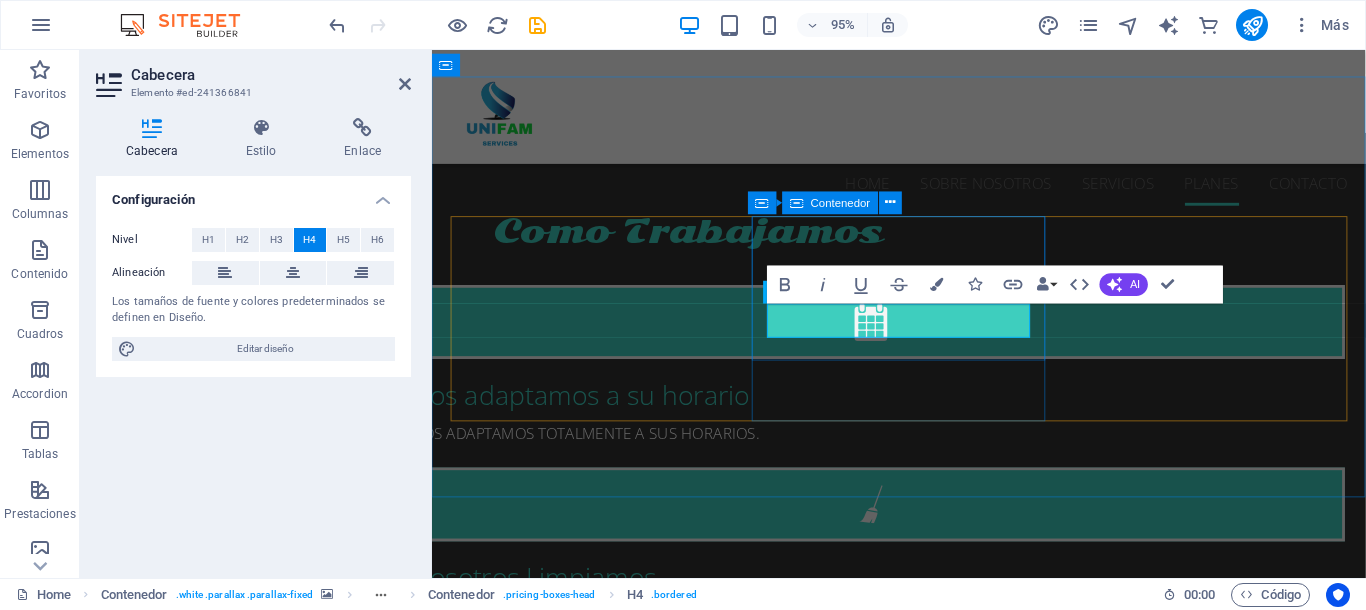 click at bounding box center (923, 2889) 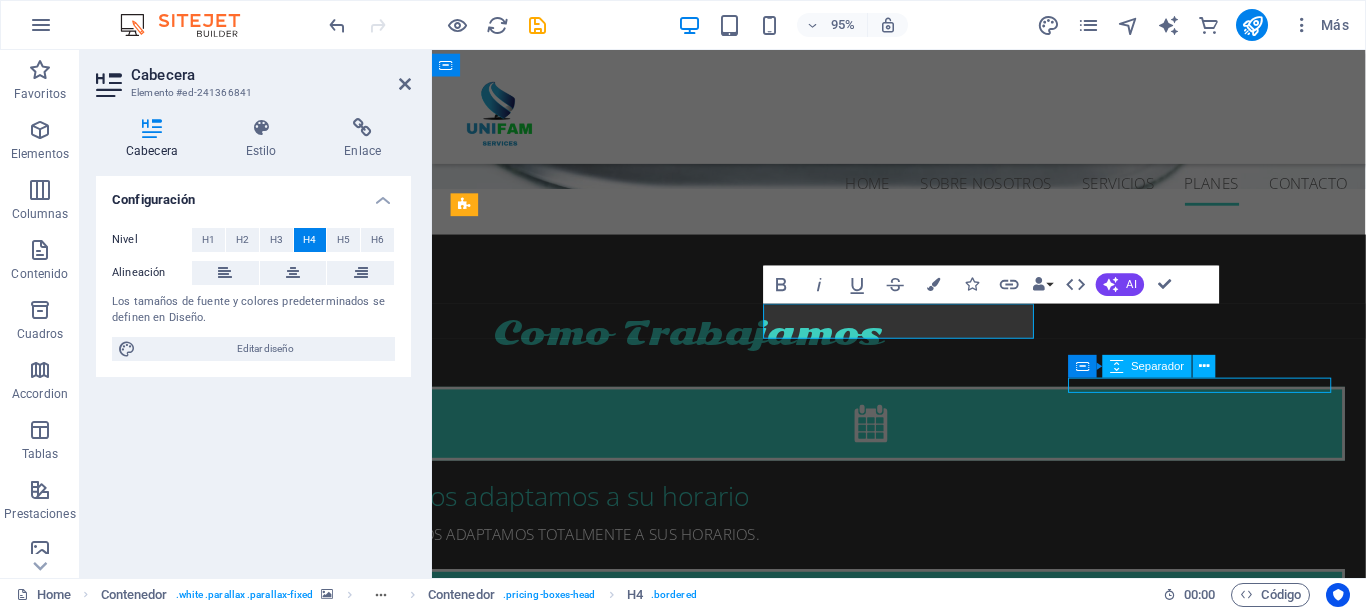 scroll, scrollTop: 2717, scrollLeft: 0, axis: vertical 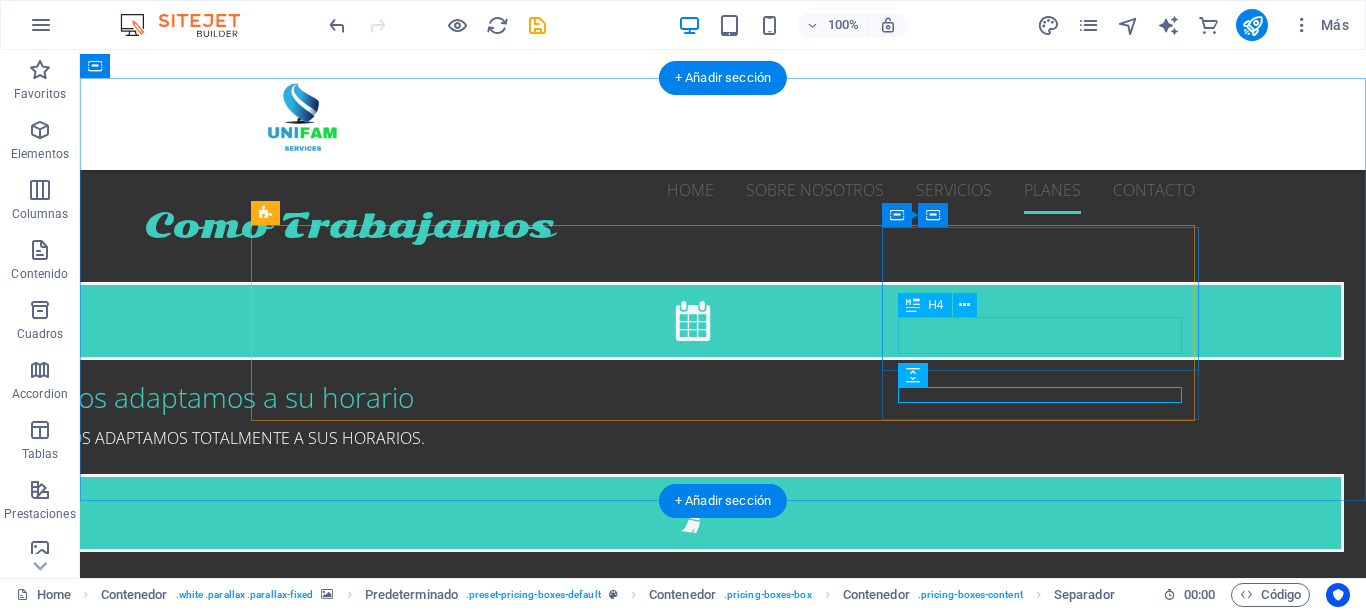 click on "Limpieza Grave" at bounding box center (723, 2779) 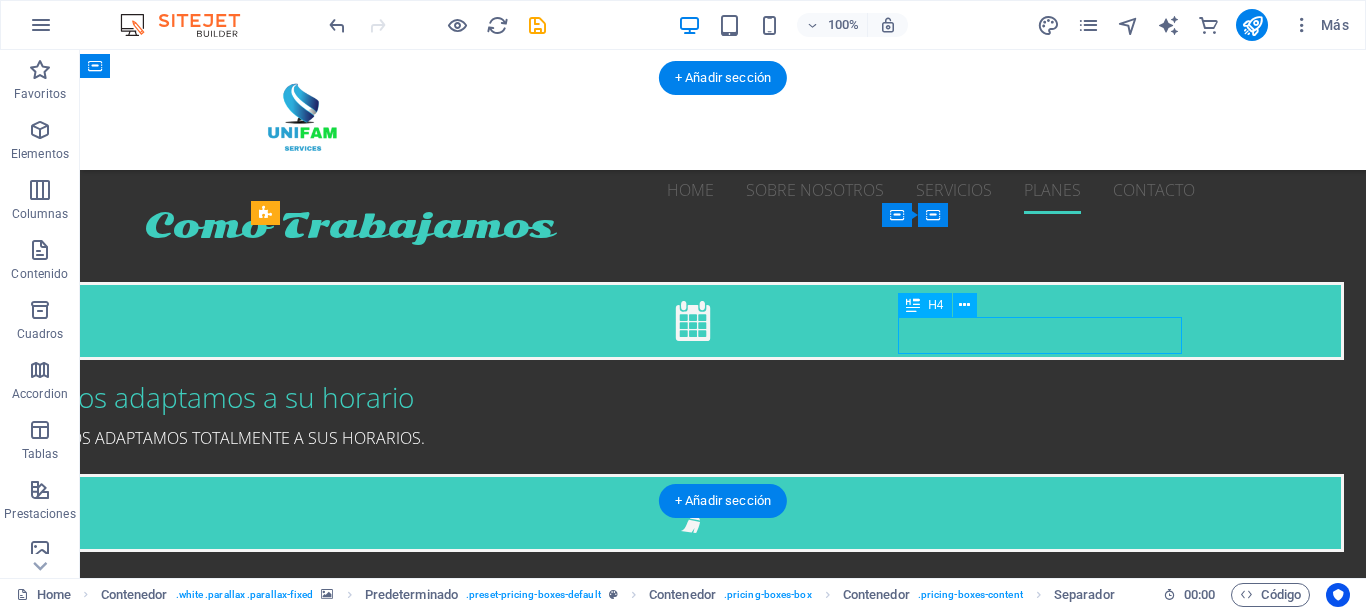click on "Limpieza Grave" at bounding box center [723, 2779] 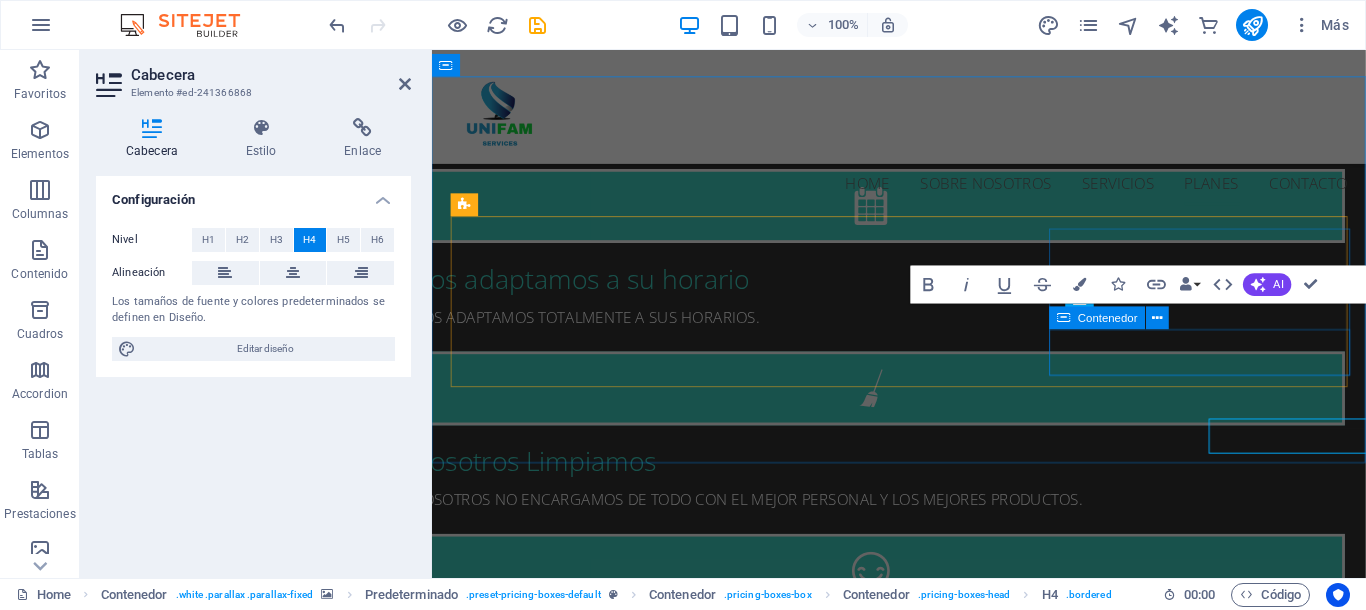 scroll, scrollTop: 2595, scrollLeft: 0, axis: vertical 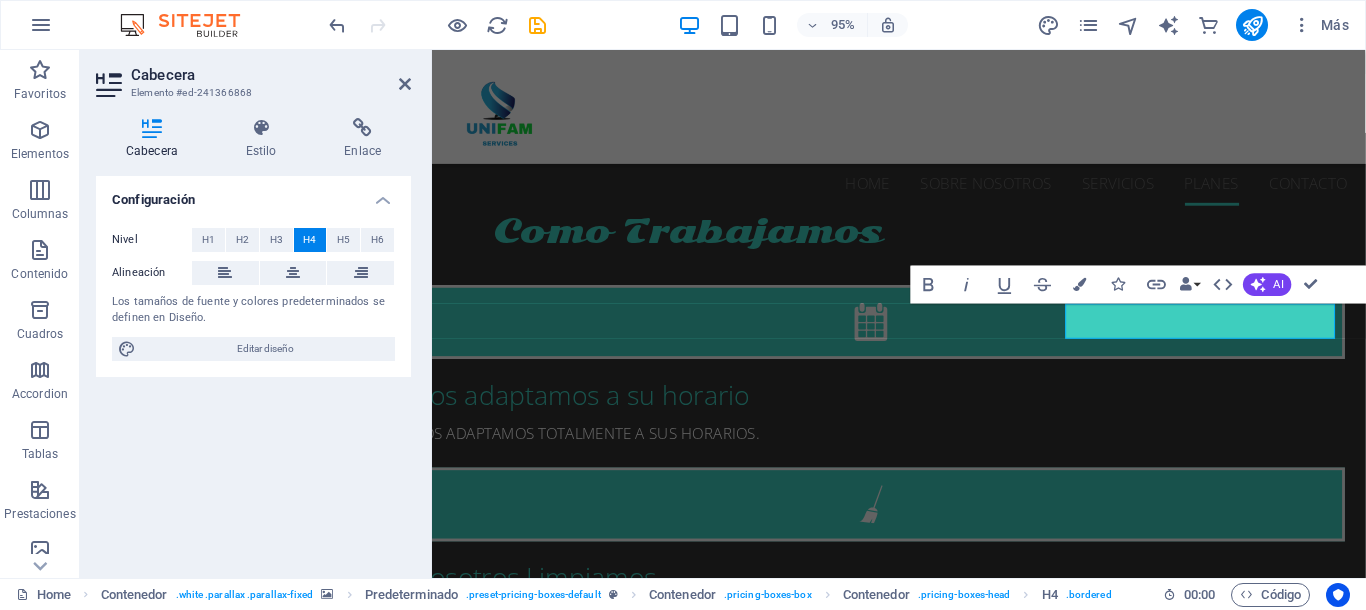 click at bounding box center [923, 2471] 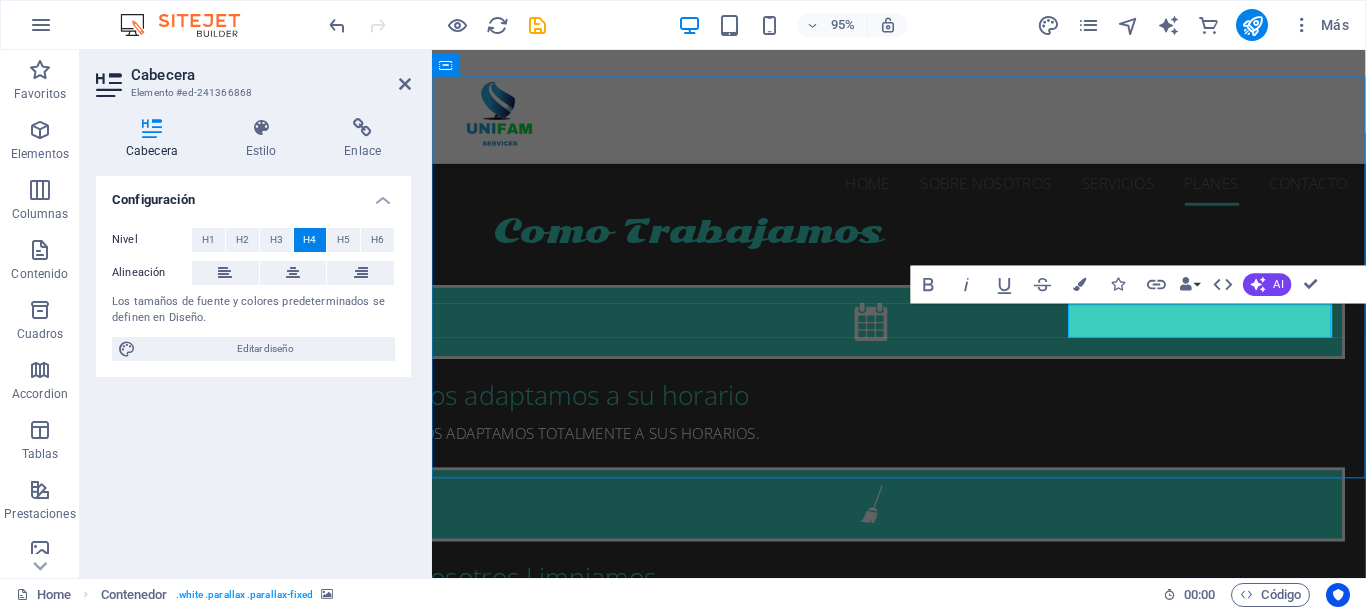 scroll, scrollTop: 2717, scrollLeft: 0, axis: vertical 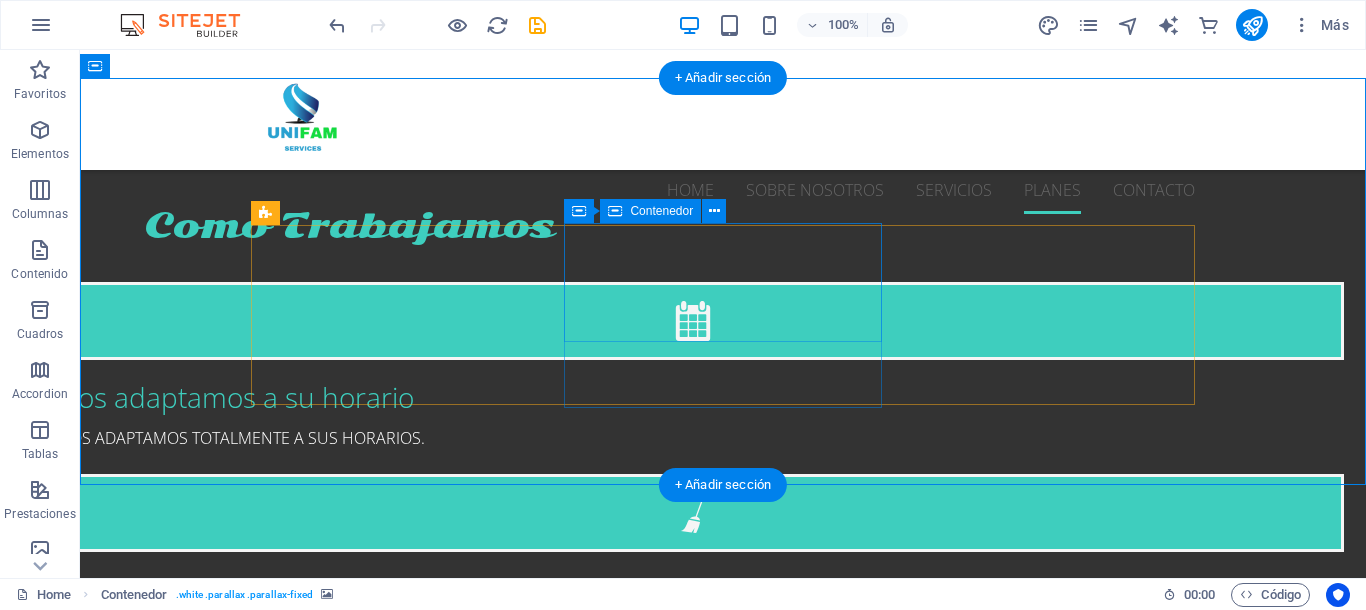 click at bounding box center [723, 2541] 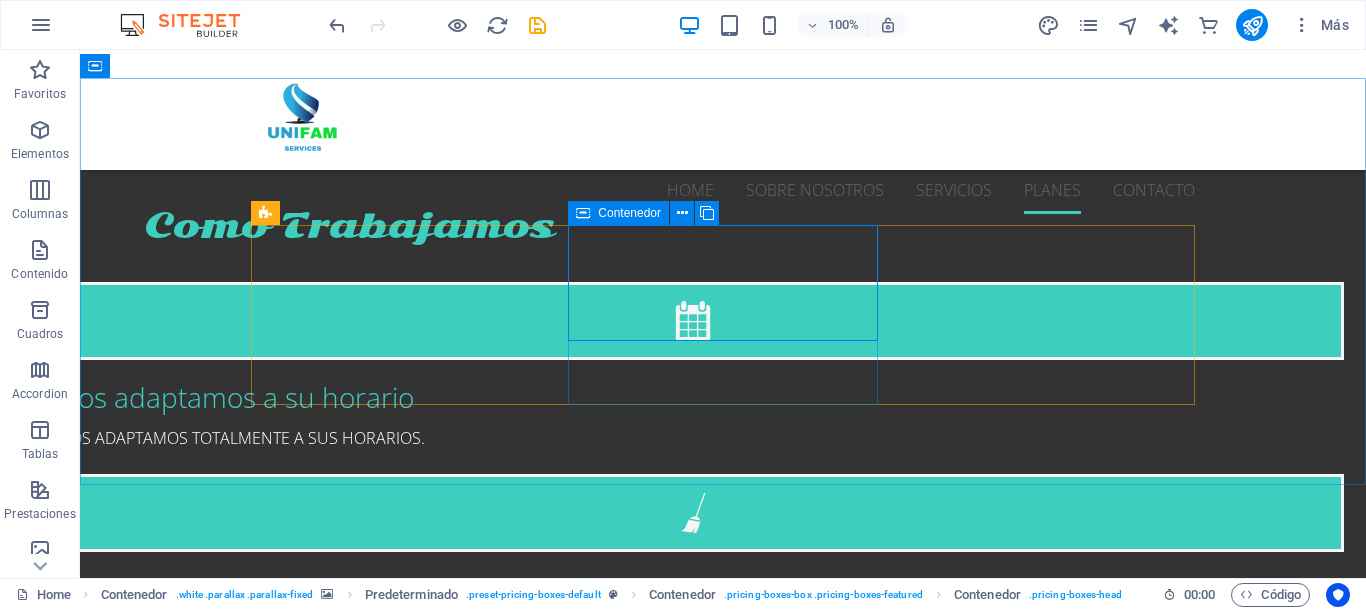 click on "Contenedor" at bounding box center [629, 213] 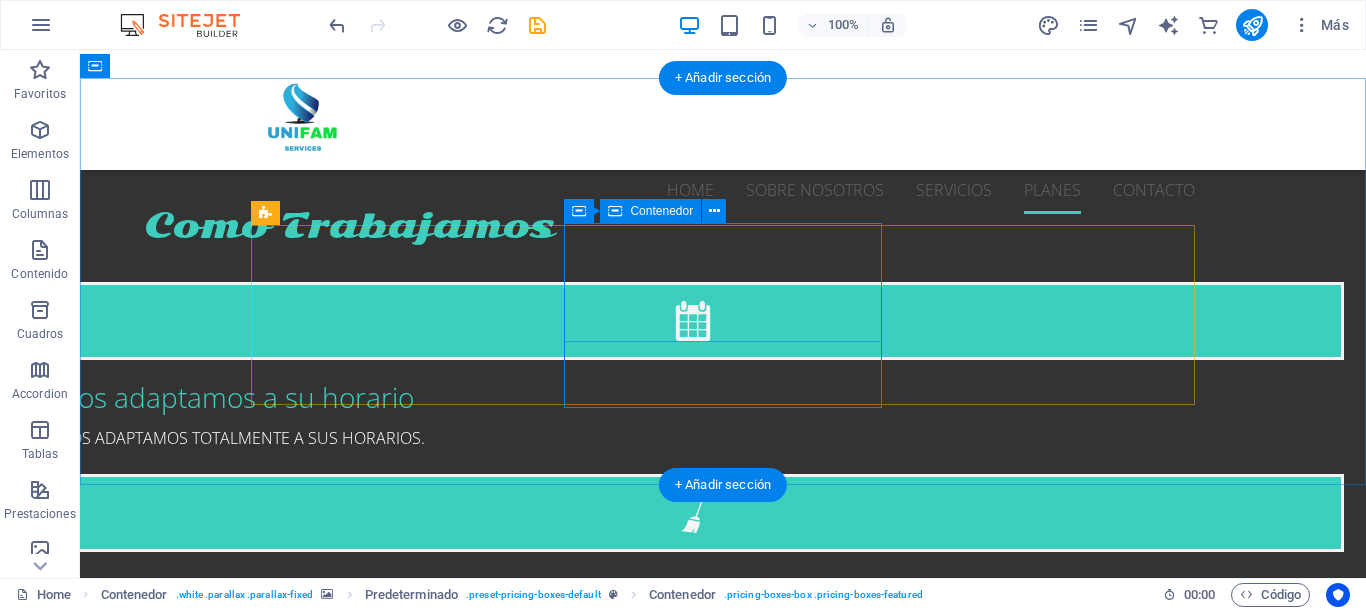 click at bounding box center (723, 2541) 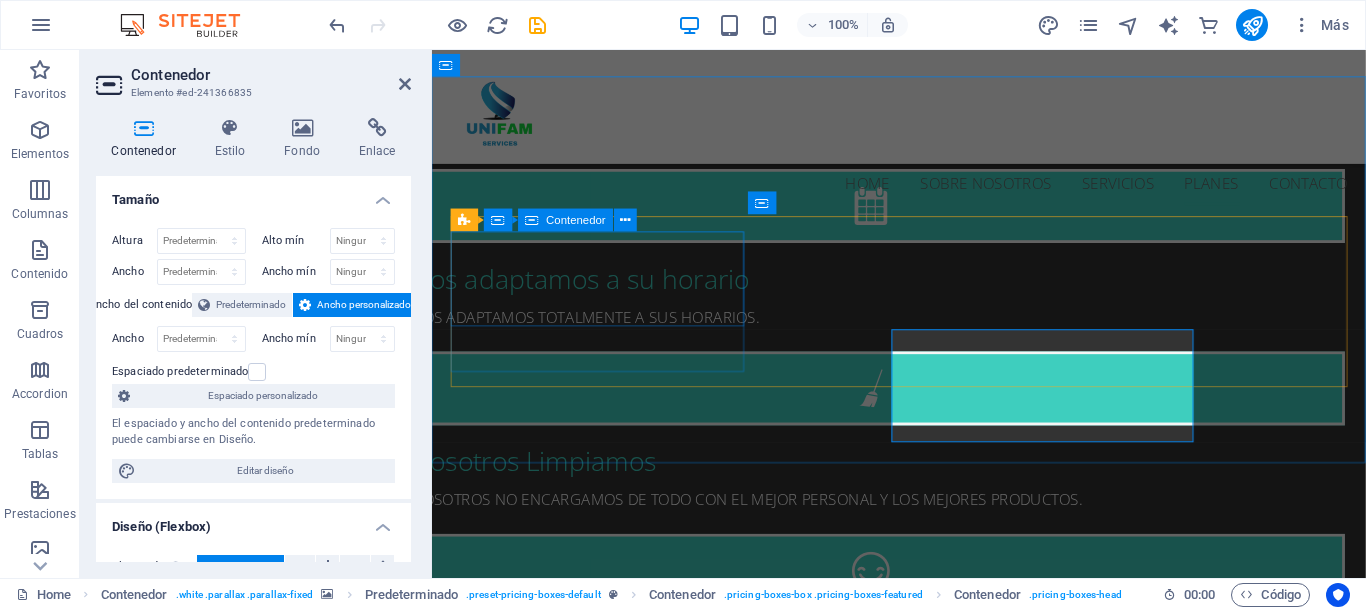 scroll, scrollTop: 2595, scrollLeft: 0, axis: vertical 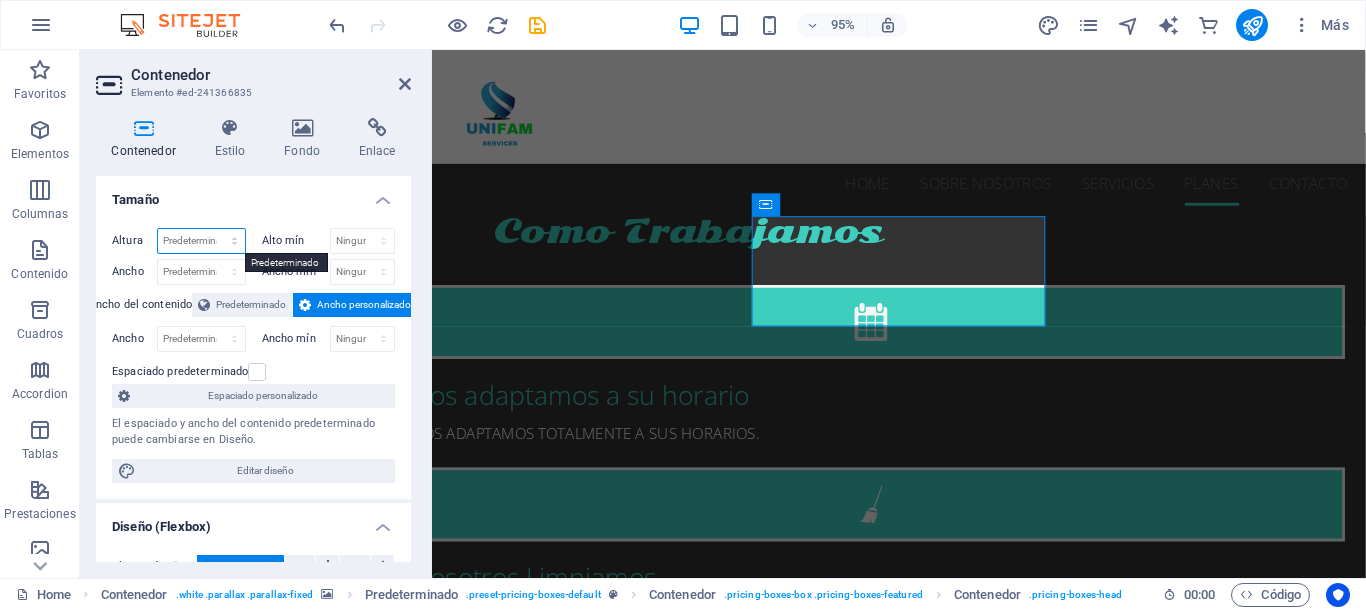 click on "Predeterminado px rem % vh vw" at bounding box center [201, 241] 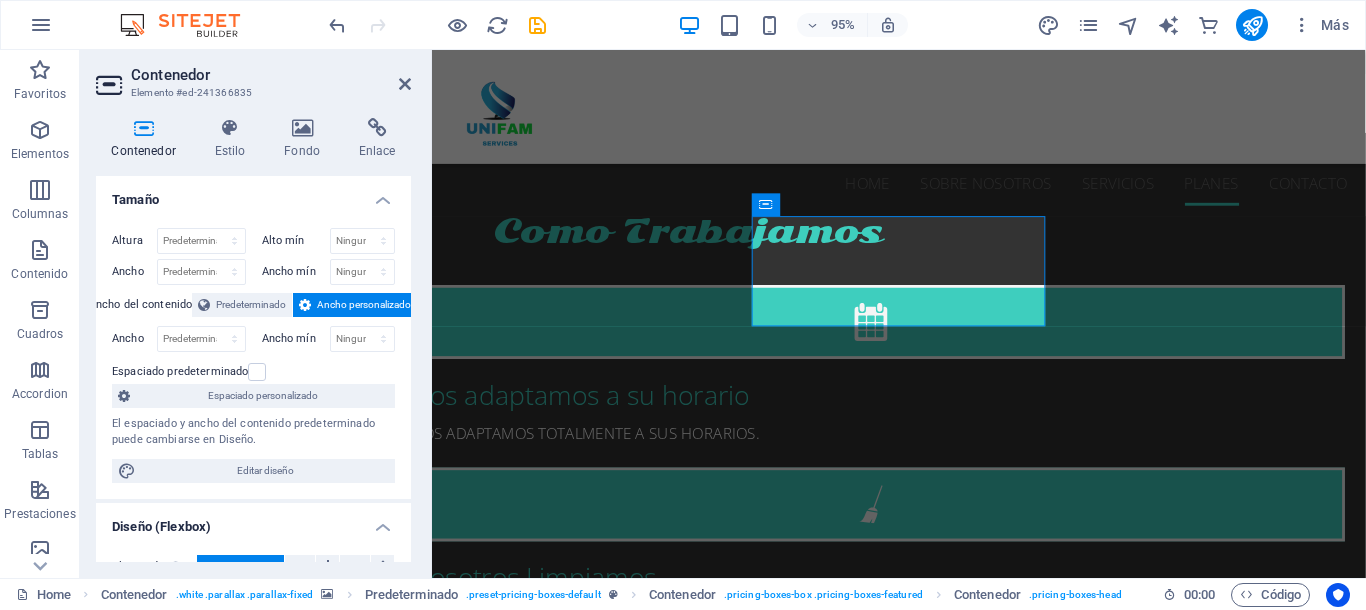 click at bounding box center (143, 128) 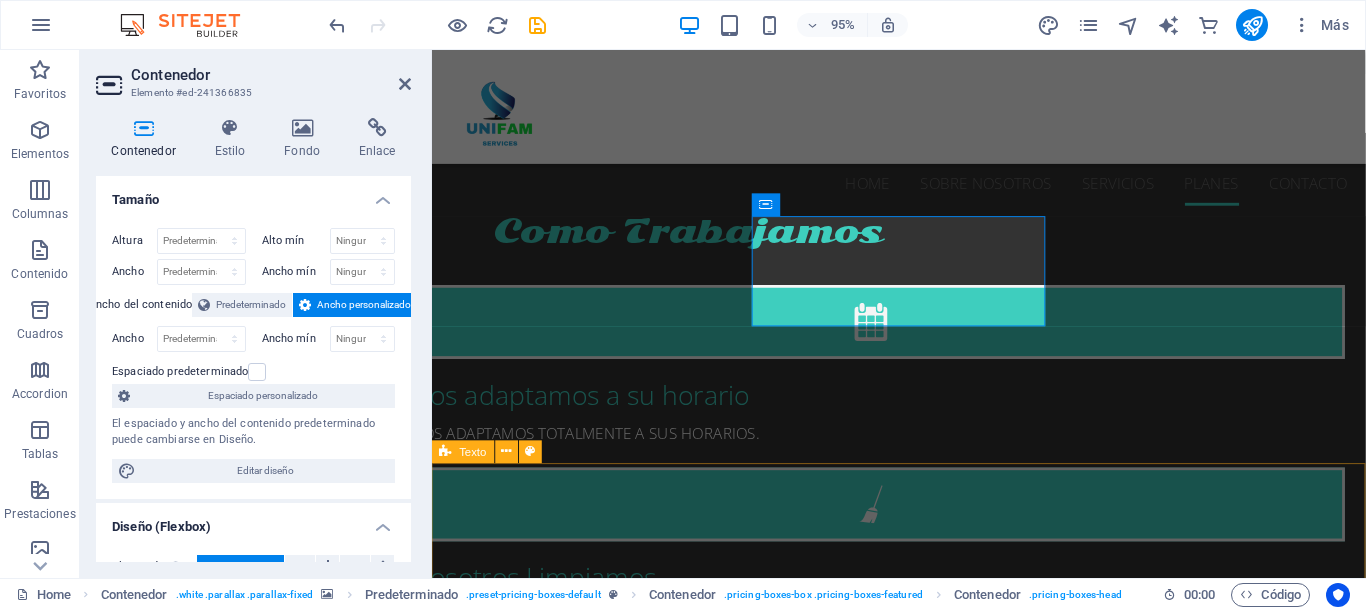 click at bounding box center [923, 2471] 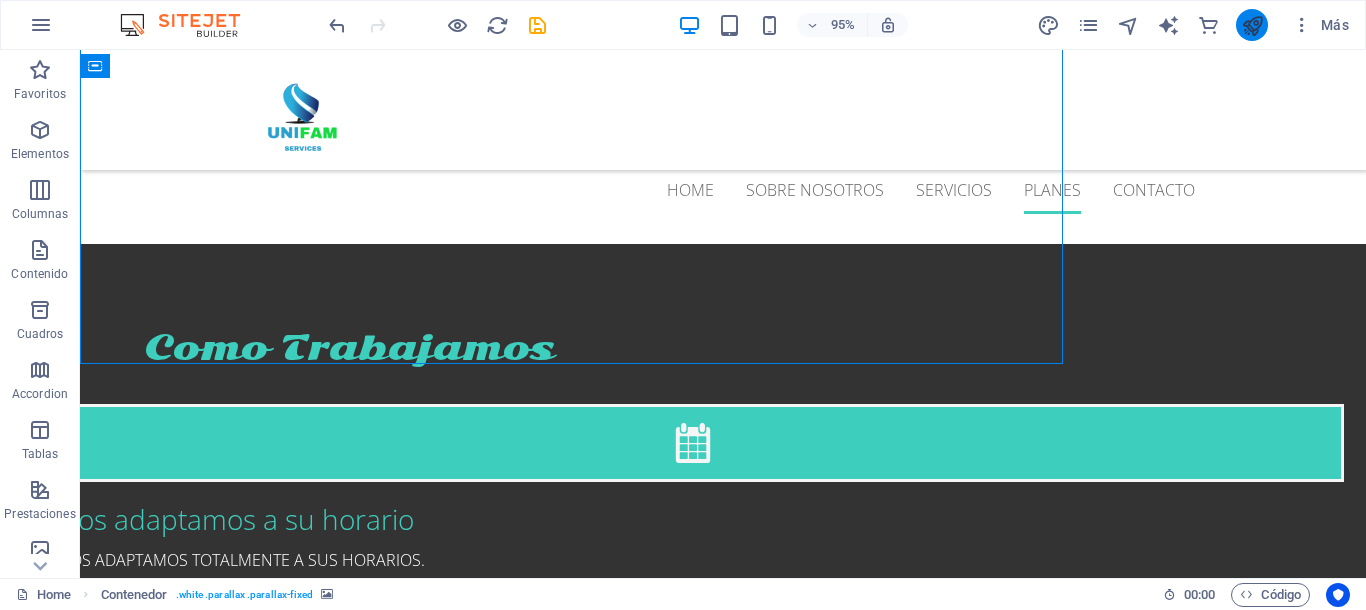click at bounding box center (1252, 25) 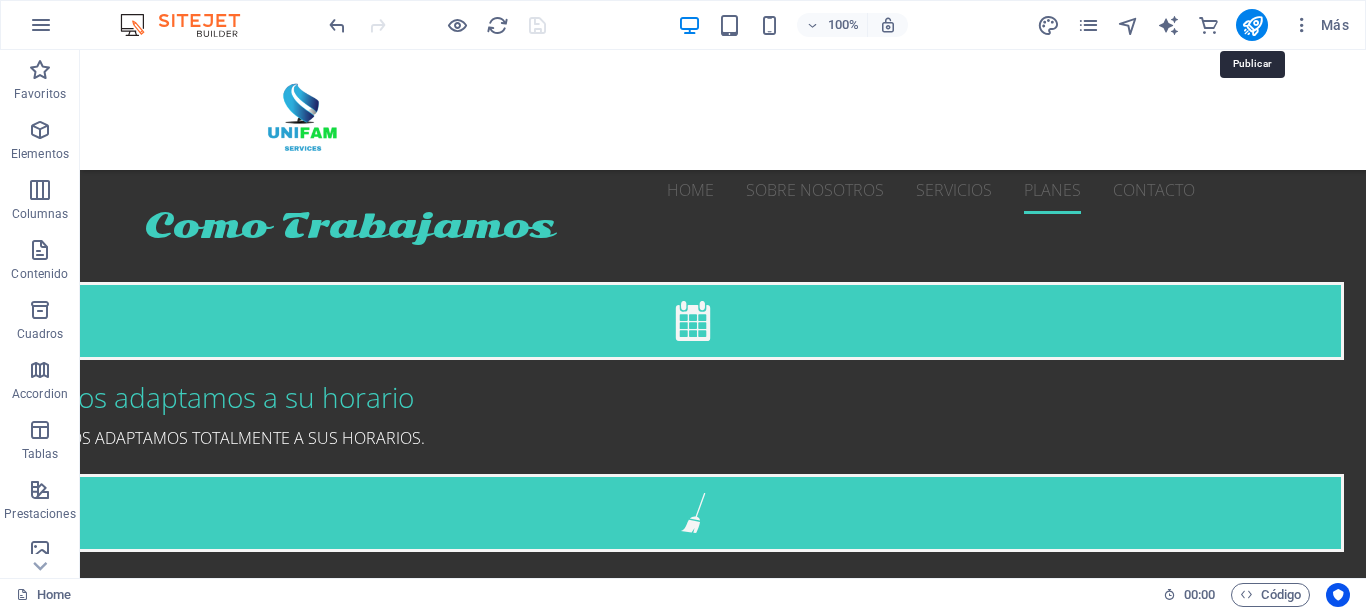 click at bounding box center (1252, 25) 